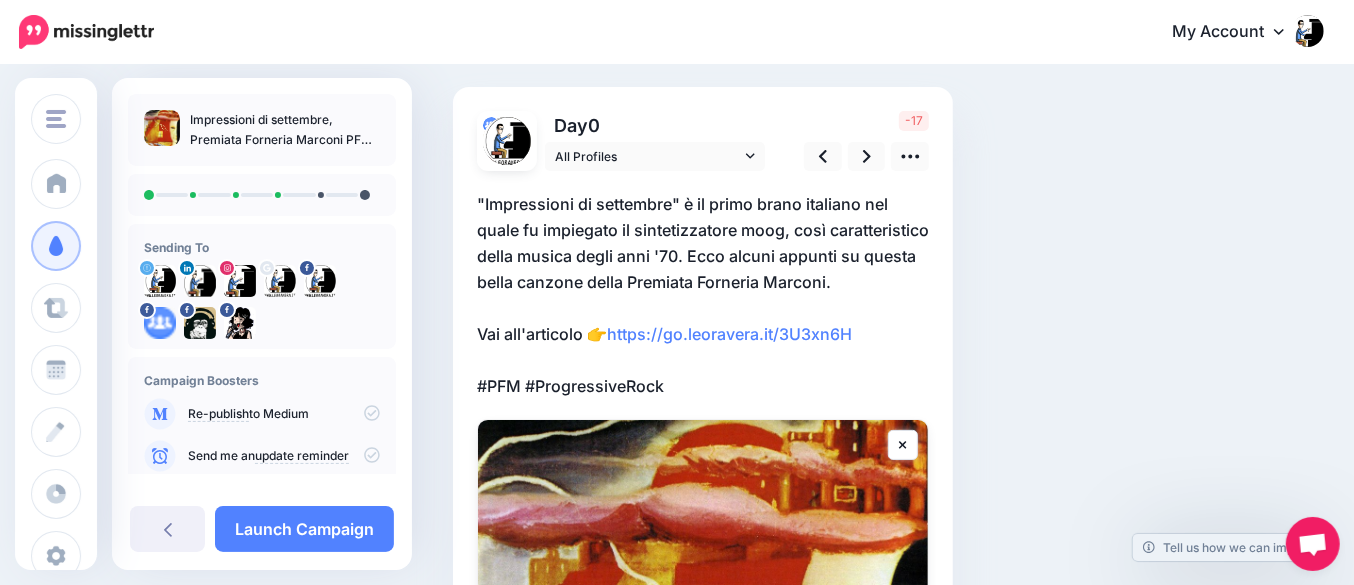 scroll, scrollTop: 0, scrollLeft: 0, axis: both 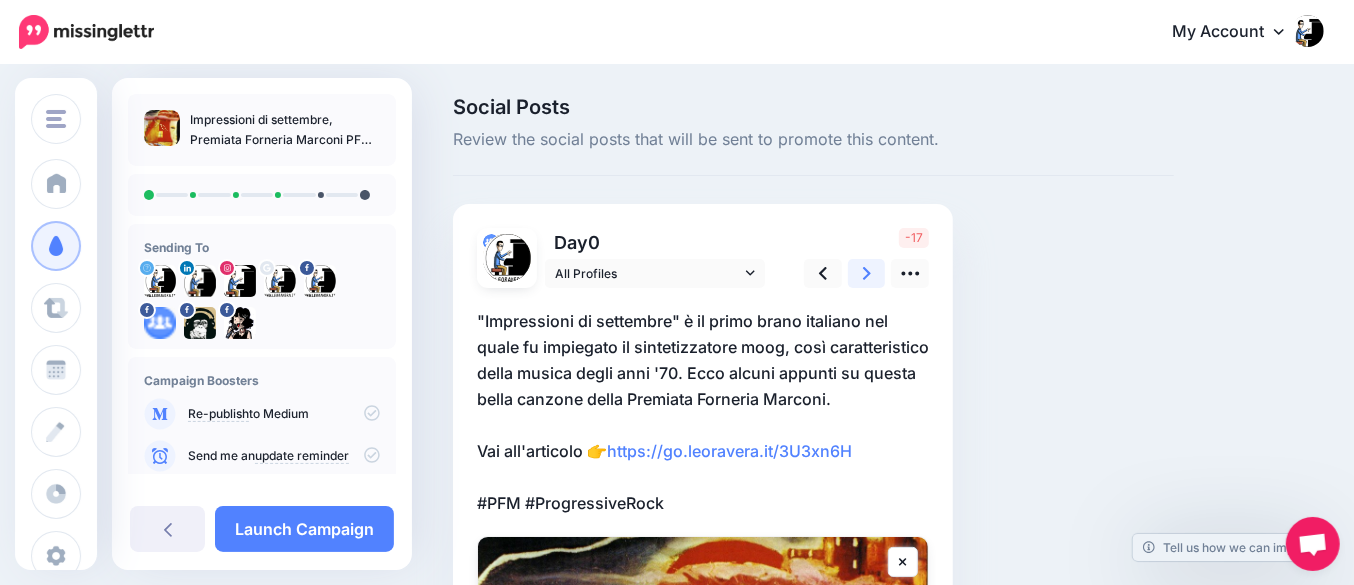 click at bounding box center [867, 273] 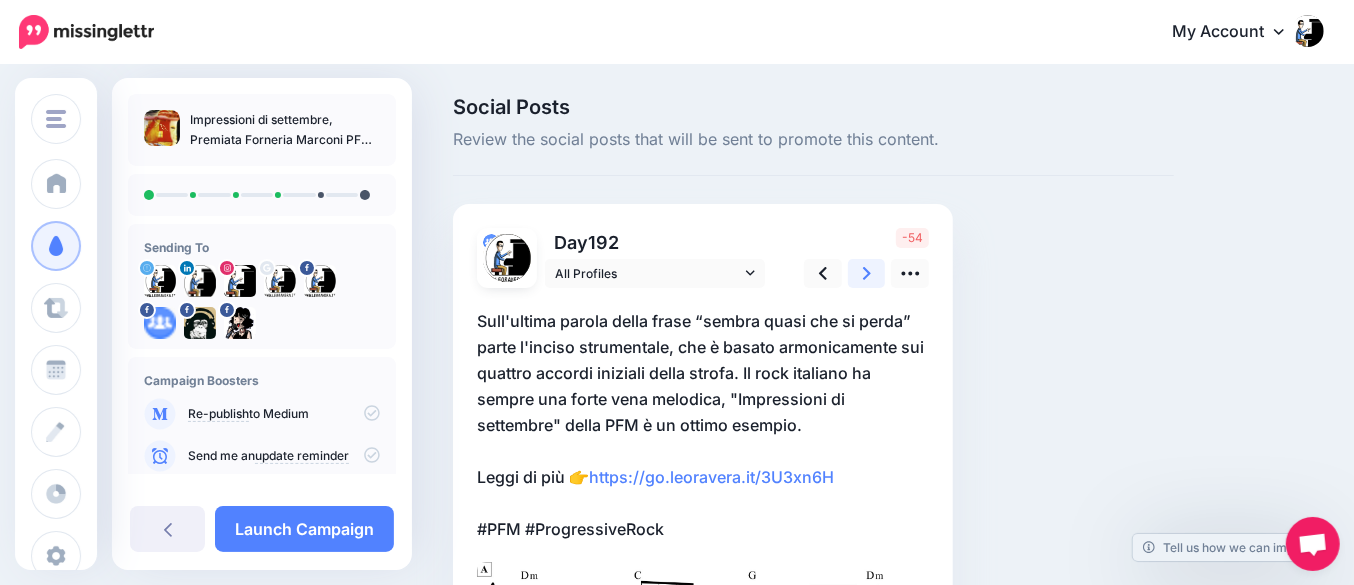 click 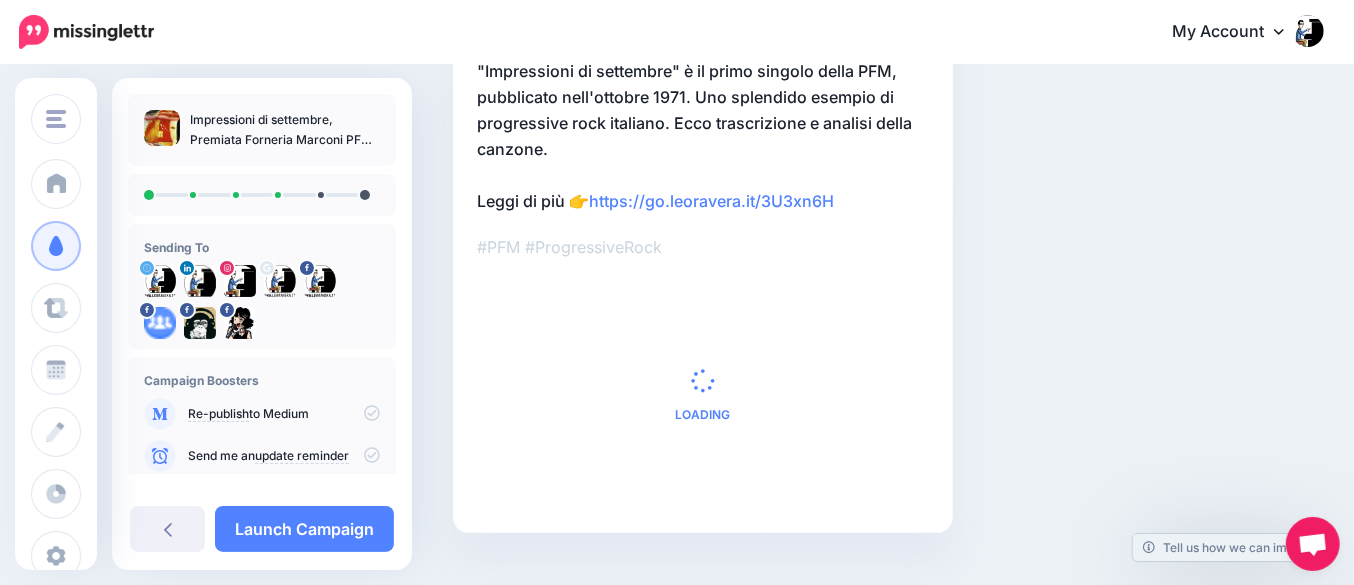 scroll, scrollTop: 0, scrollLeft: 0, axis: both 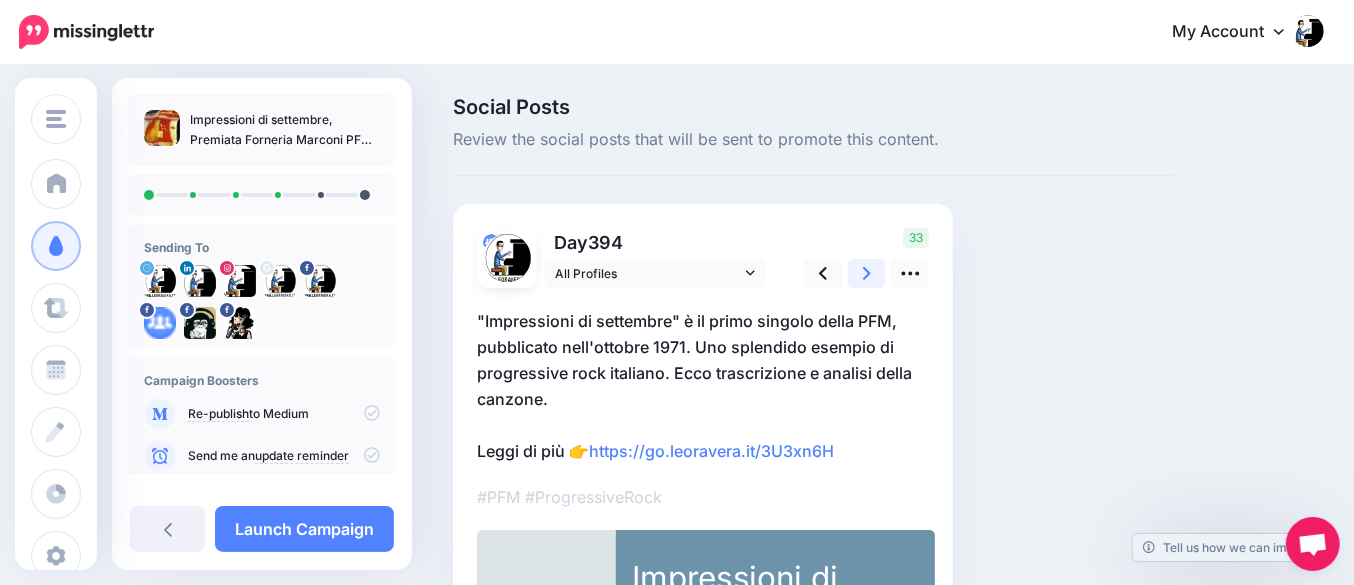 click 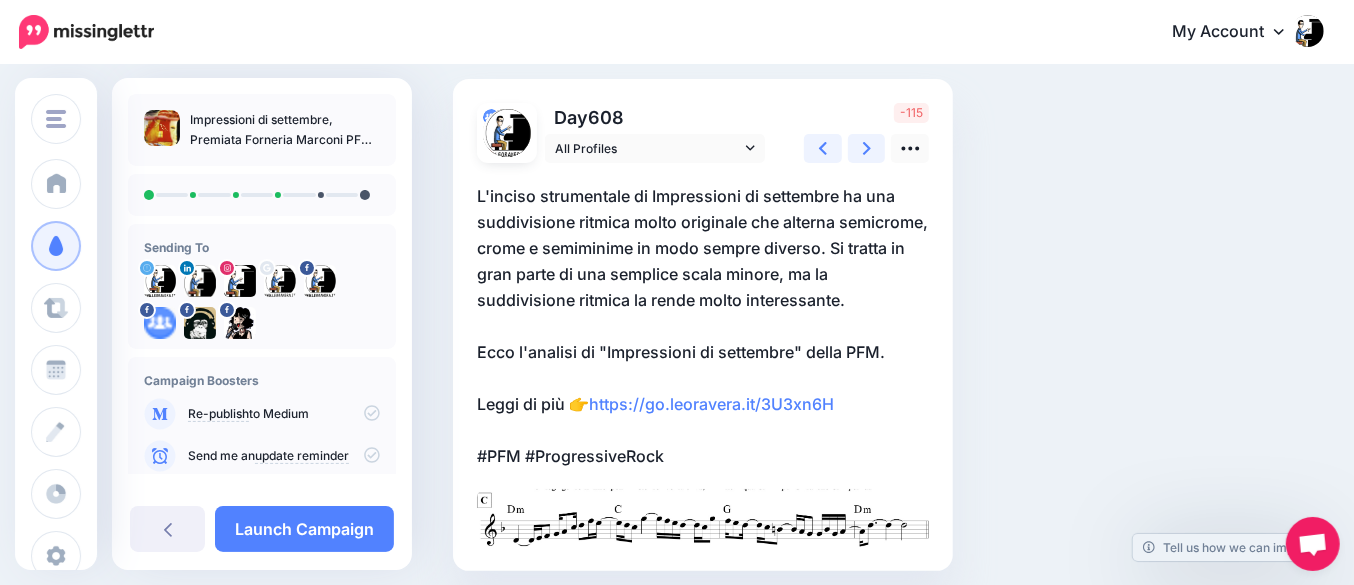 scroll, scrollTop: 200, scrollLeft: 0, axis: vertical 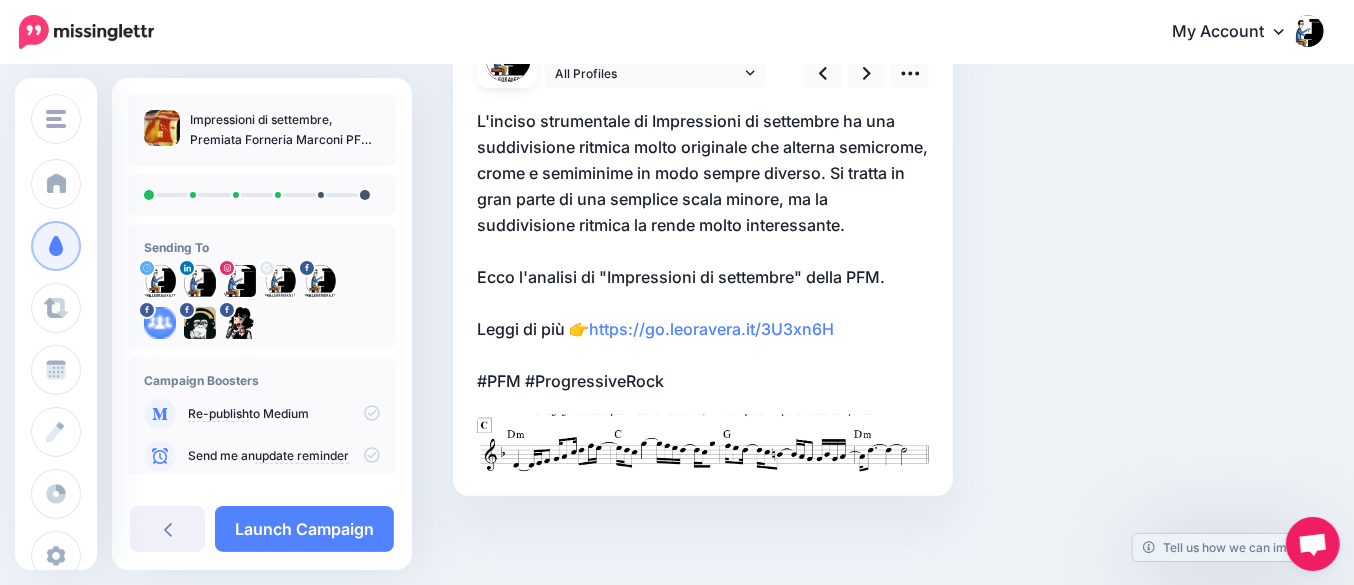 click on "Social Posts
Review the social posts that will be sent to promote this content." at bounding box center (813, 226) 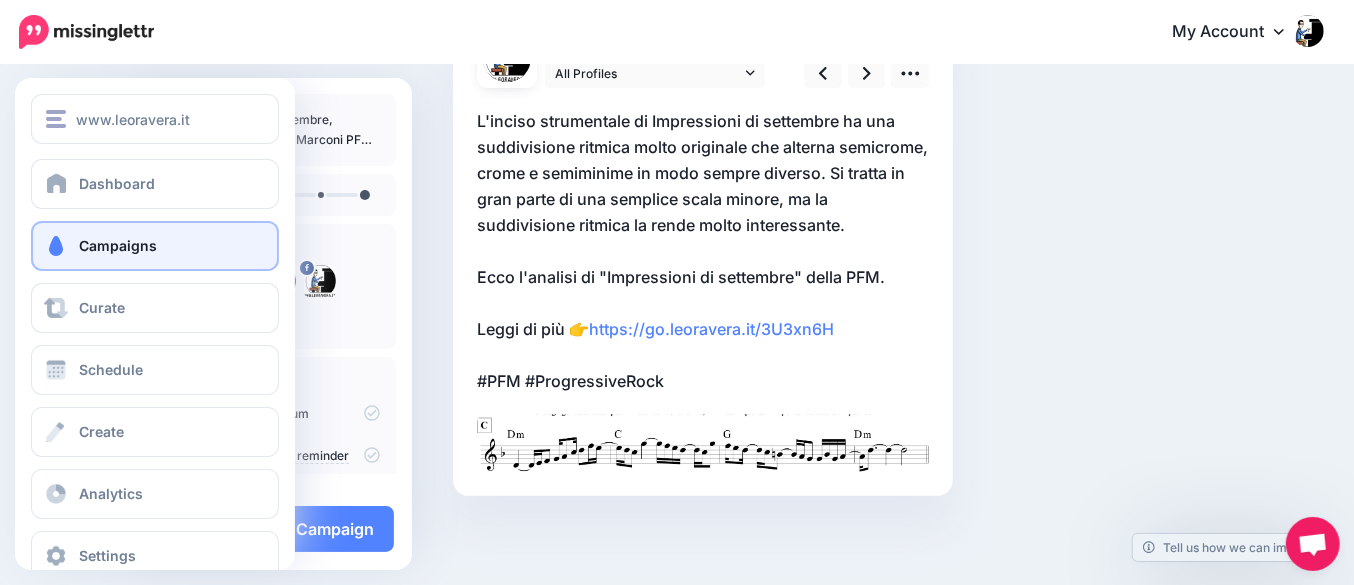 click on "Campaigns" at bounding box center [118, 245] 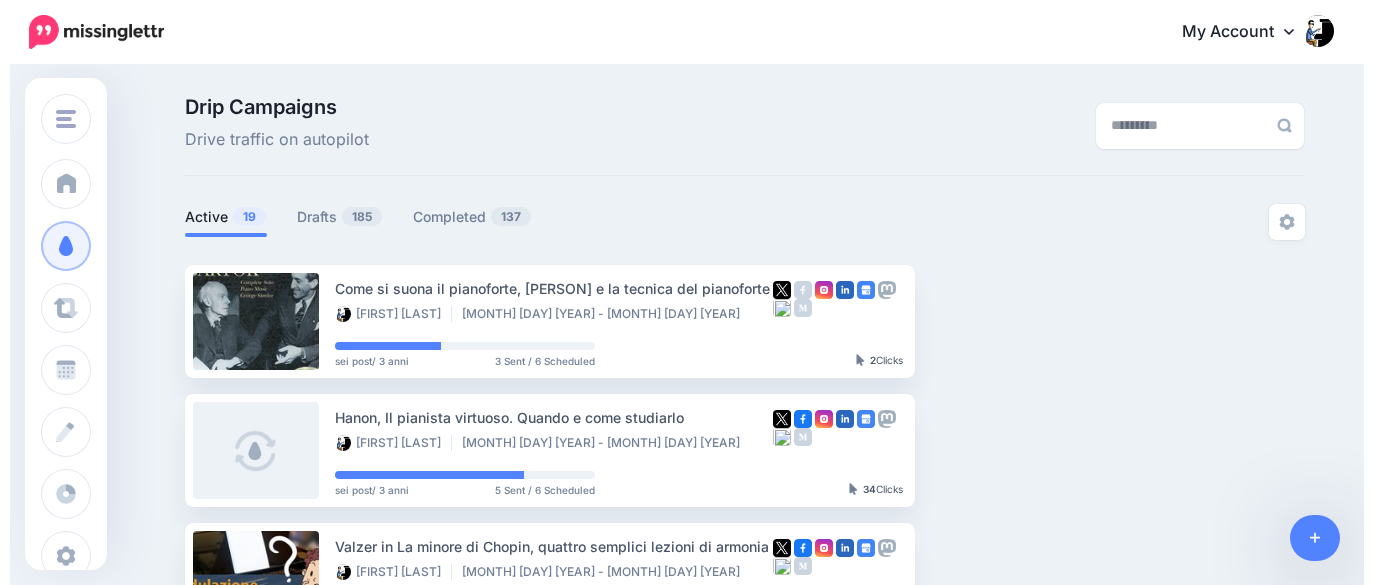 scroll, scrollTop: 0, scrollLeft: 0, axis: both 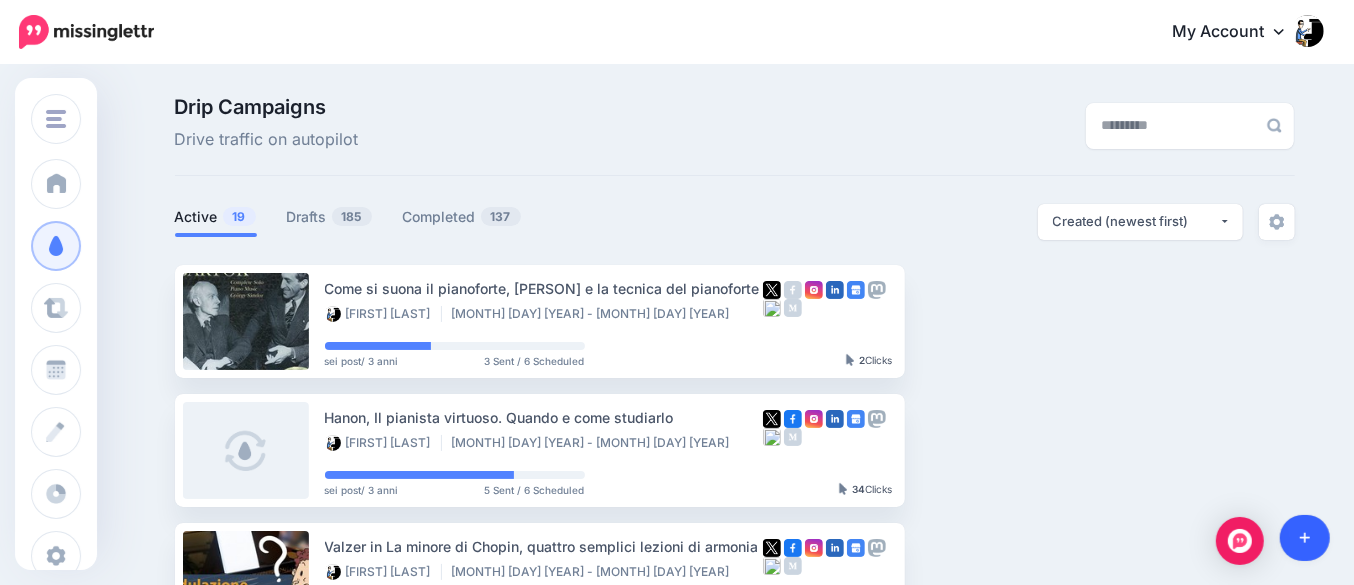 click at bounding box center [1305, 538] 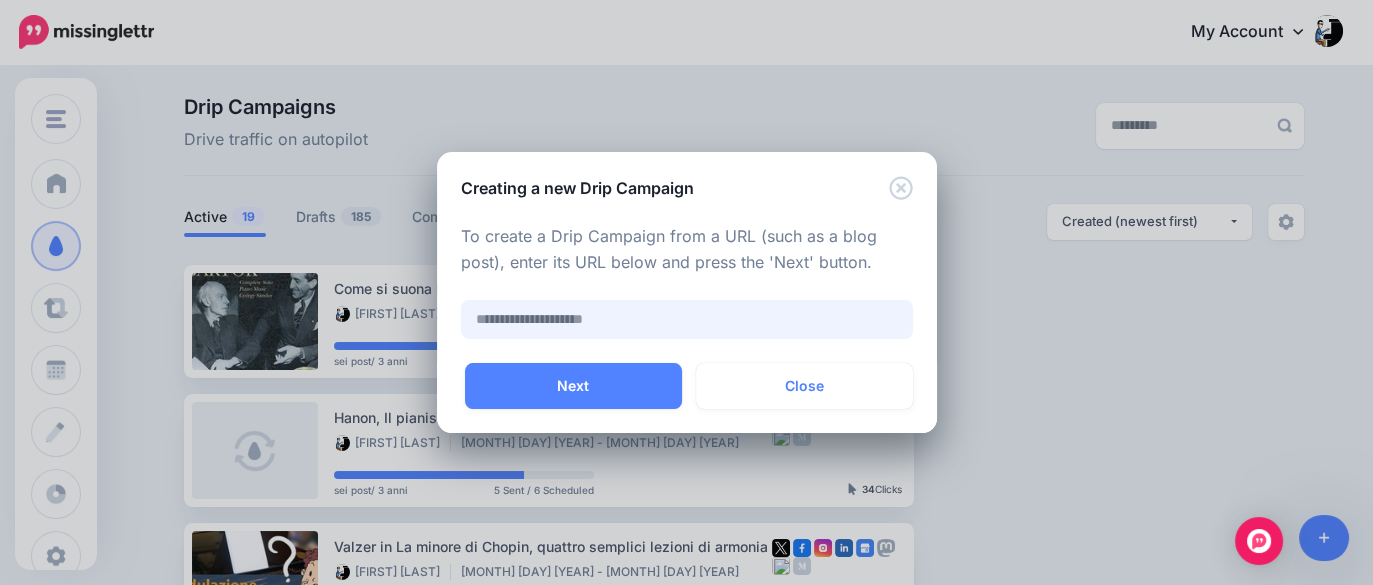 click at bounding box center (687, 319) 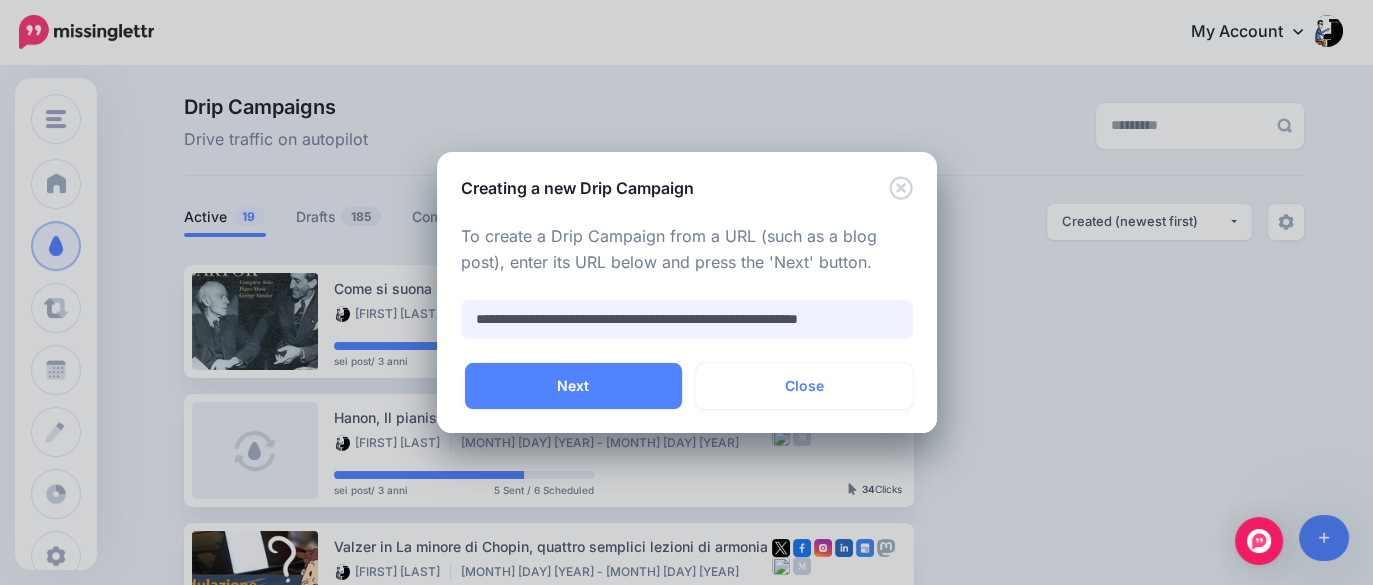 scroll, scrollTop: 0, scrollLeft: 50, axis: horizontal 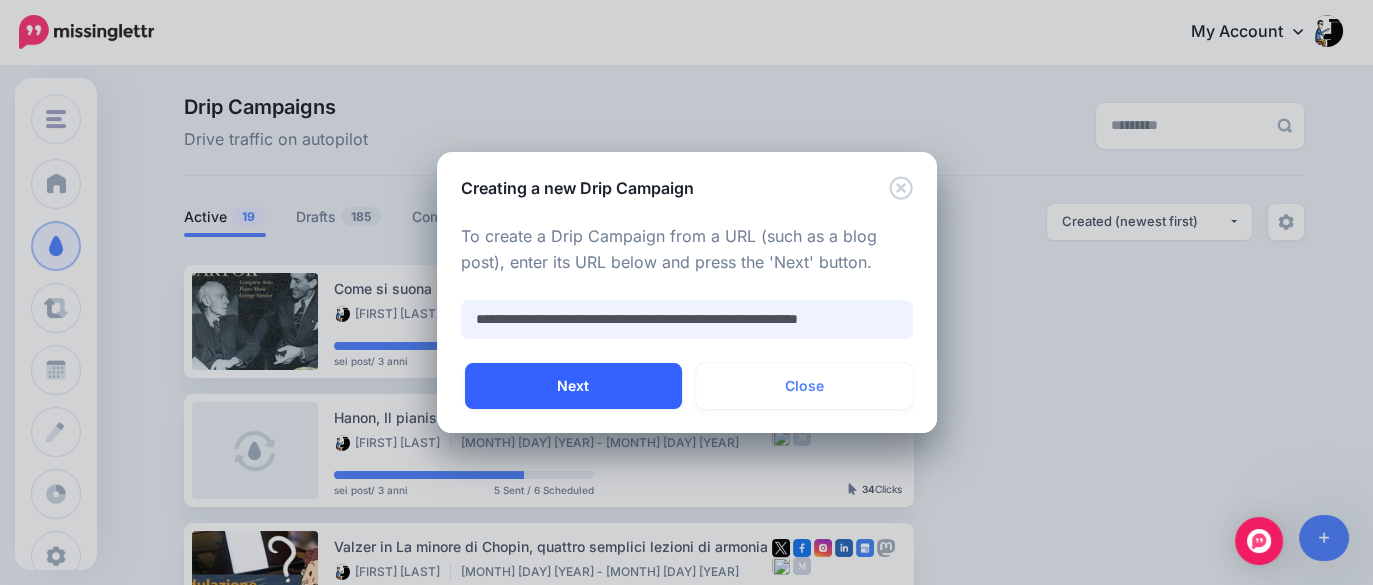 type on "**********" 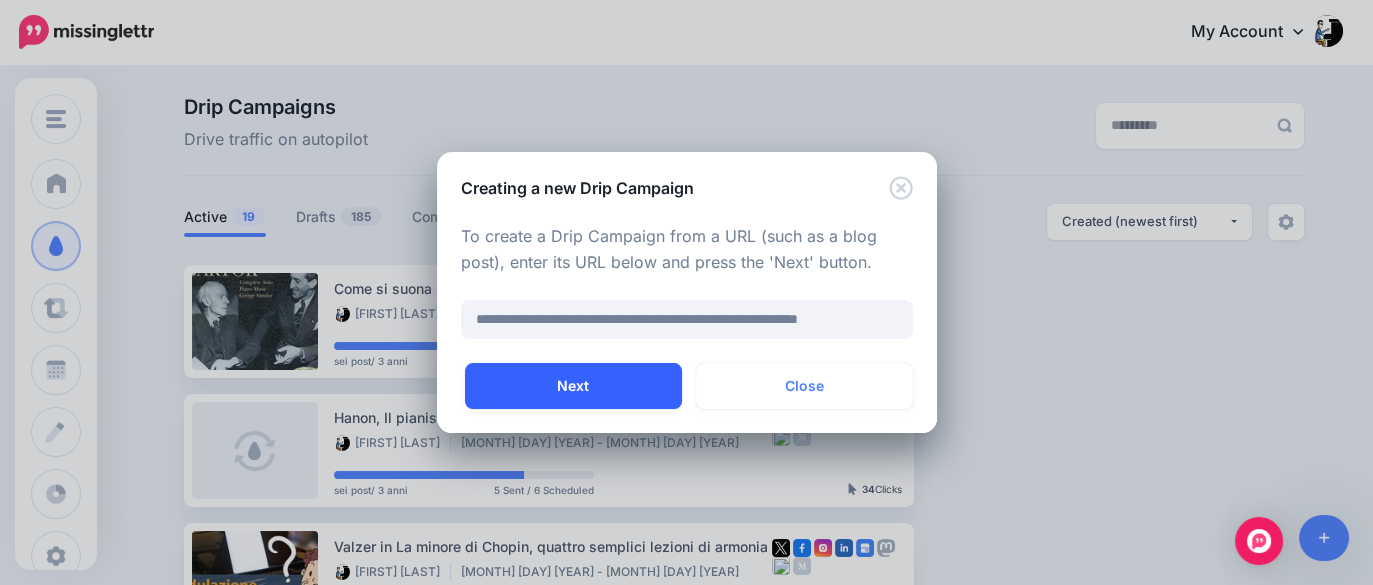 scroll, scrollTop: 0, scrollLeft: 0, axis: both 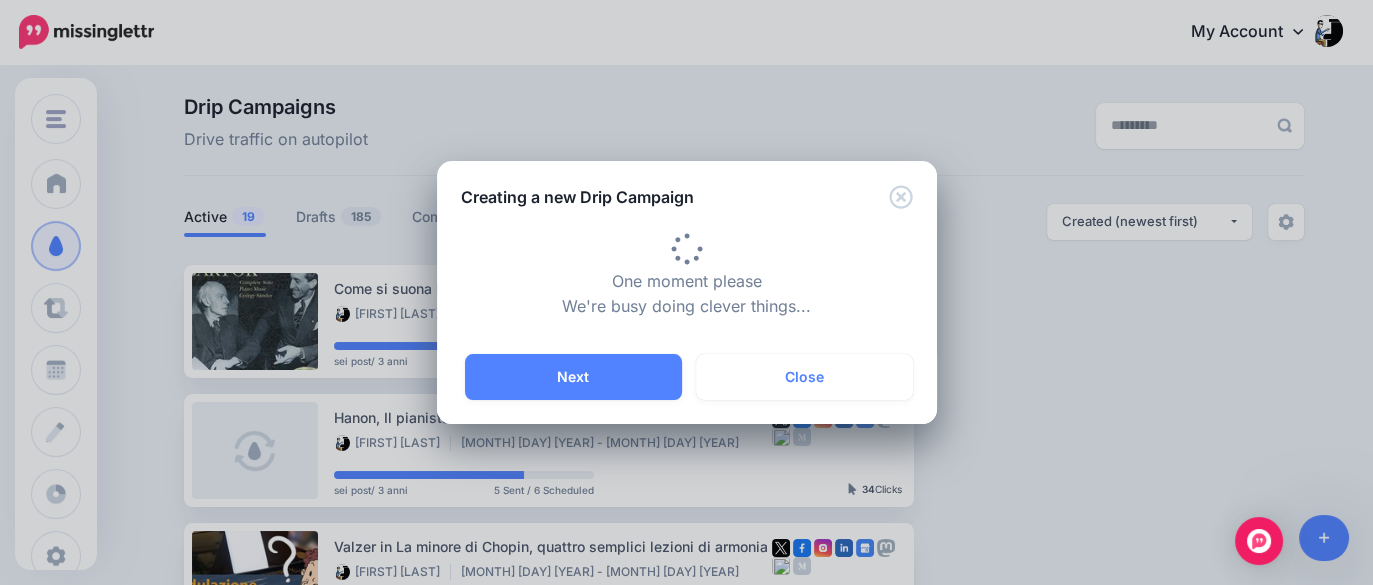 type on "**********" 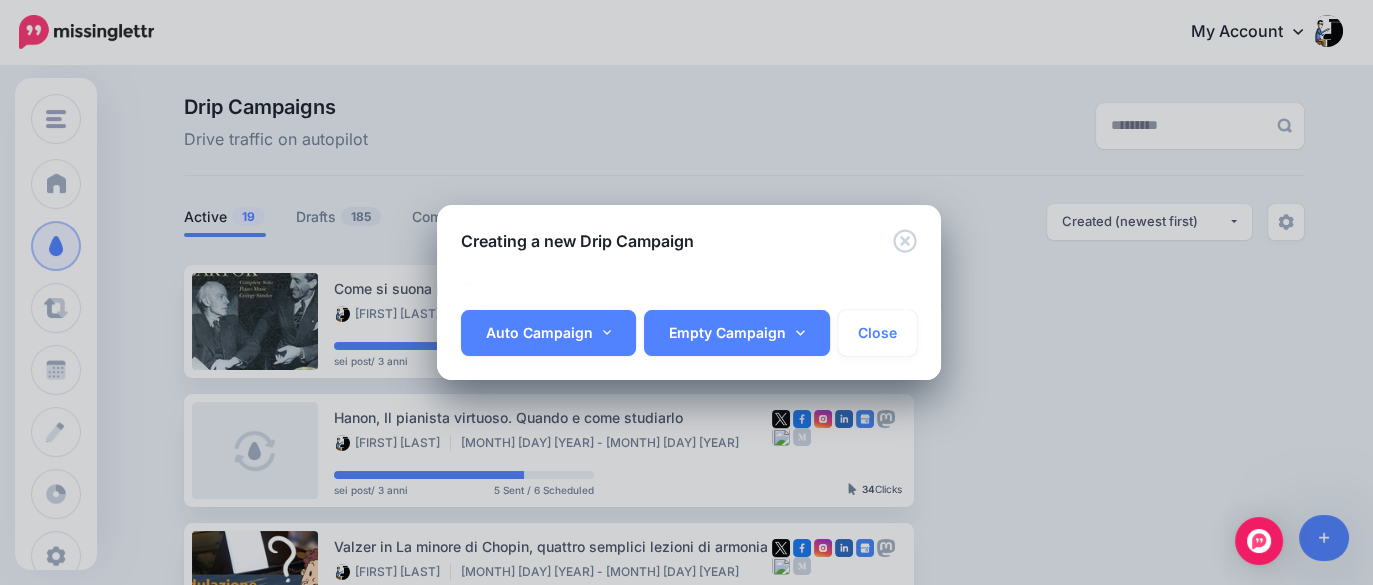 scroll, scrollTop: 0, scrollLeft: 99, axis: horizontal 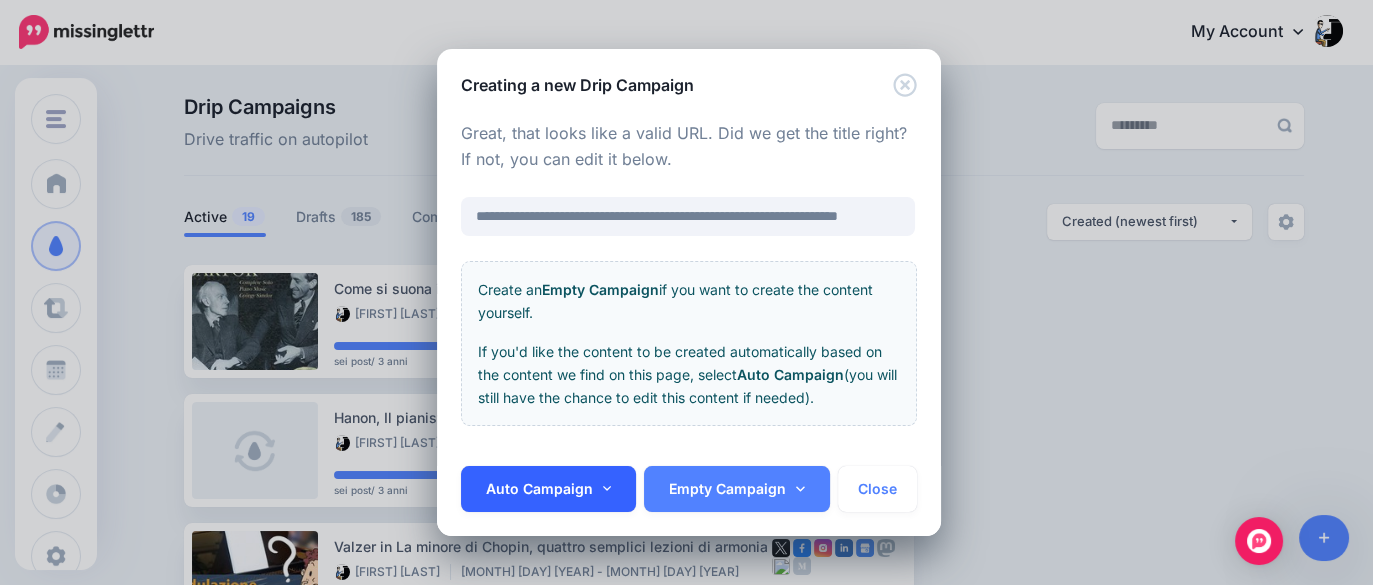 click 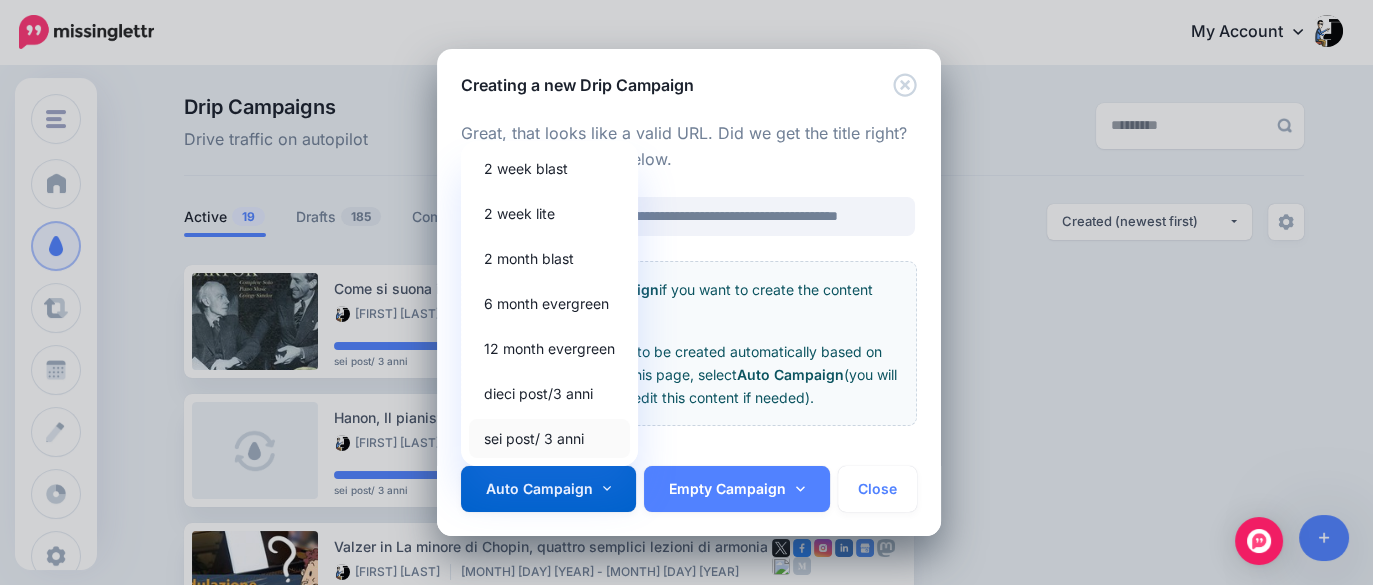 click on "sei post/ 3 anni" at bounding box center (549, 438) 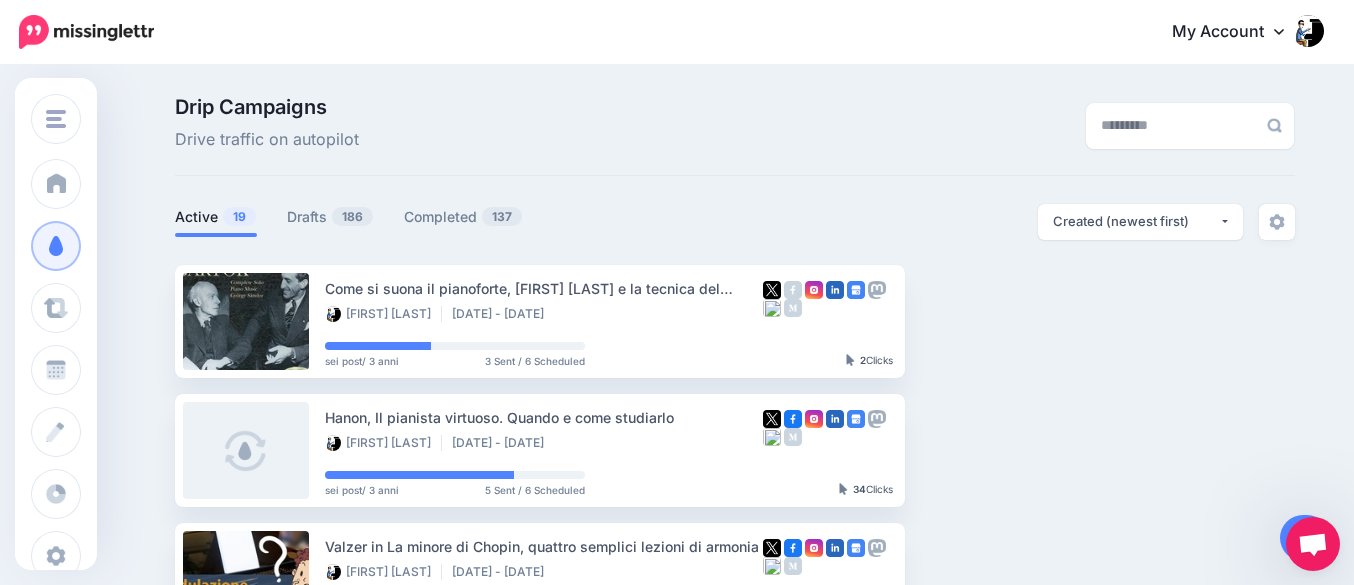 scroll, scrollTop: 0, scrollLeft: 0, axis: both 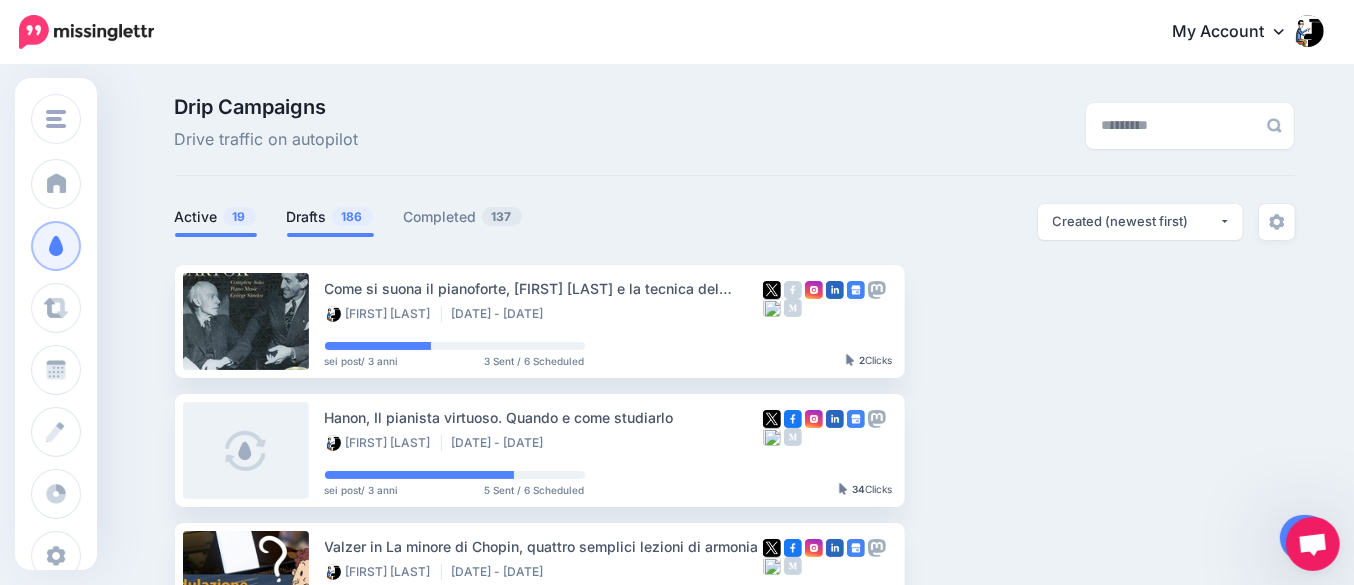 click on "Drafts  186" at bounding box center (330, 217) 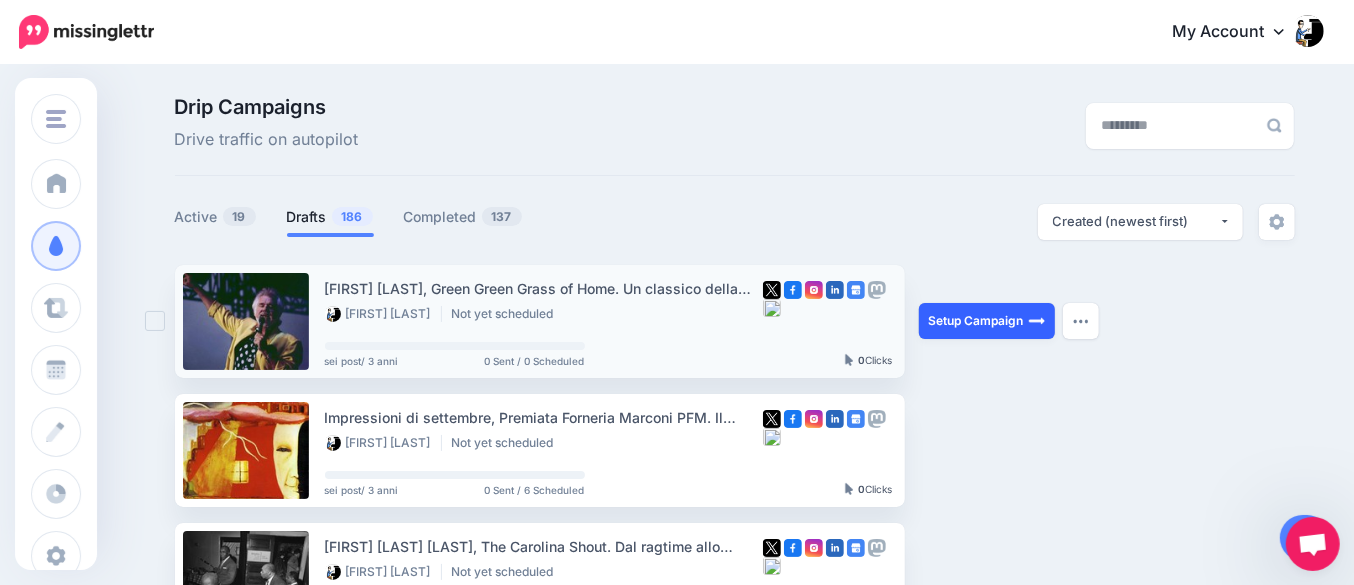 click on "Setup Campaign" at bounding box center (987, 321) 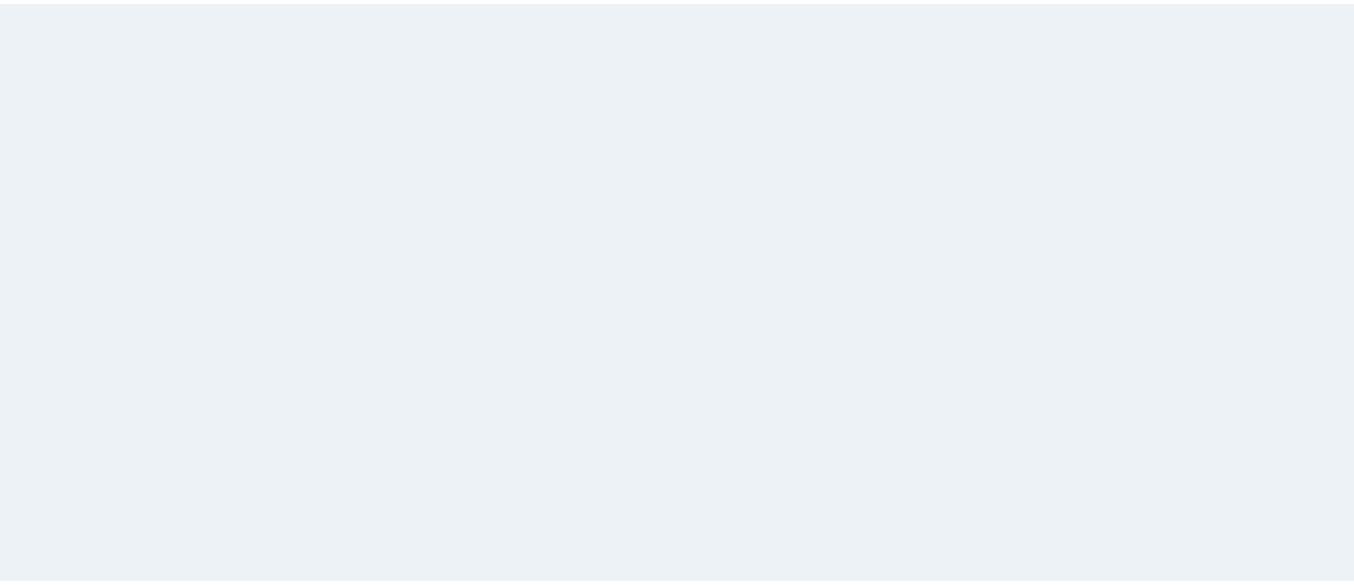 scroll, scrollTop: 0, scrollLeft: 0, axis: both 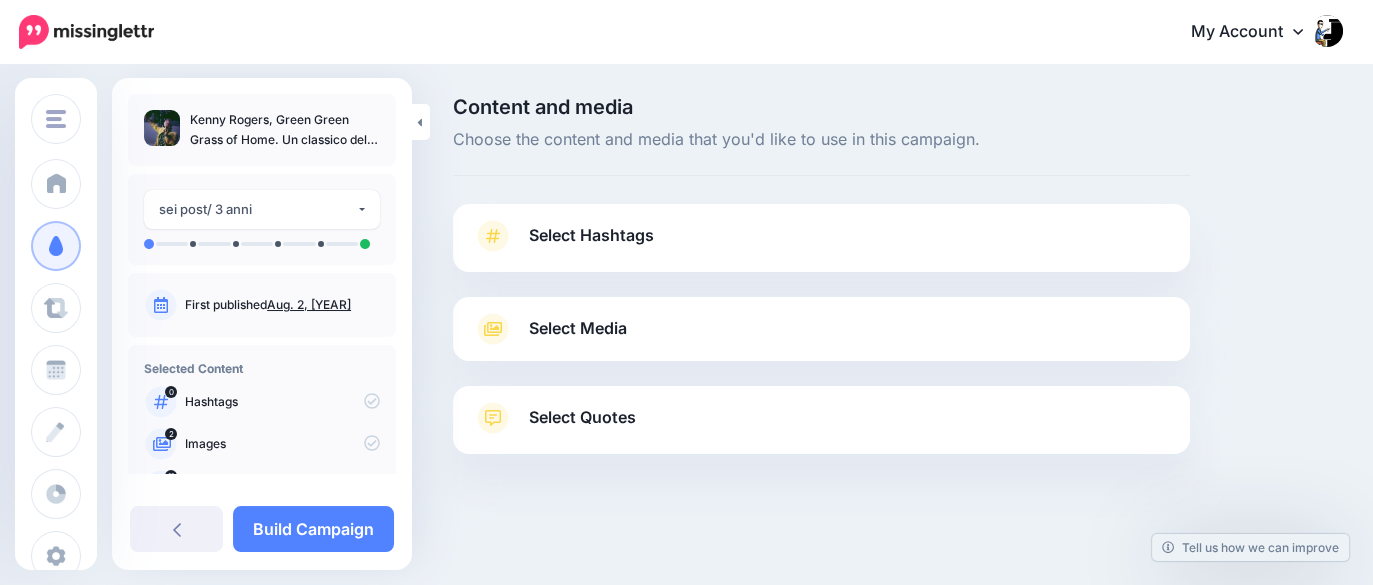 click on "Select Hashtags" at bounding box center [591, 235] 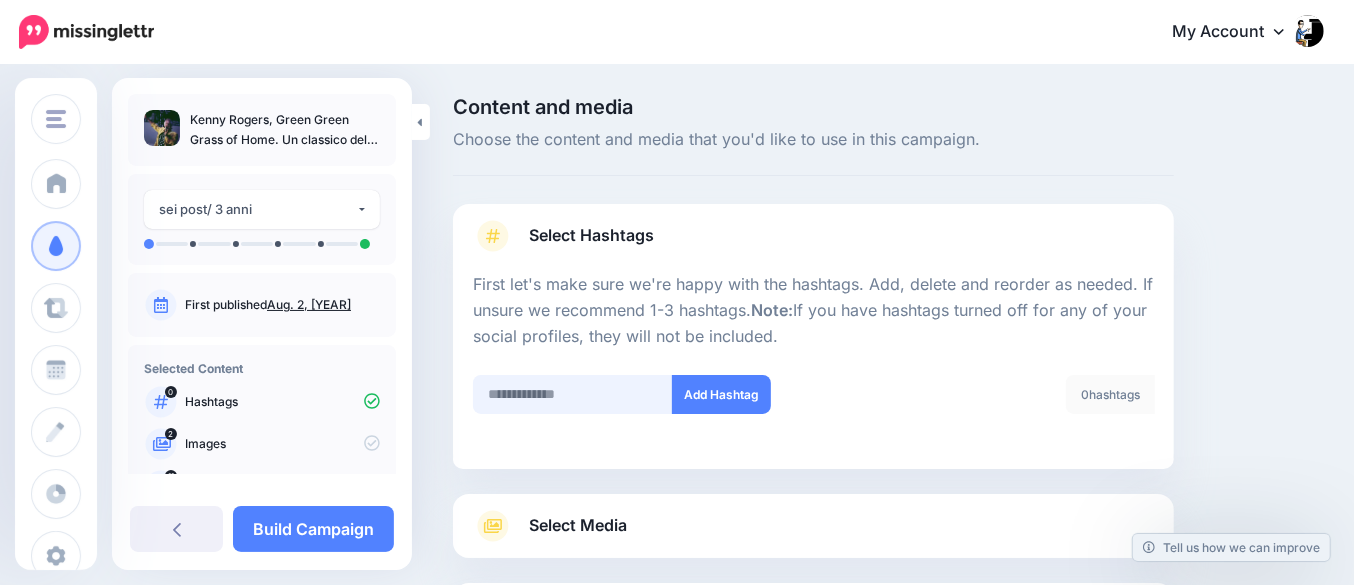 click at bounding box center [573, 394] 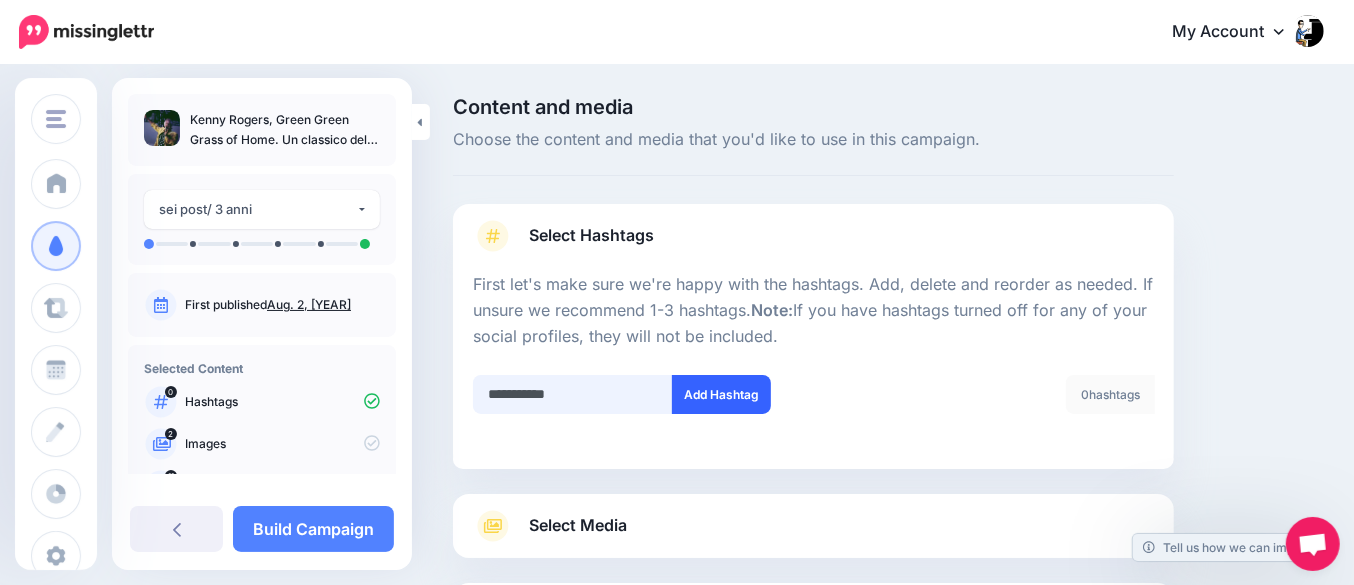 type on "**********" 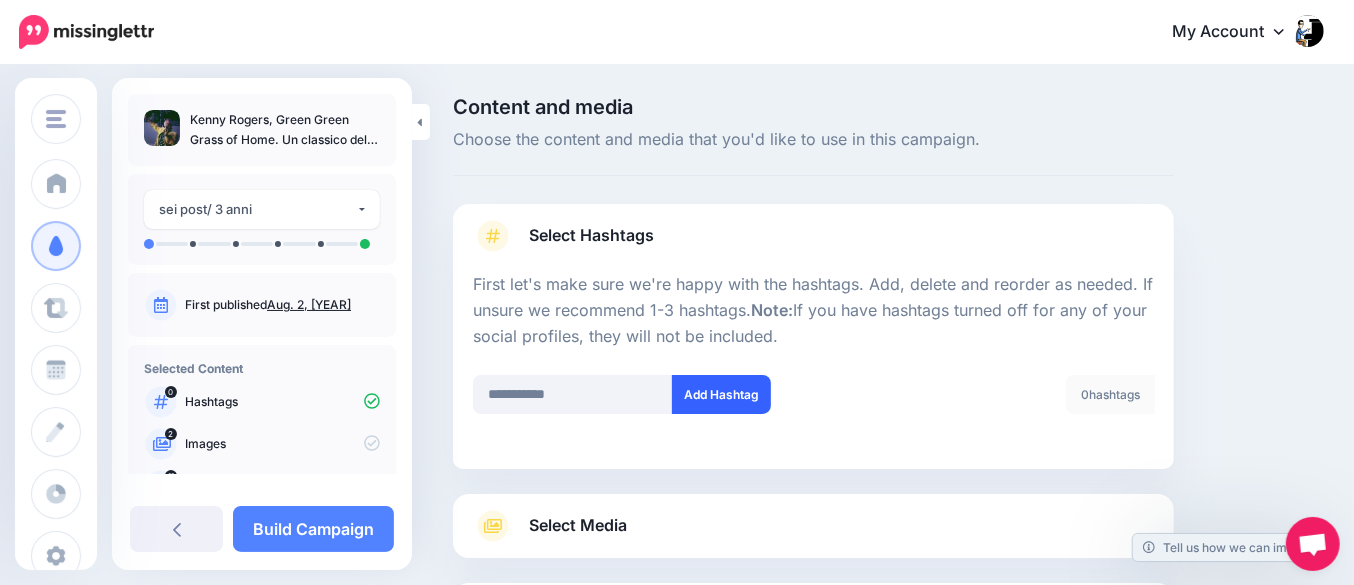 click on "Add Hashtag" at bounding box center [721, 394] 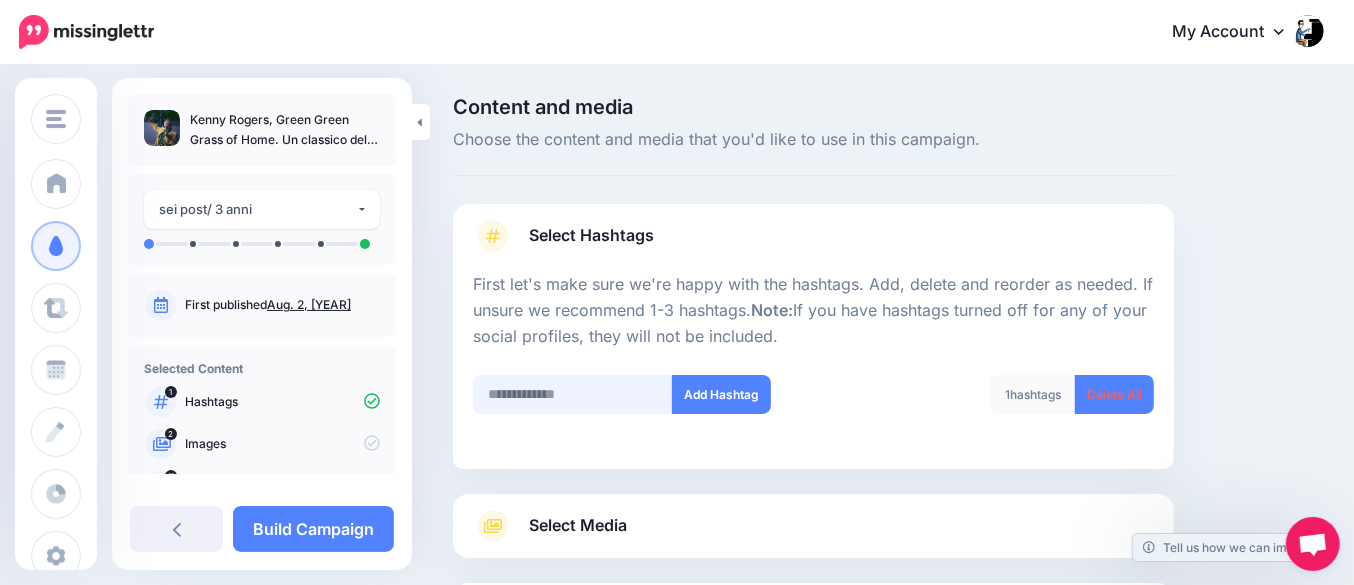 click at bounding box center (573, 394) 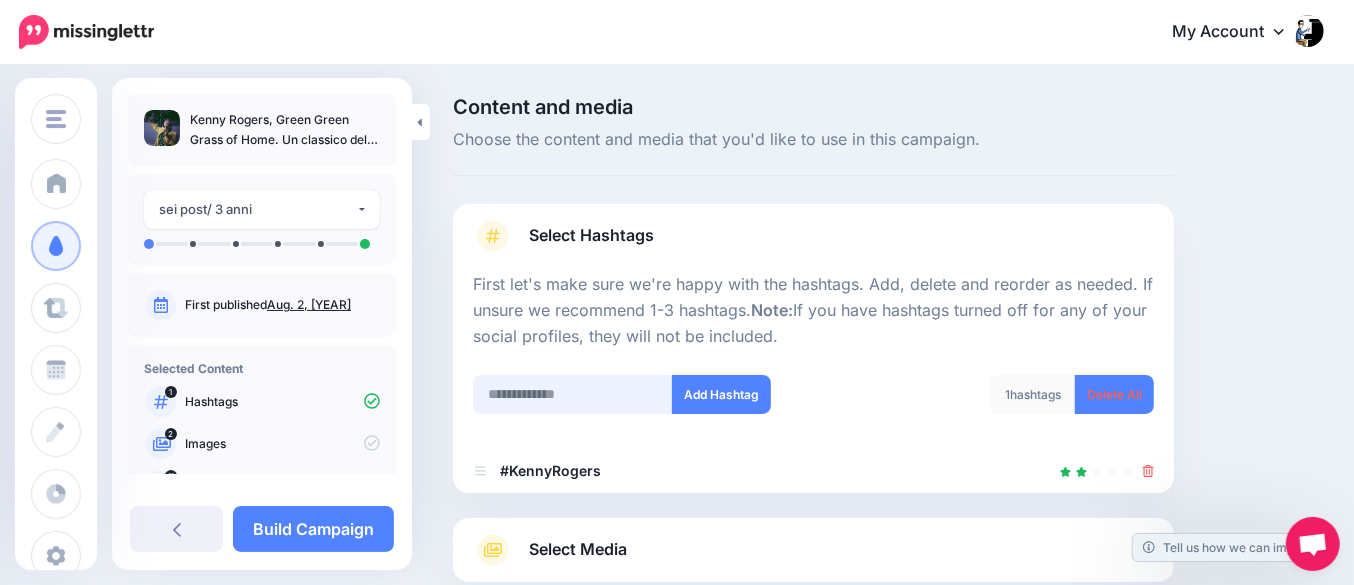 scroll, scrollTop: 219, scrollLeft: 0, axis: vertical 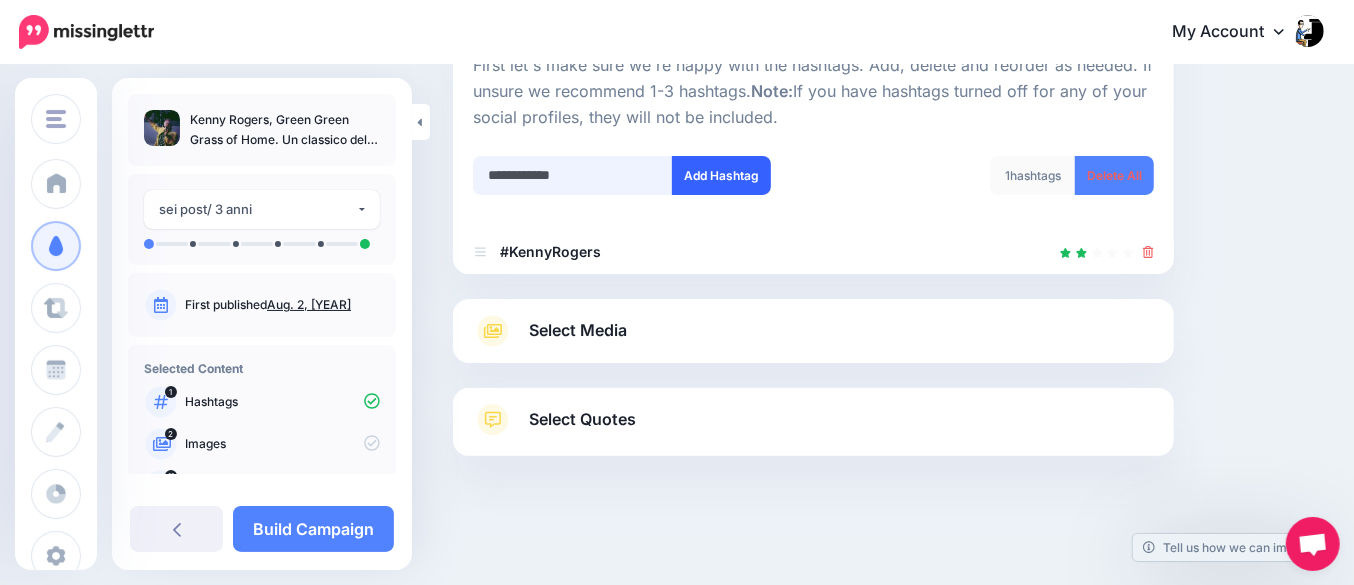 type on "**********" 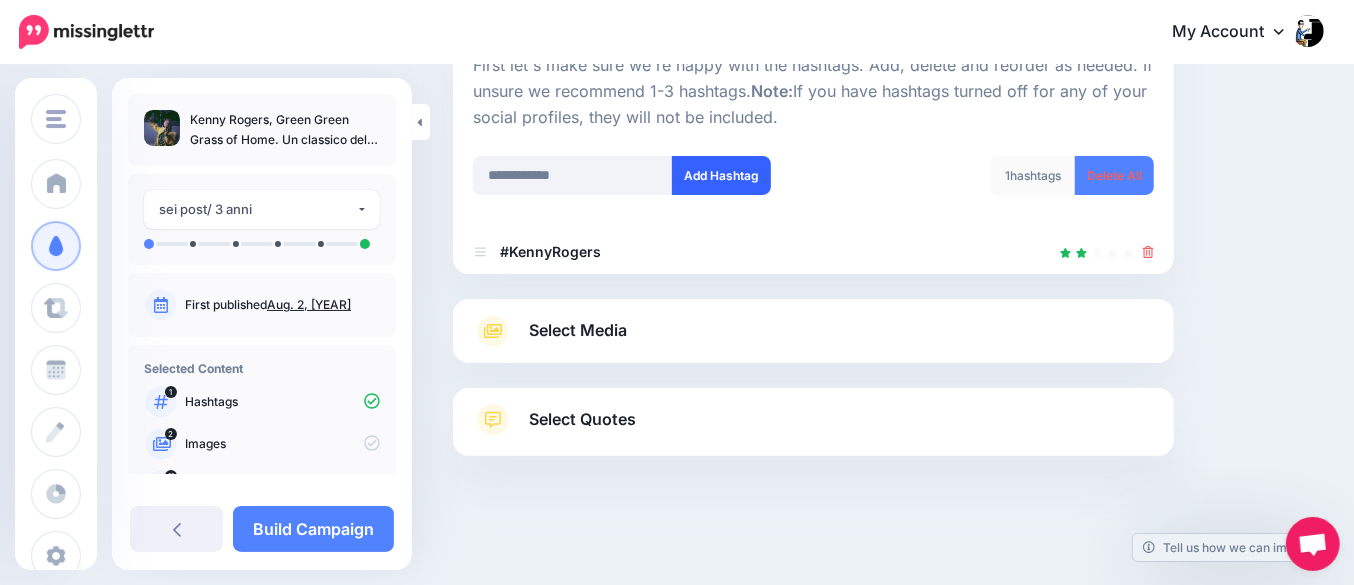 click on "Add Hashtag" at bounding box center [721, 175] 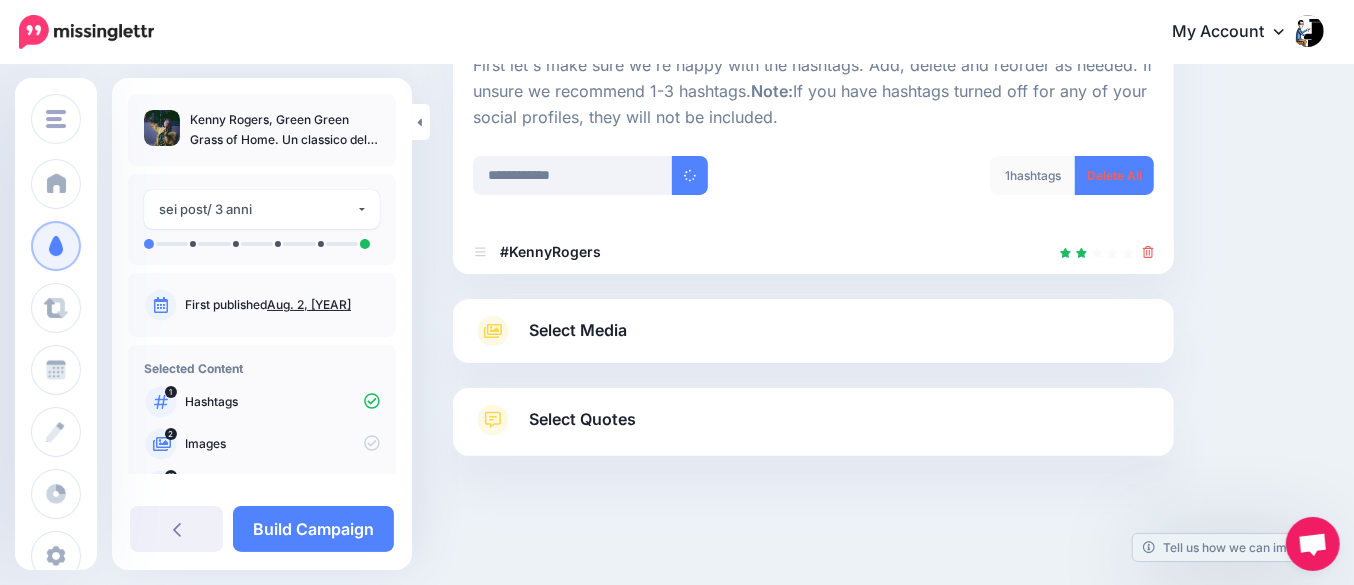 type 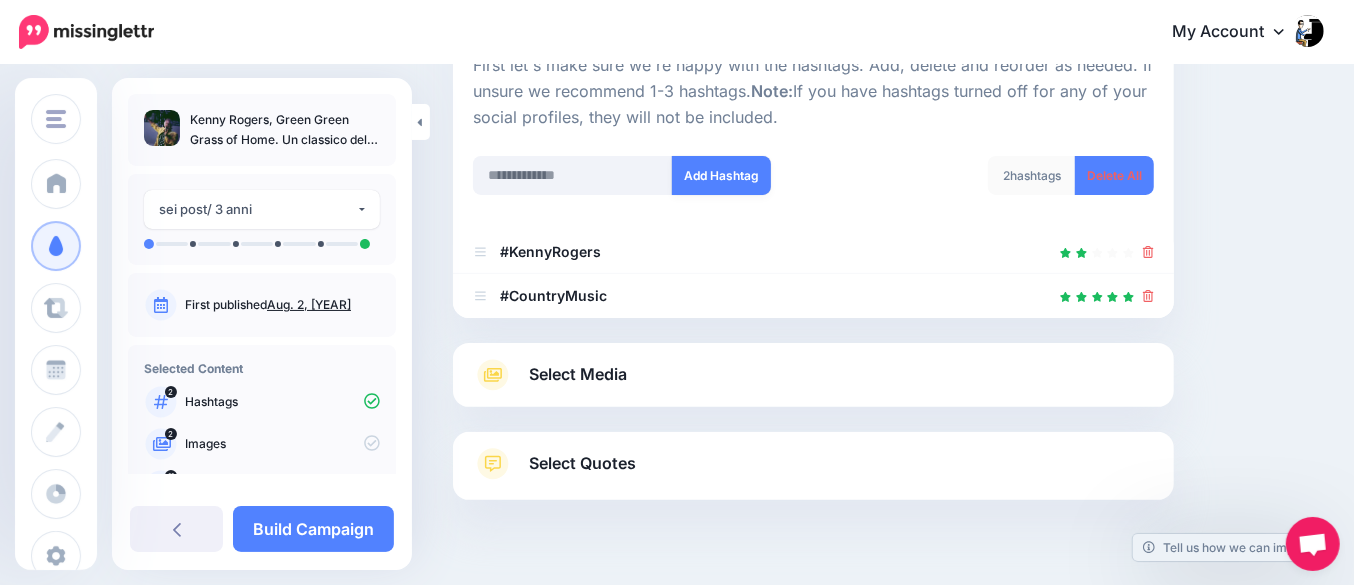scroll, scrollTop: 263, scrollLeft: 0, axis: vertical 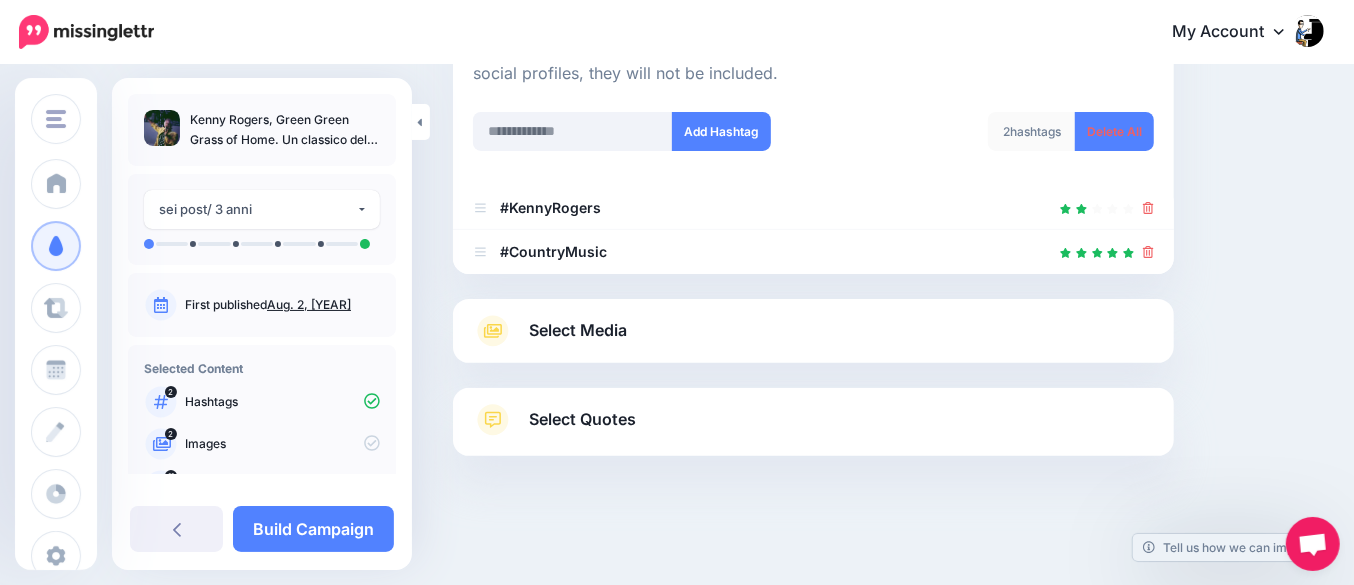 click on "Select Quotes" at bounding box center [582, 419] 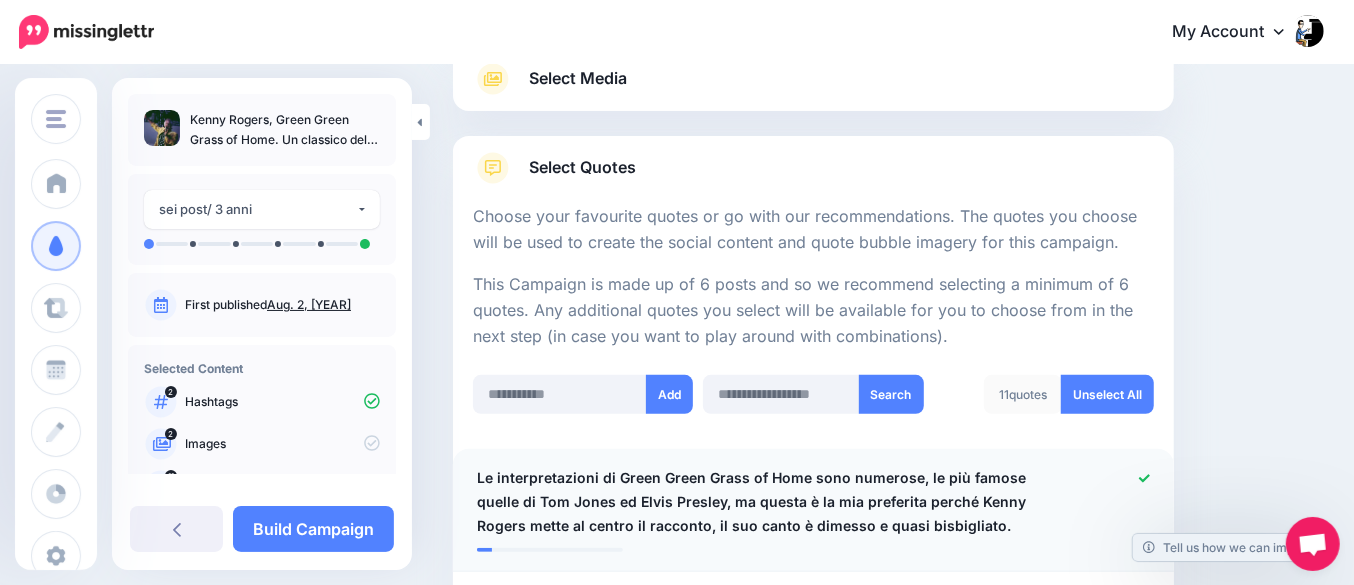 scroll, scrollTop: 375, scrollLeft: 0, axis: vertical 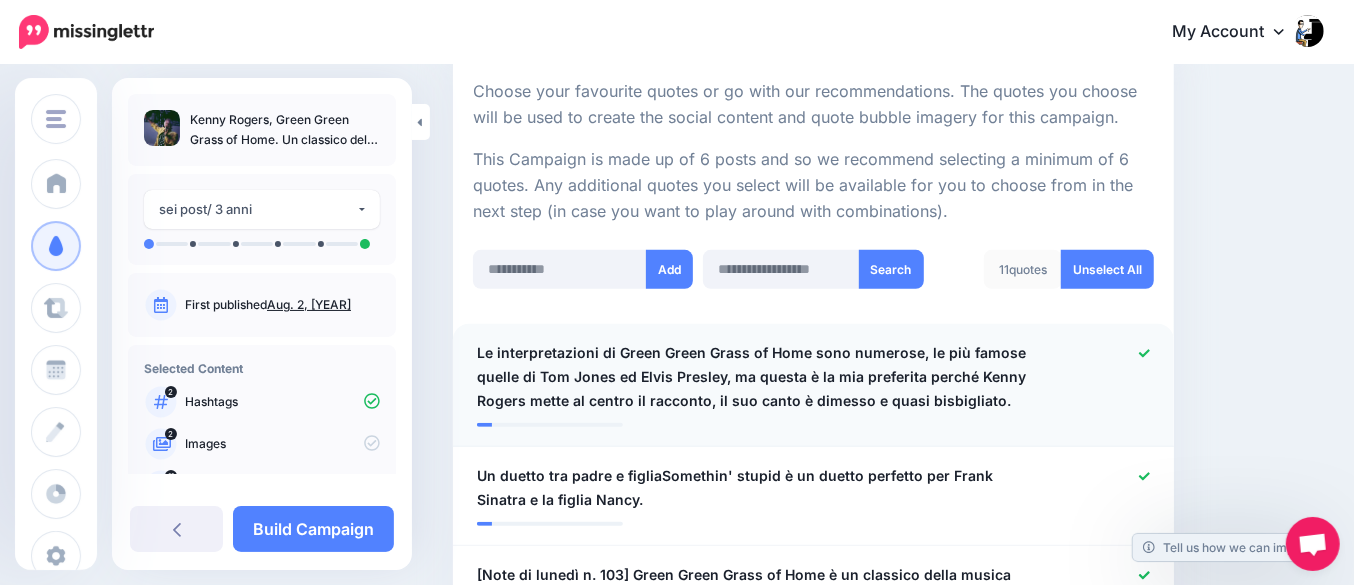 click on "Le interpretazioni di Green Green Grass of Home sono numerose, le più famose quelle di Tom Jones ed Elvis Presley, ma questa è la mia preferita perché Kenny Rogers mette al centro il racconto, il suo canto è dimesso e quasi bisbigliato." at bounding box center (755, 377) 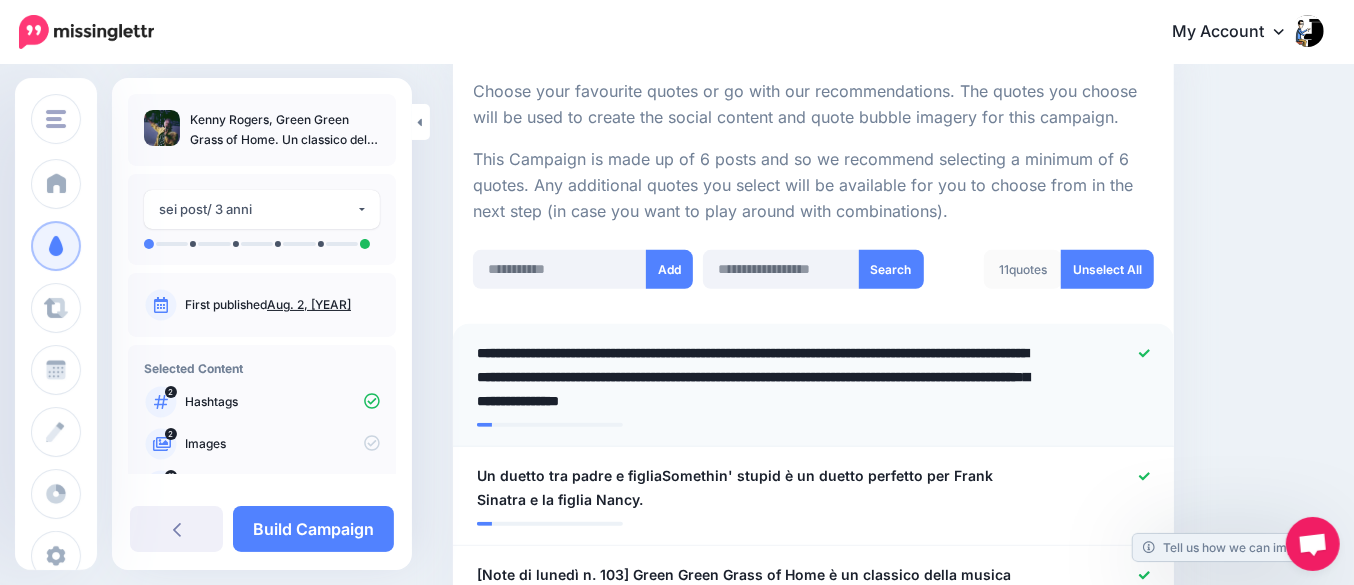 drag, startPoint x: 530, startPoint y: 399, endPoint x: 1022, endPoint y: 425, distance: 492.68652 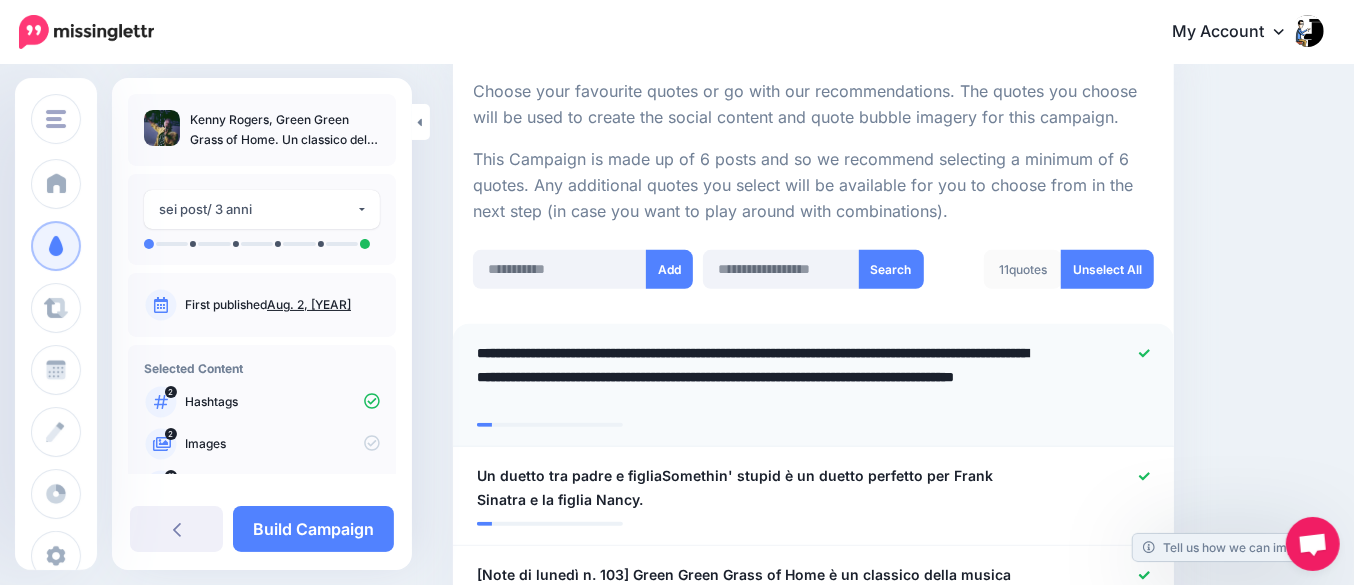 click on "**********" at bounding box center [761, 377] 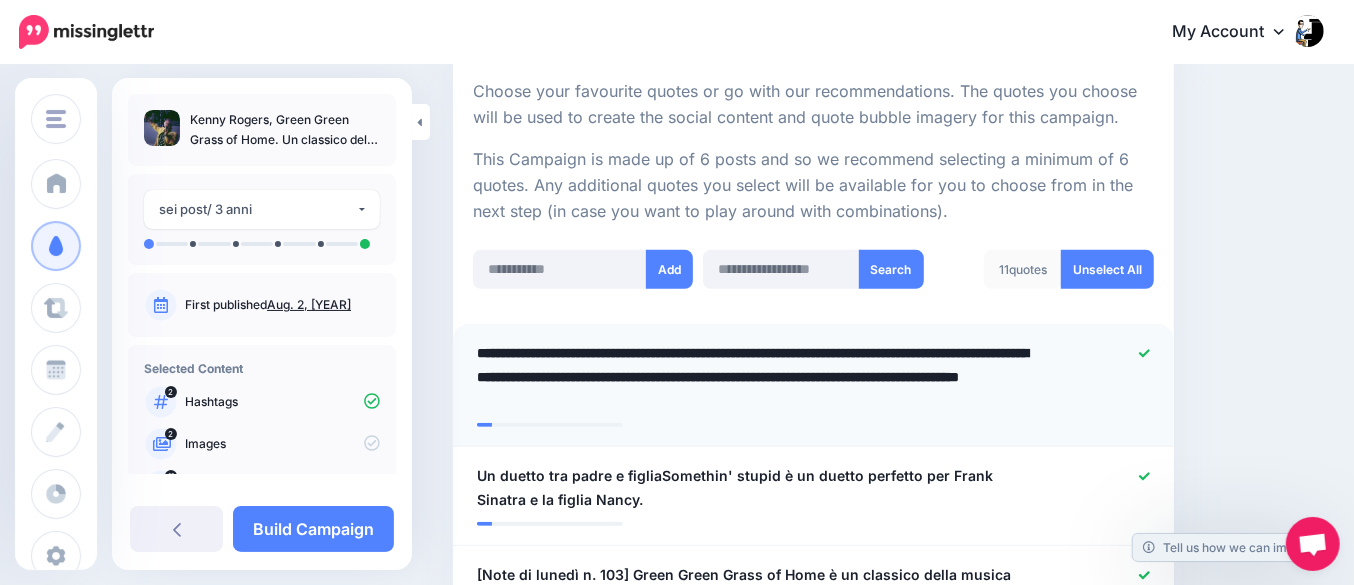 click on "**********" at bounding box center (761, 377) 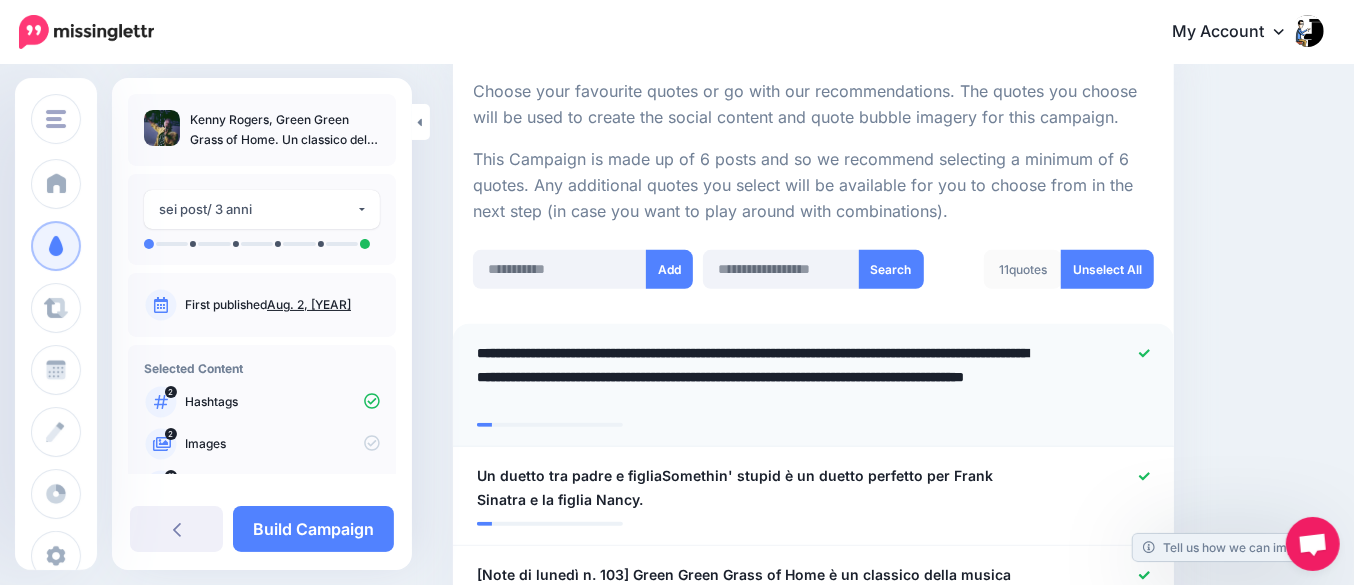 scroll, scrollTop: 500, scrollLeft: 0, axis: vertical 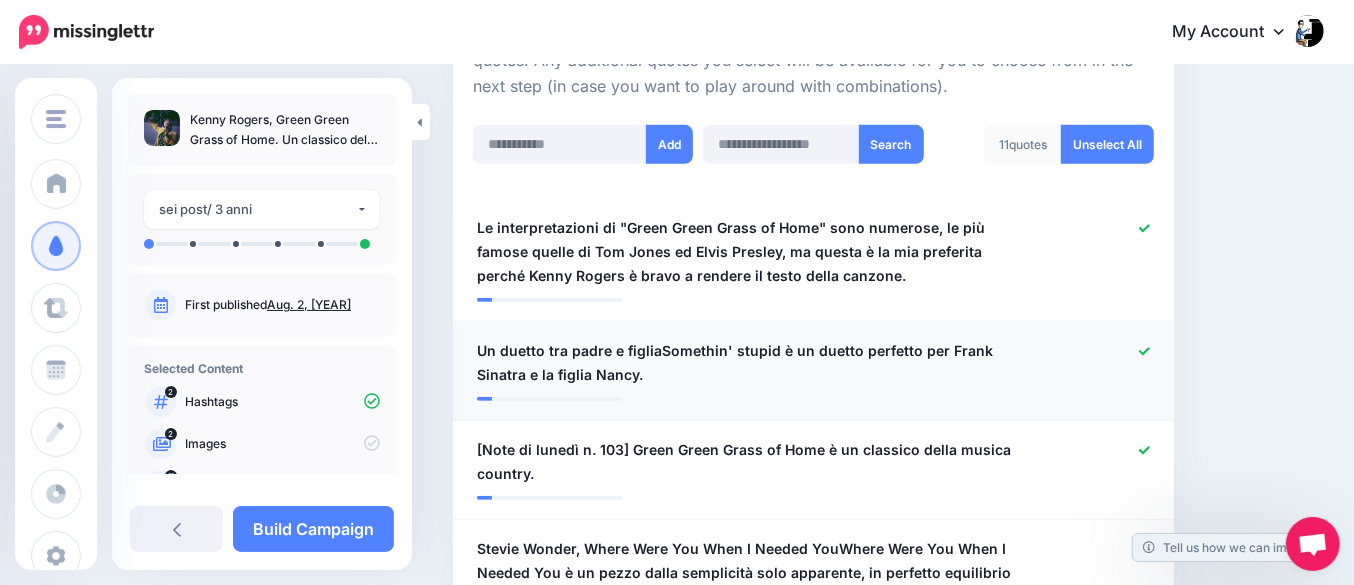 click 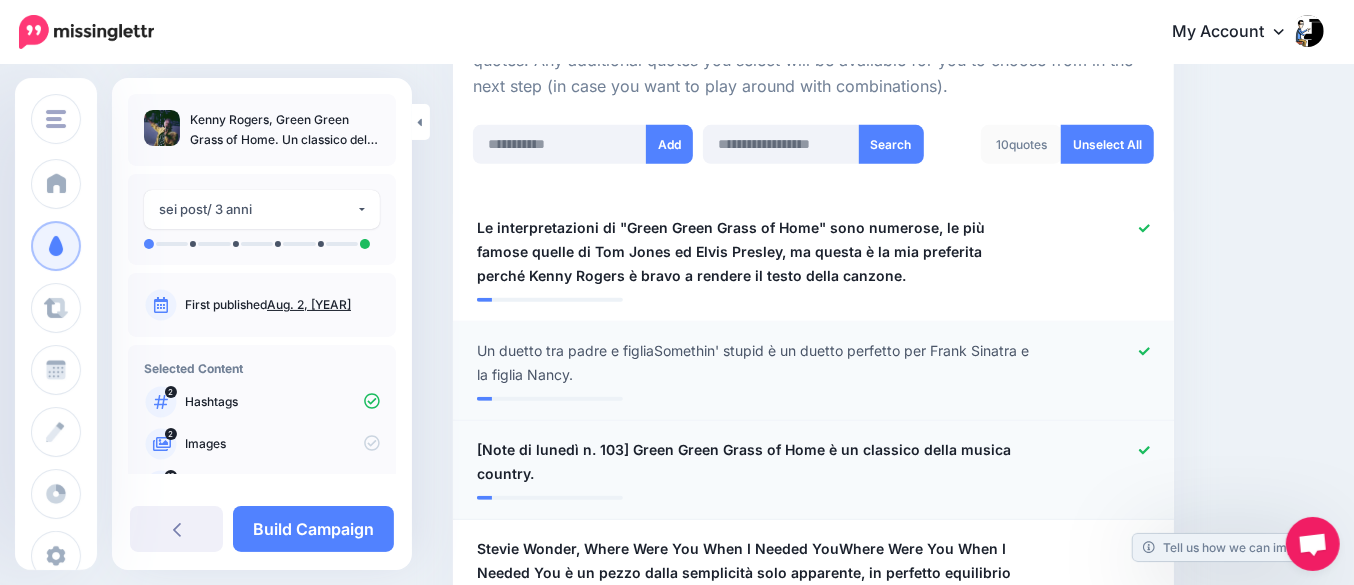 click 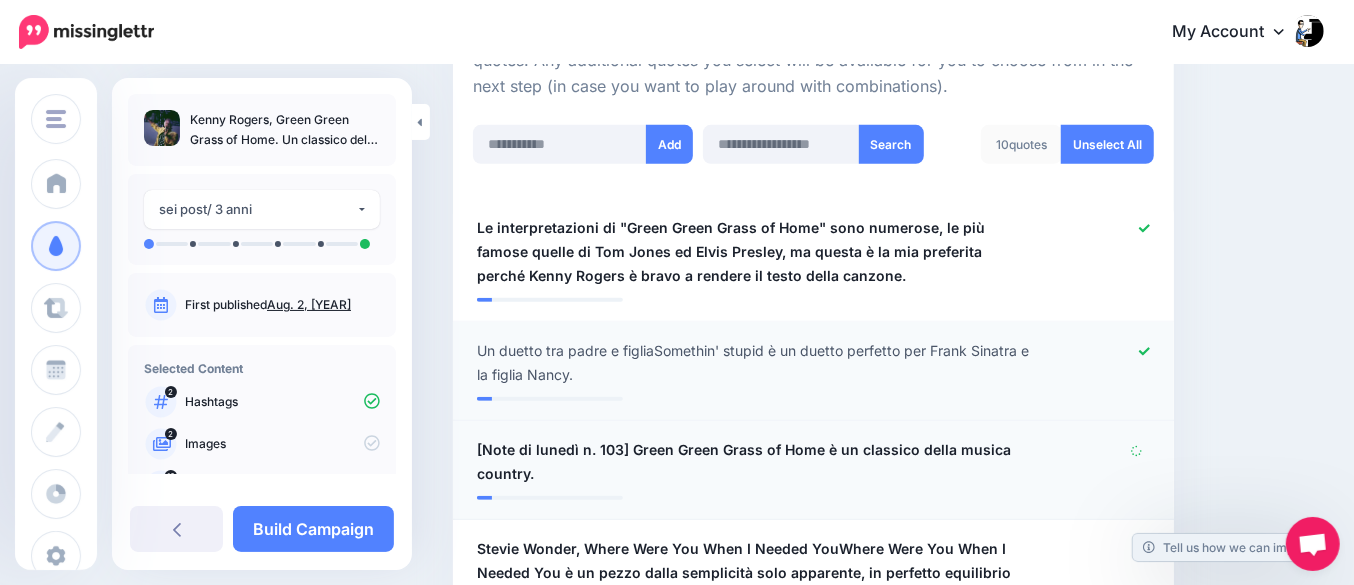 scroll, scrollTop: 625, scrollLeft: 0, axis: vertical 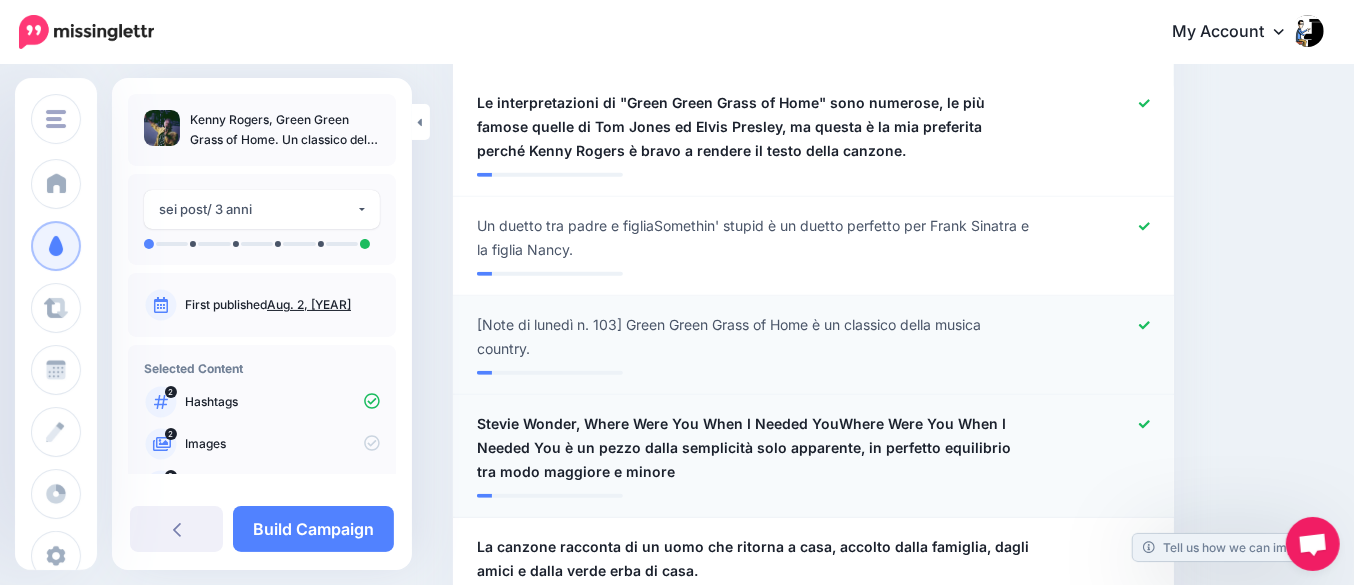 click 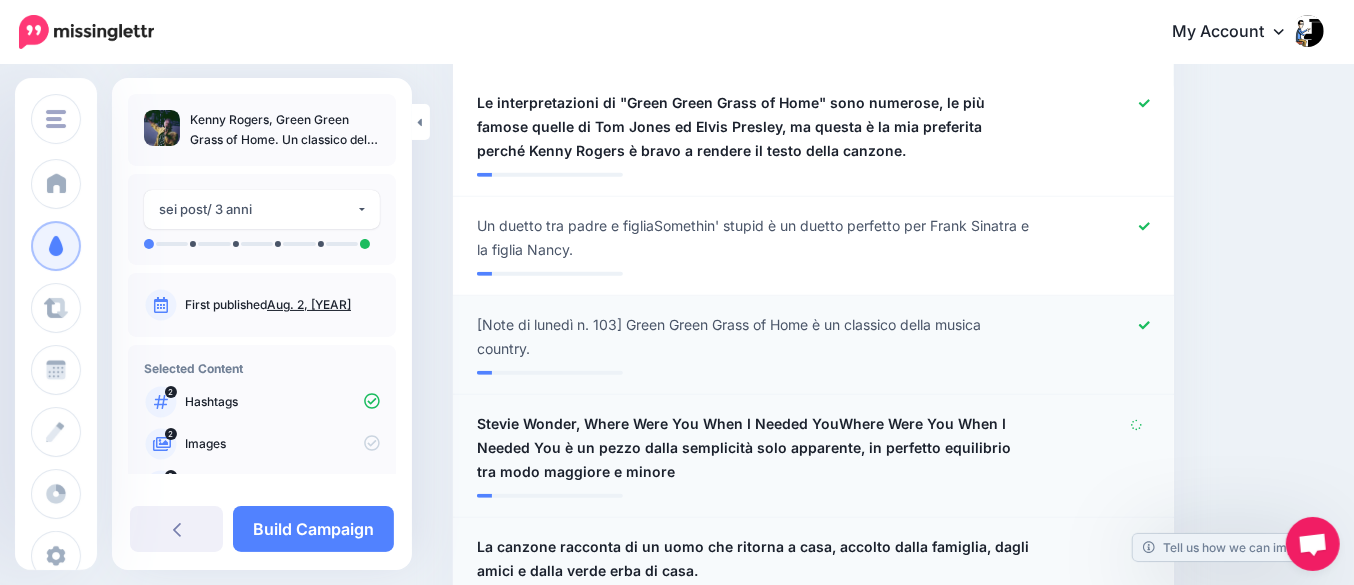 scroll, scrollTop: 750, scrollLeft: 0, axis: vertical 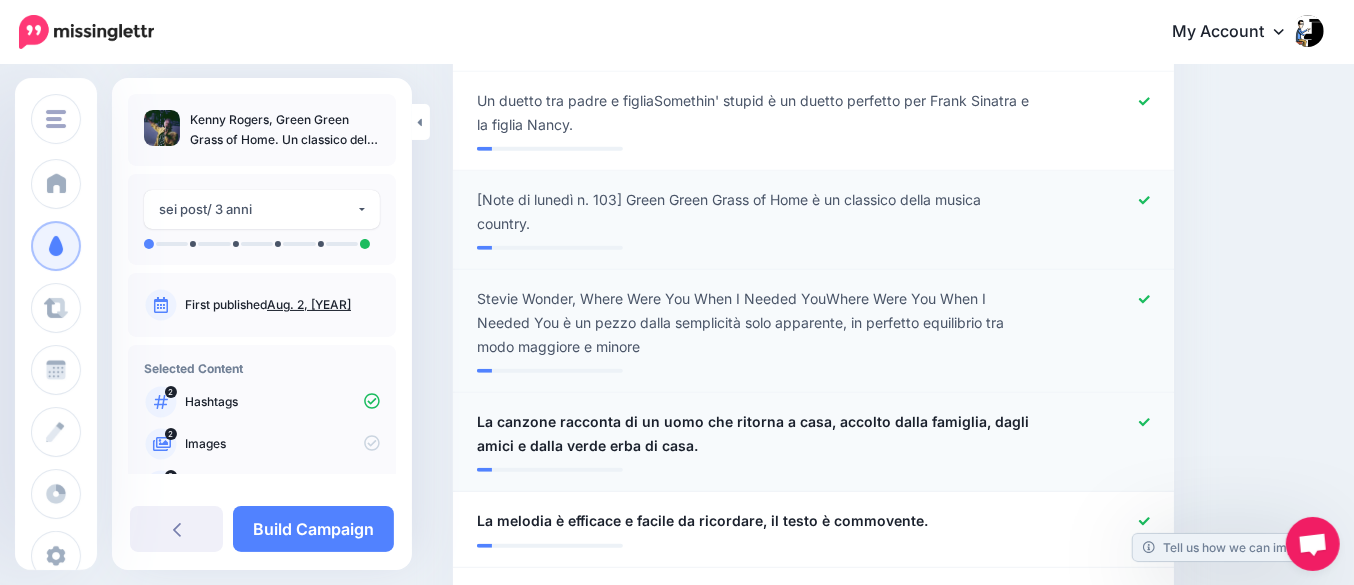 click on "La canzone racconta di un uomo che ritorna a casa, accolto dalla famiglia, dagli amici e dalla verde erba di casa." at bounding box center (755, 434) 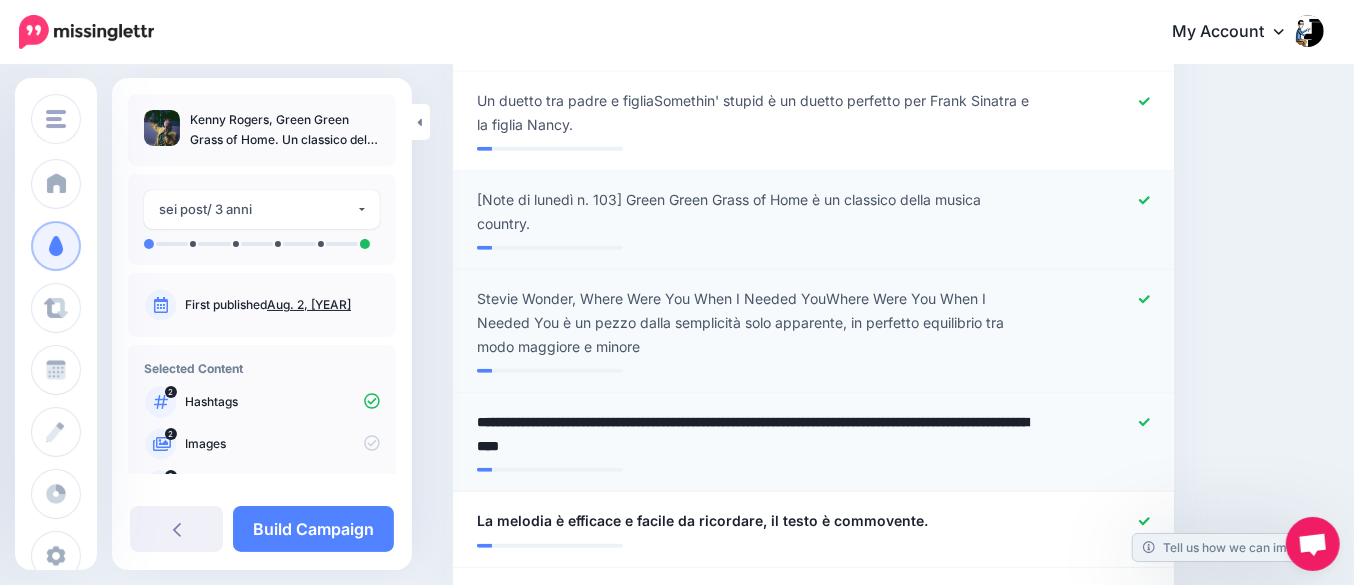 click on "**********" at bounding box center (761, 434) 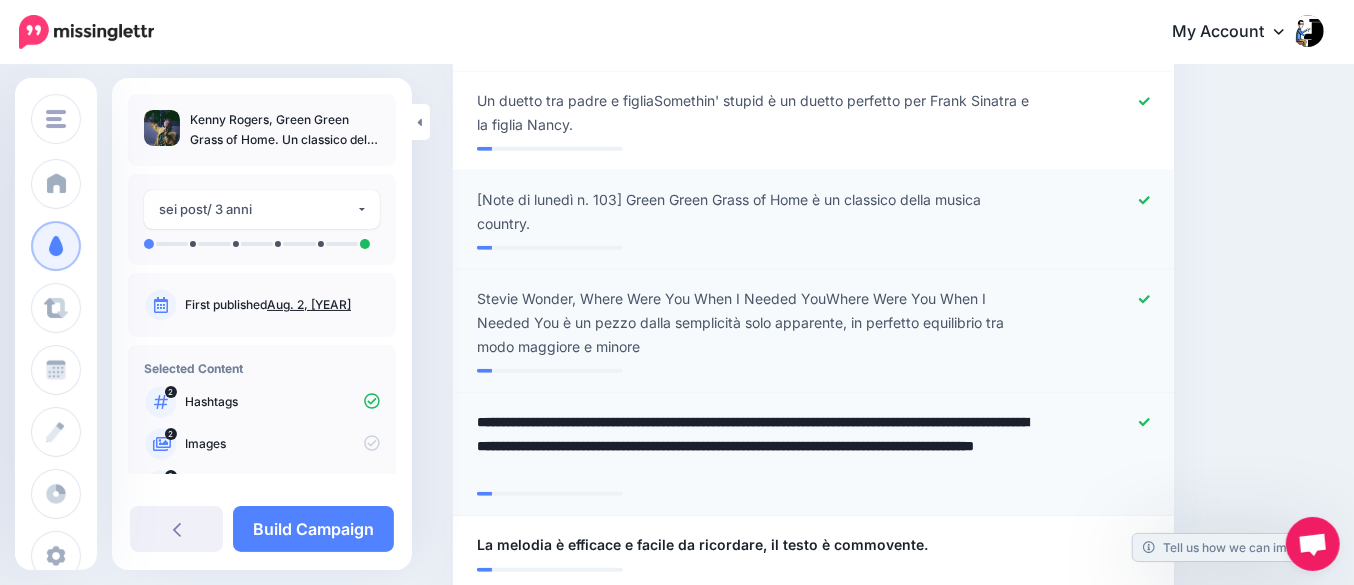 type on "**********" 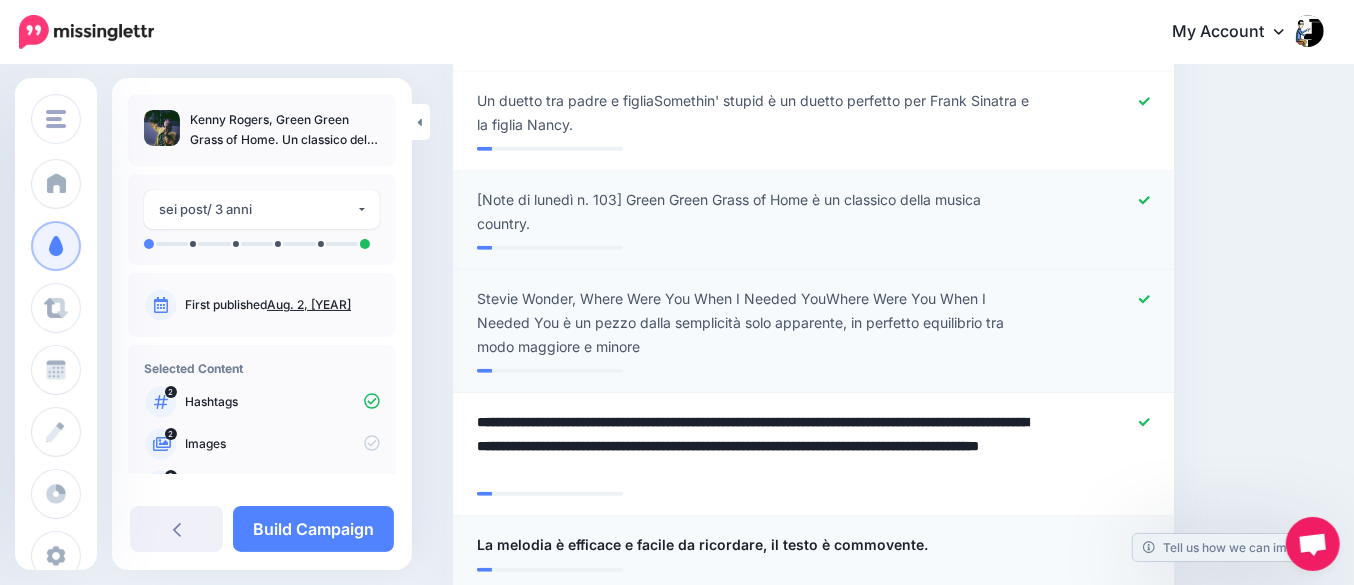 scroll, scrollTop: 875, scrollLeft: 0, axis: vertical 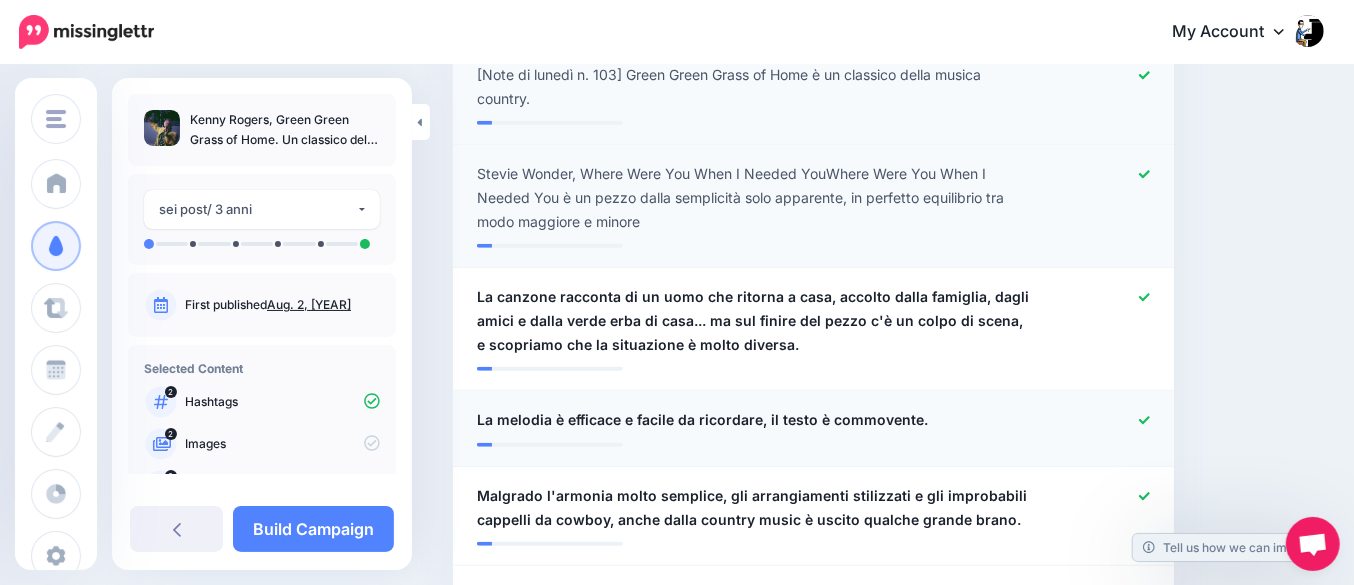click 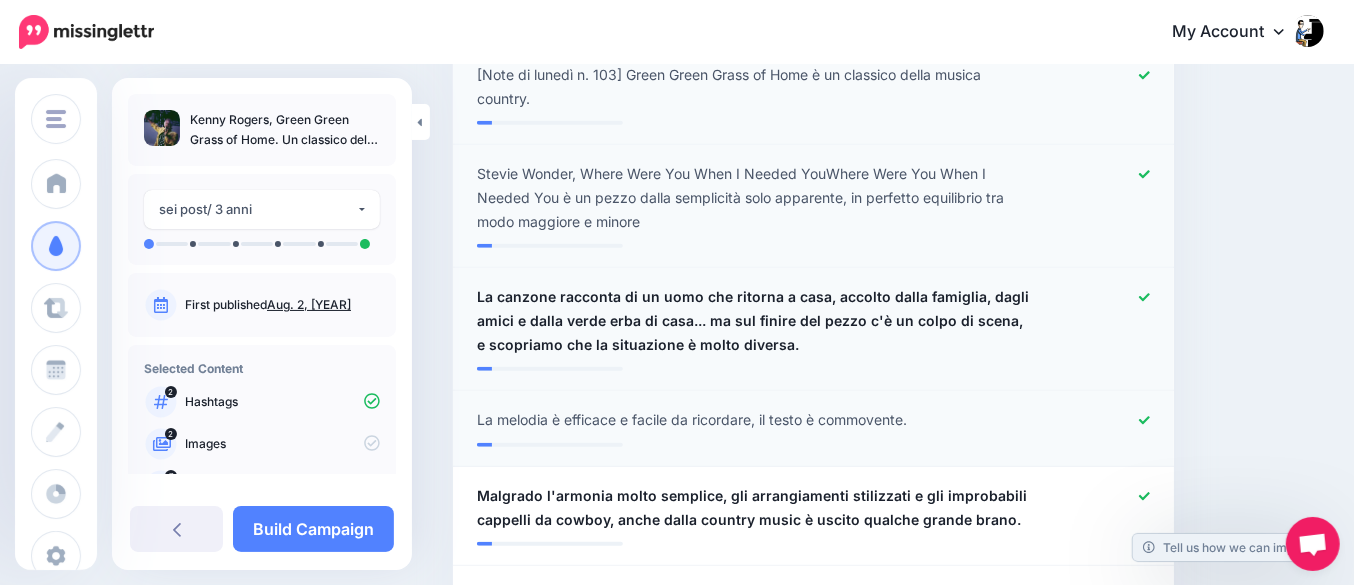 scroll, scrollTop: 1000, scrollLeft: 0, axis: vertical 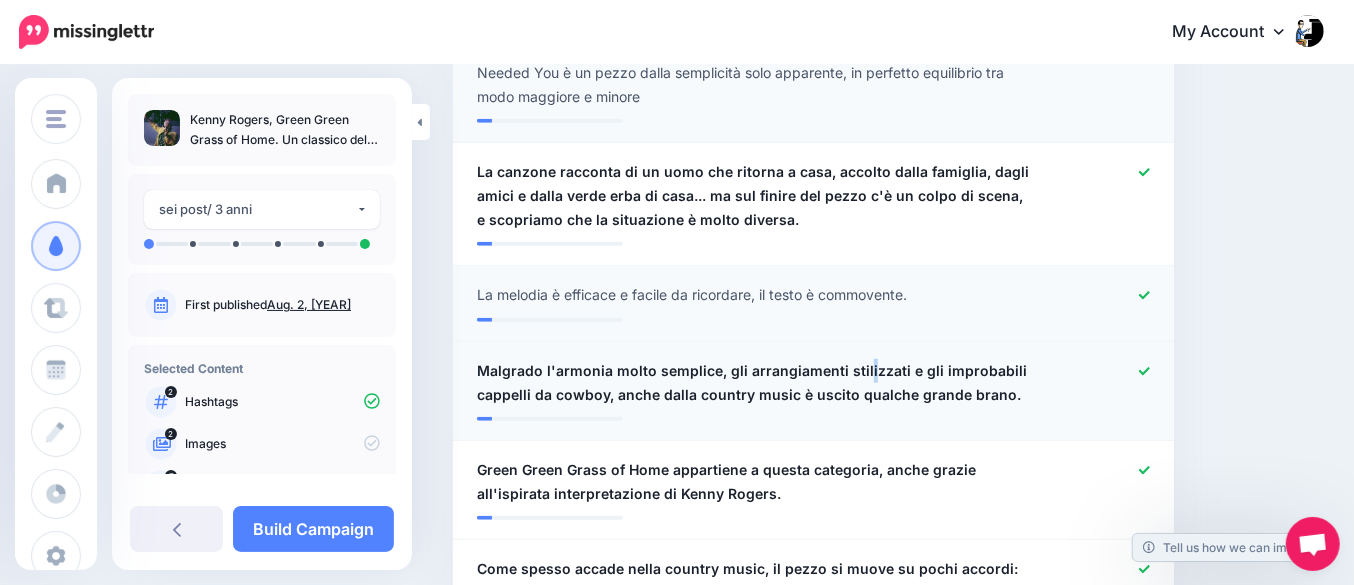 click on "Malgrado l'armonia molto semplice, gli arrangiamenti stilizzati e gli improbabili cappelli da cowboy, anche dalla country music è uscito qualche grande brano." at bounding box center (755, 383) 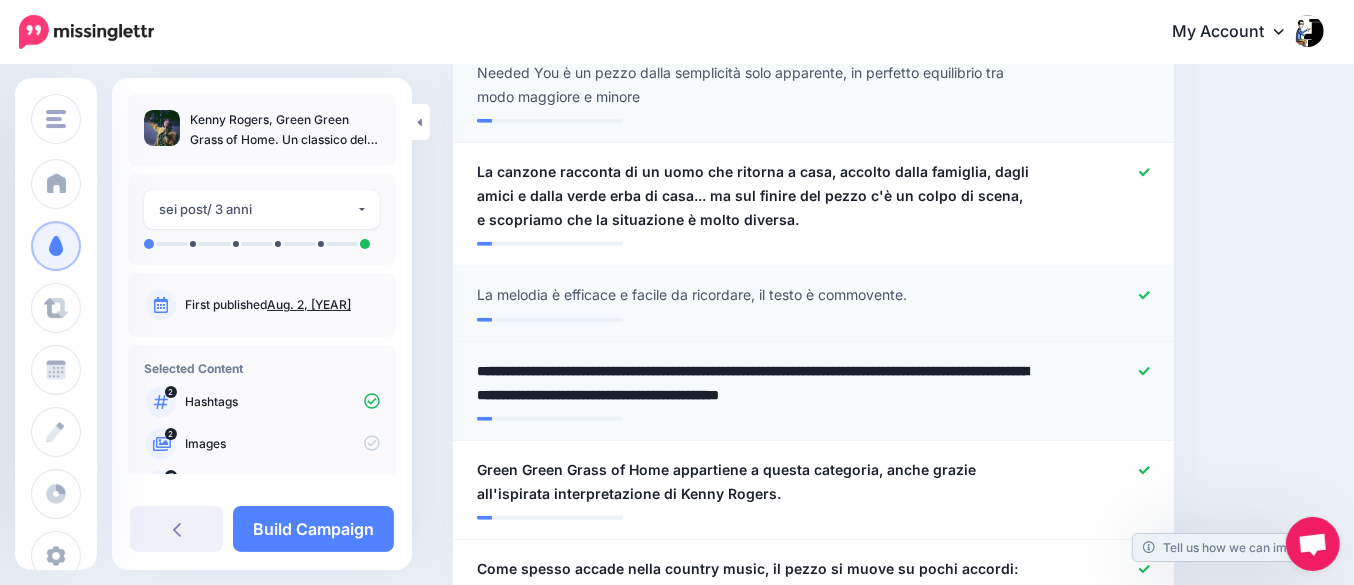 click on "**********" at bounding box center [755, 383] 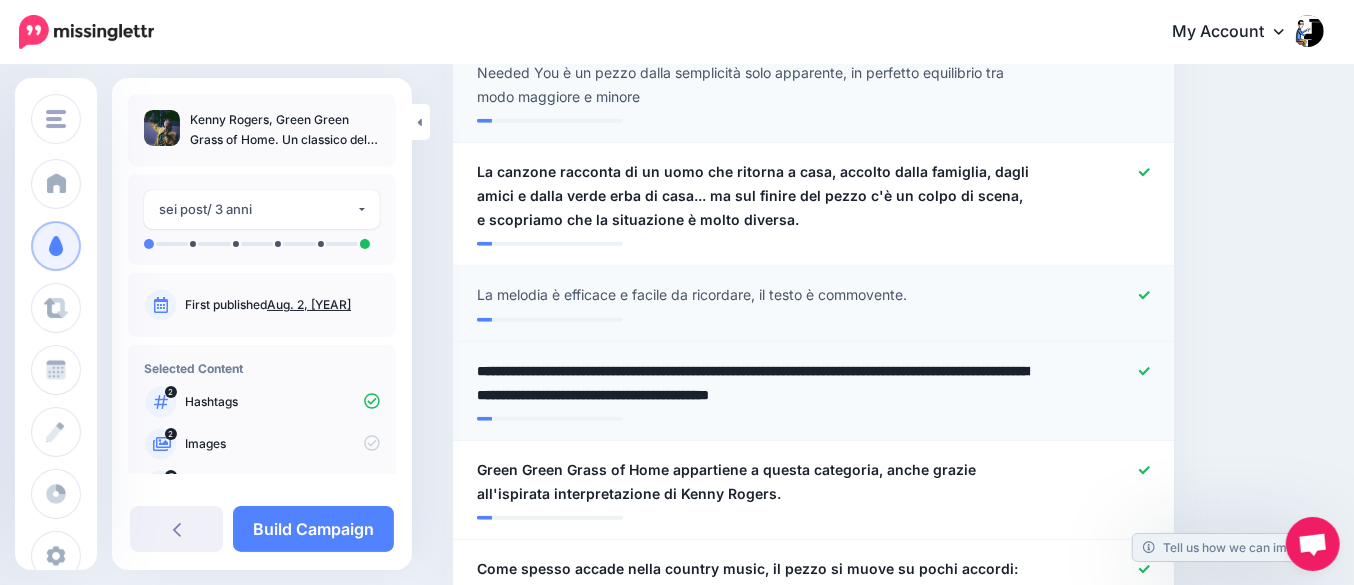 click on "**********" at bounding box center [761, 383] 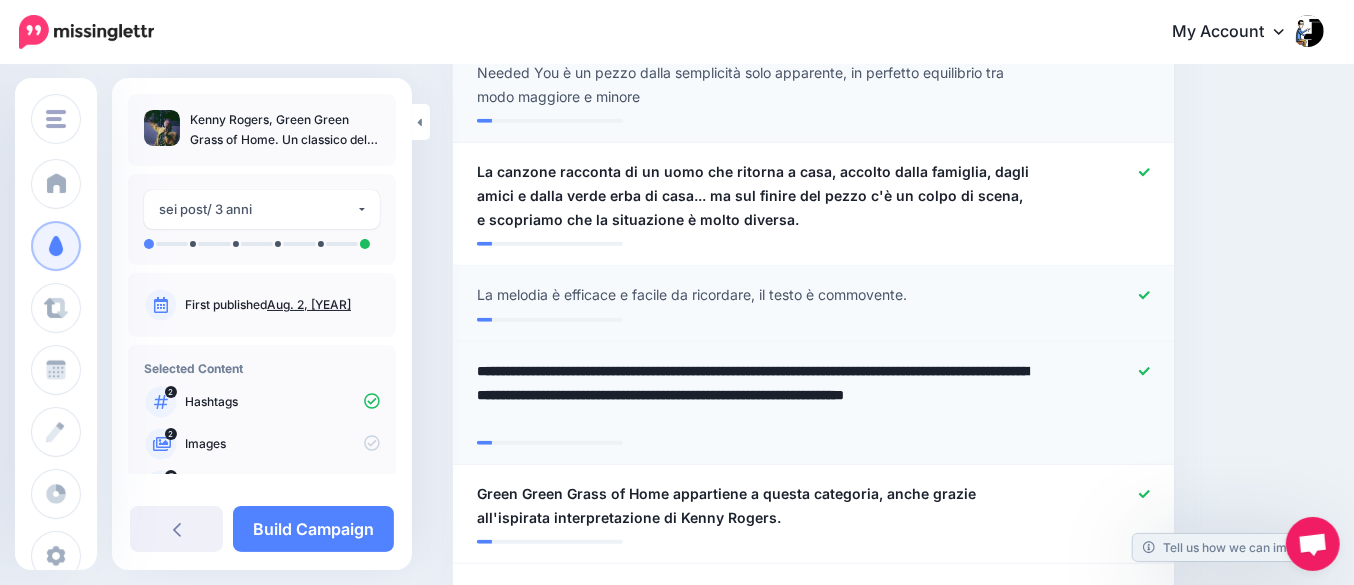 type on "**********" 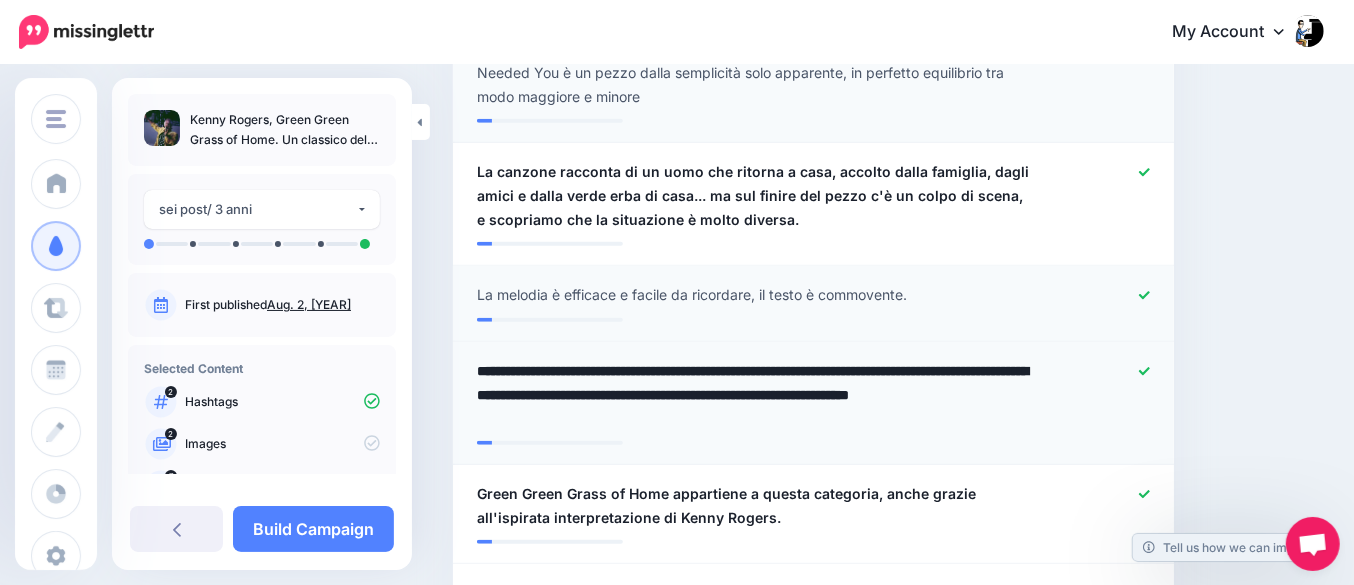 scroll, scrollTop: 1125, scrollLeft: 0, axis: vertical 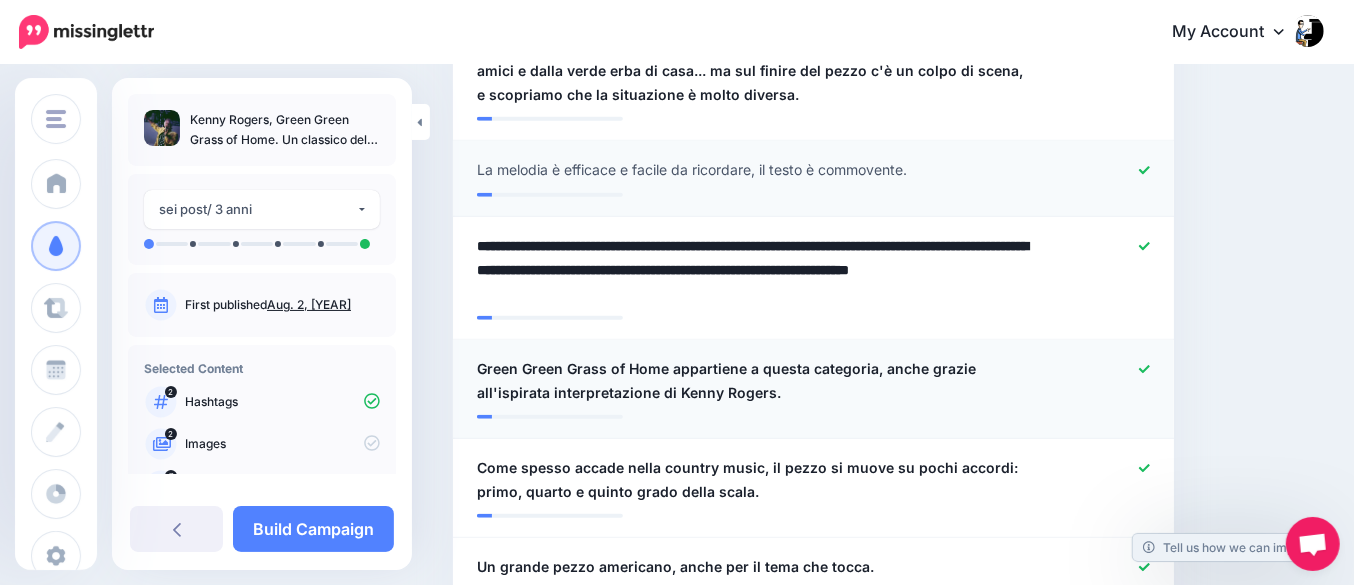 click 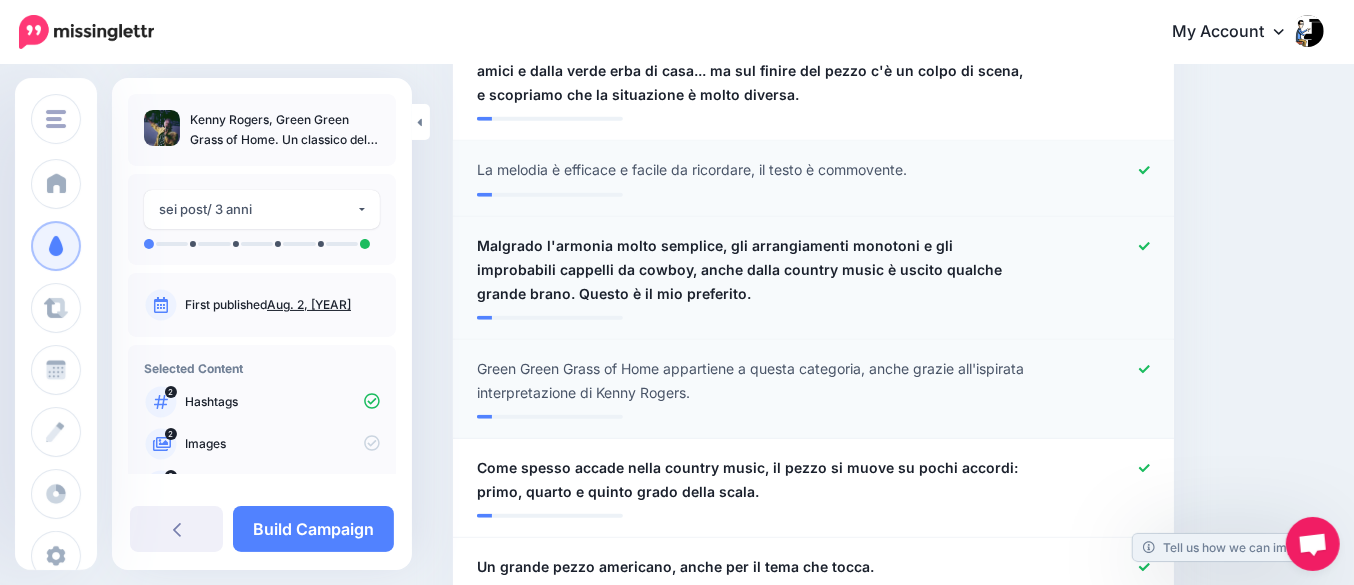 scroll, scrollTop: 1250, scrollLeft: 0, axis: vertical 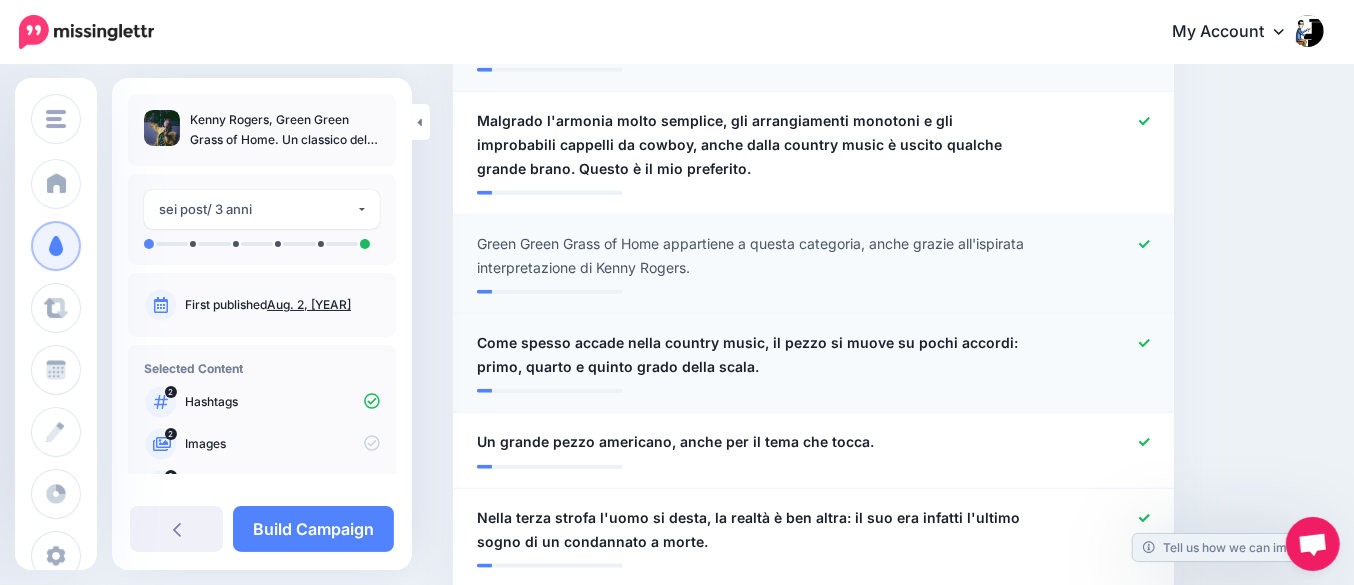 click on "Come spesso accade nella country music, il pezzo si muove su pochi accordi: primo, quarto e quinto grado della scala." at bounding box center [755, 355] 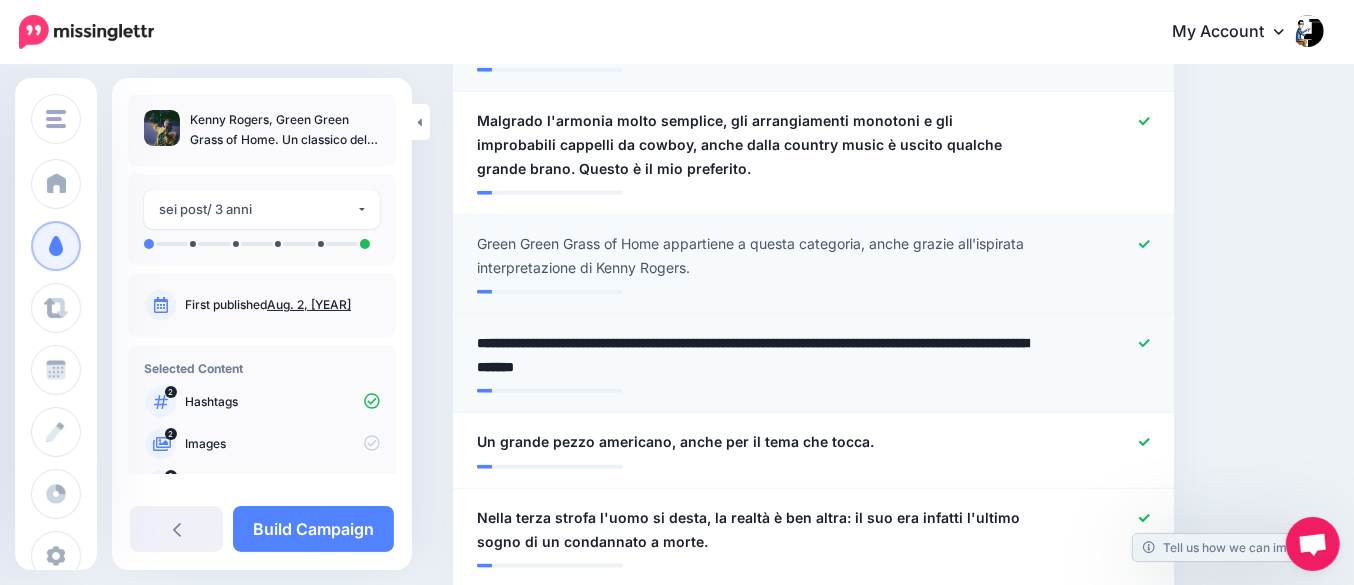 click on "**********" at bounding box center [761, 355] 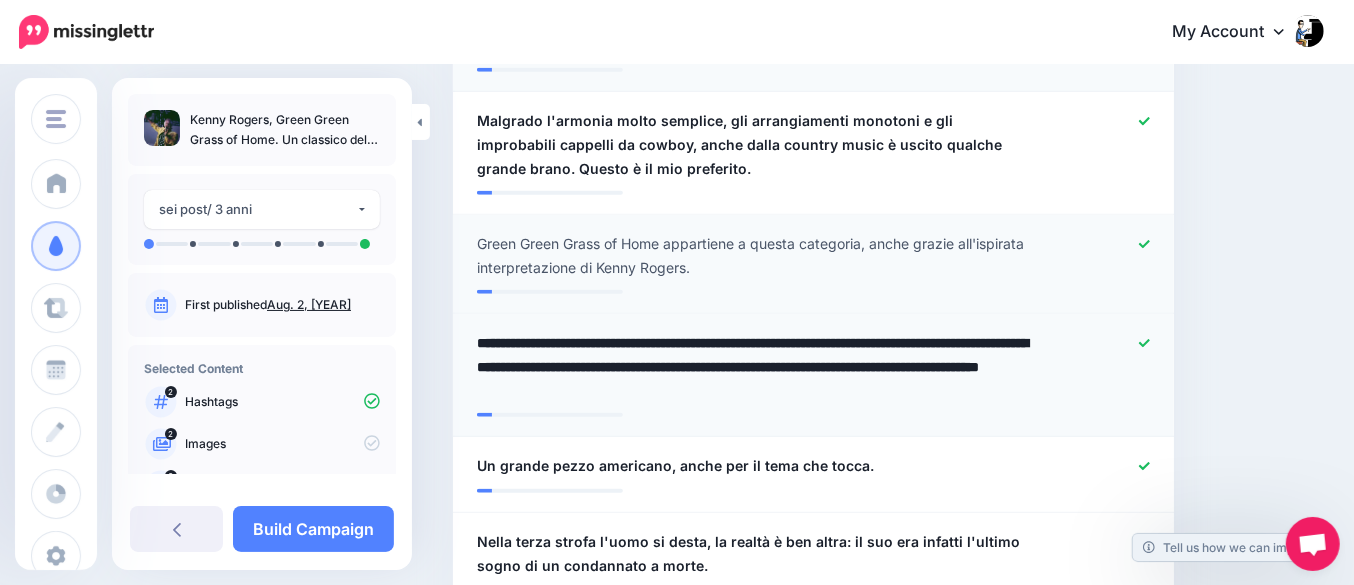 type on "**********" 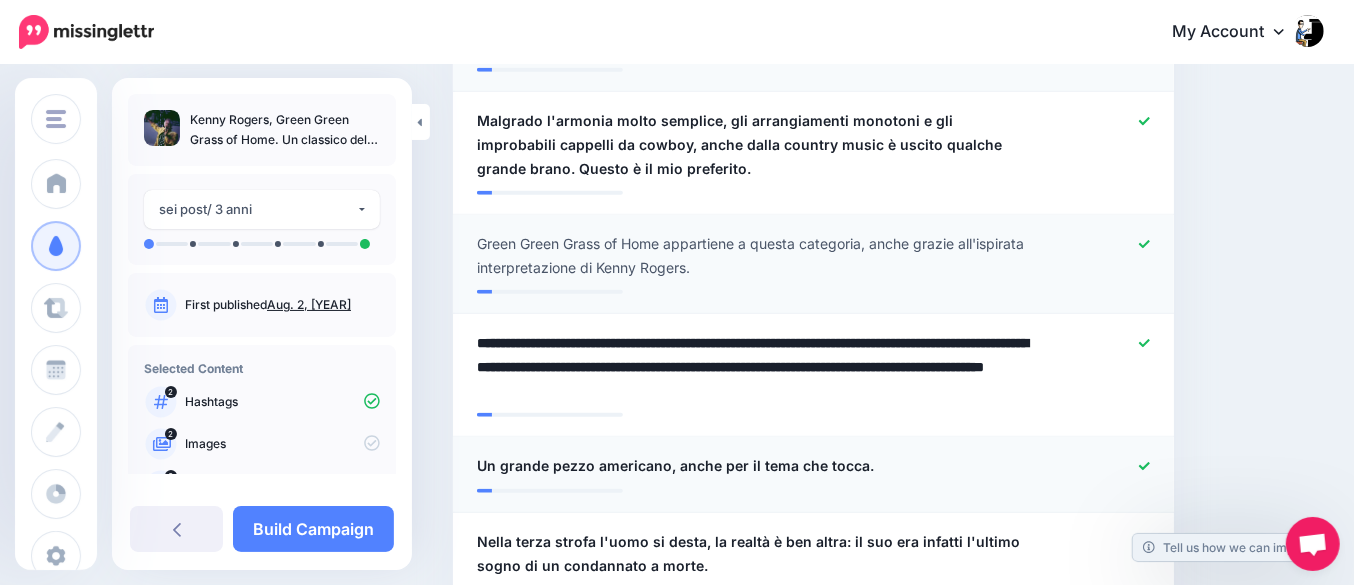 click 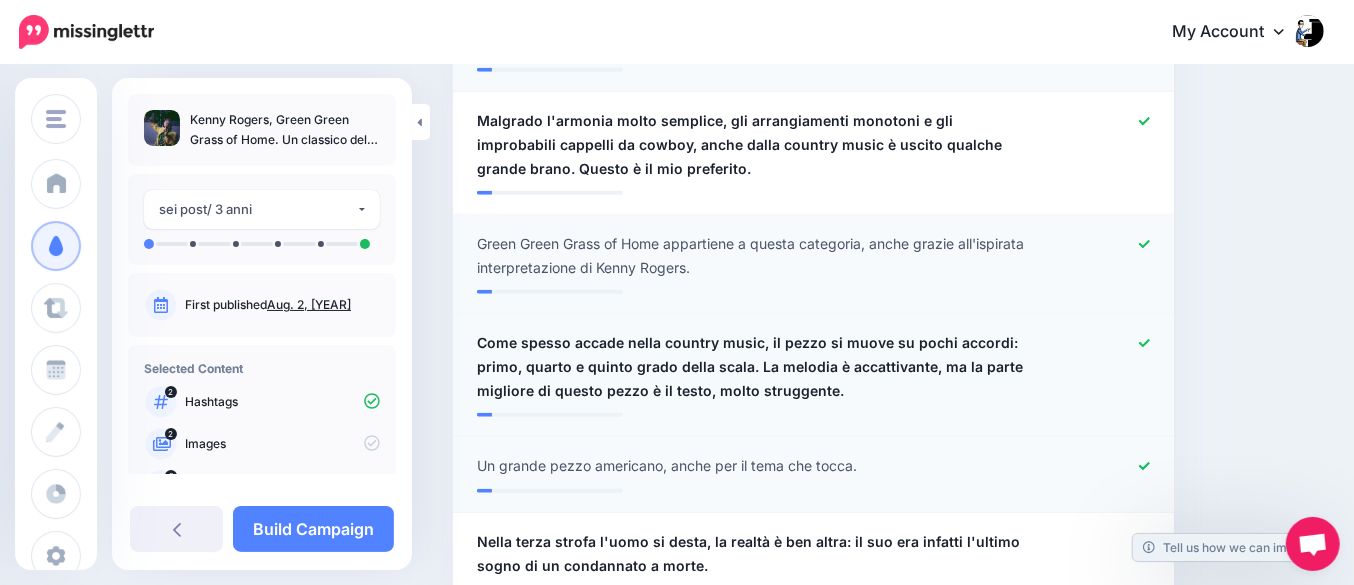 scroll, scrollTop: 1375, scrollLeft: 0, axis: vertical 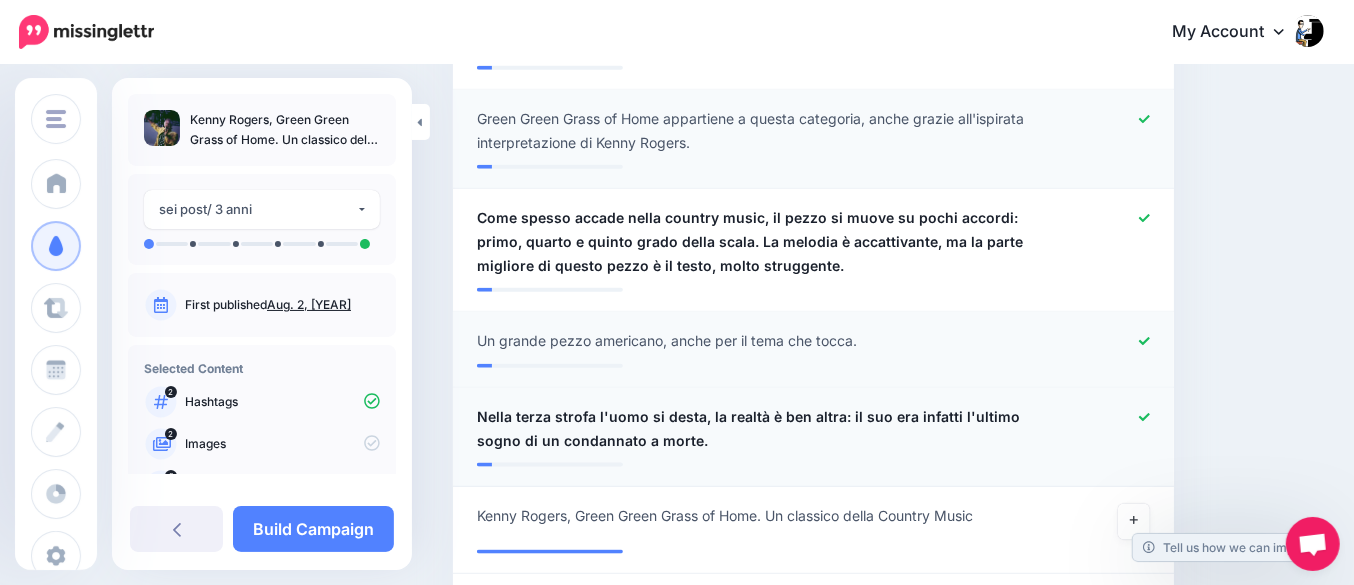click 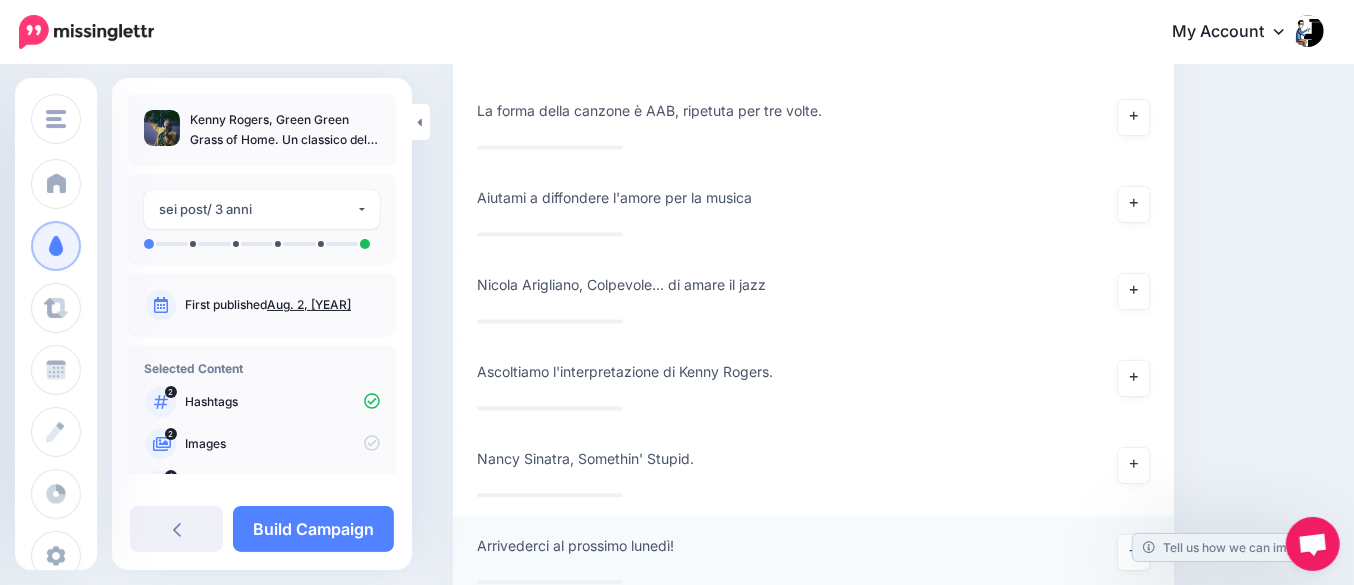 scroll, scrollTop: 2647, scrollLeft: 0, axis: vertical 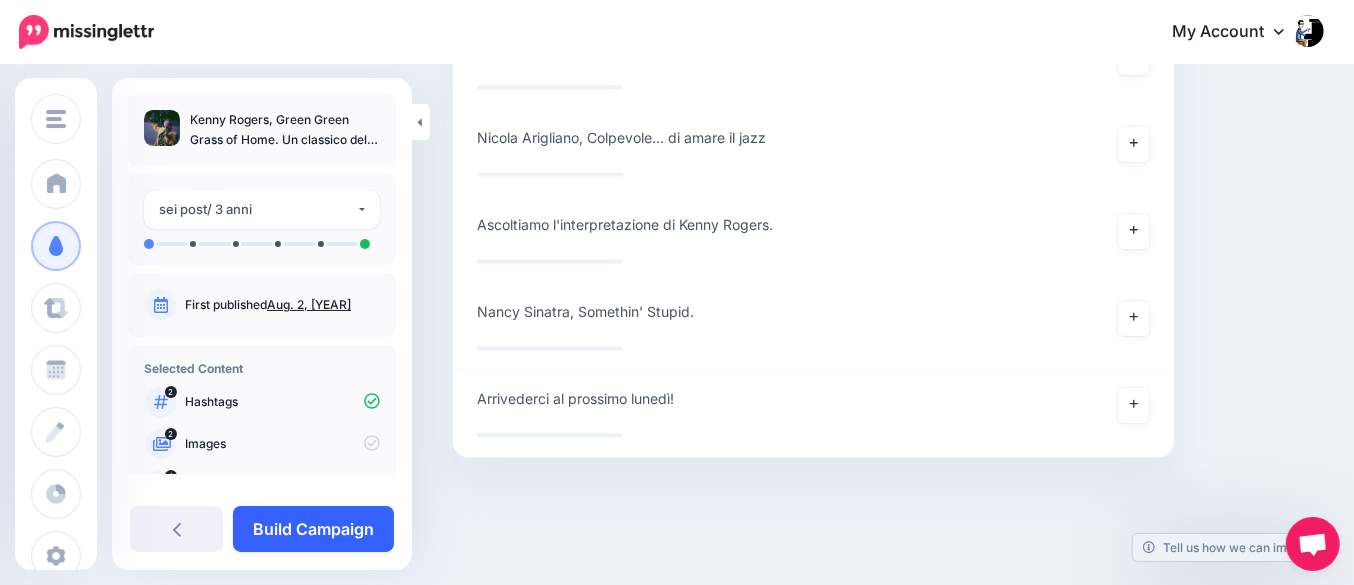 click on "Build Campaign" at bounding box center (313, 529) 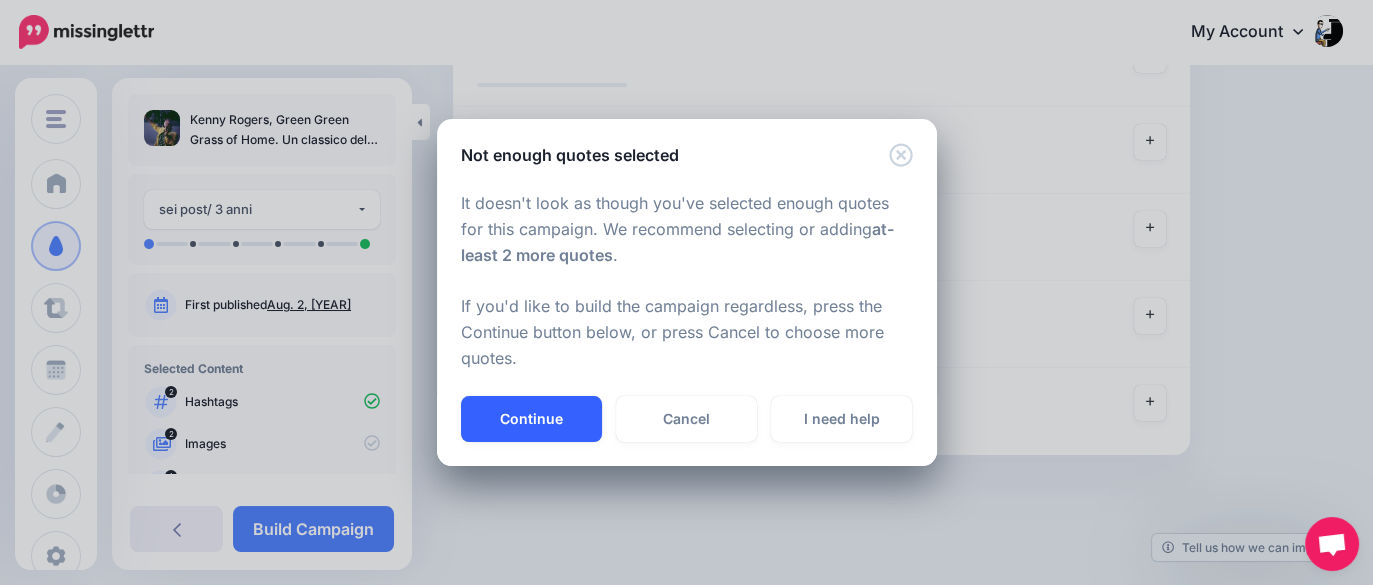 click on "Continue" at bounding box center [531, 419] 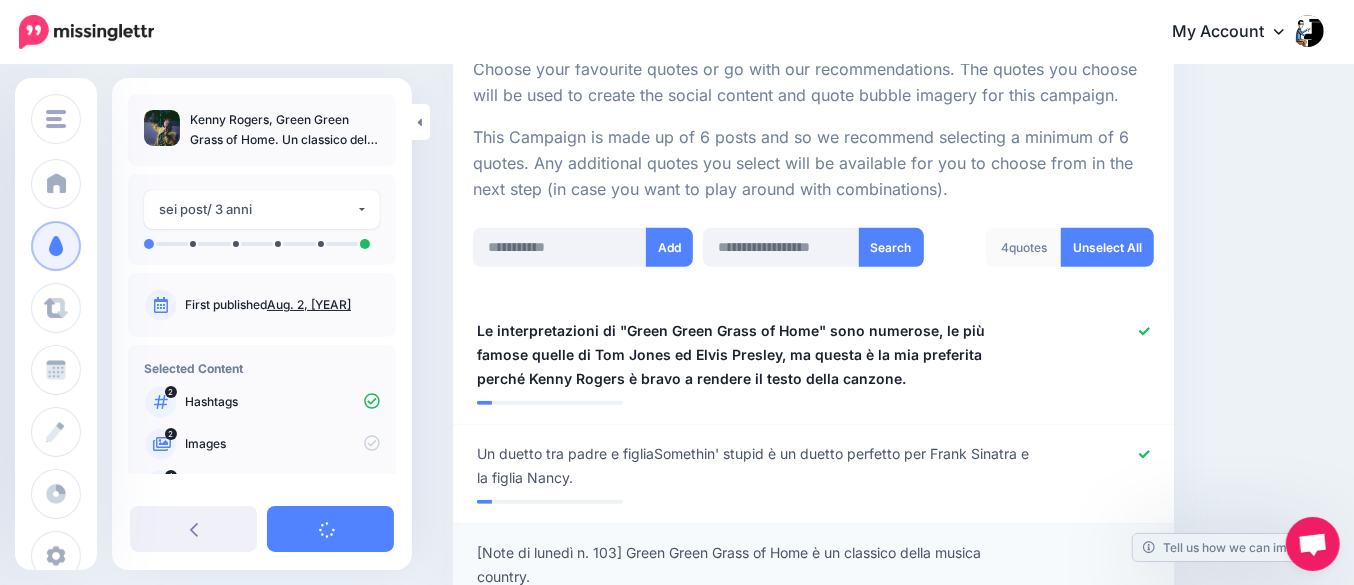 scroll, scrollTop: 147, scrollLeft: 0, axis: vertical 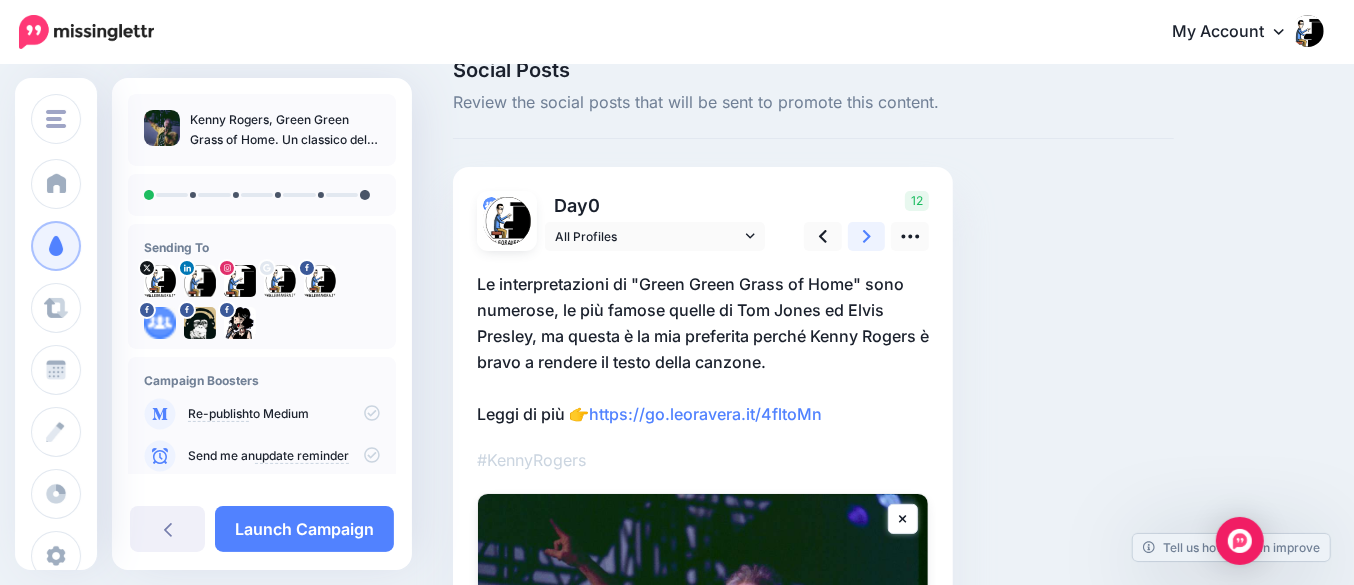 click 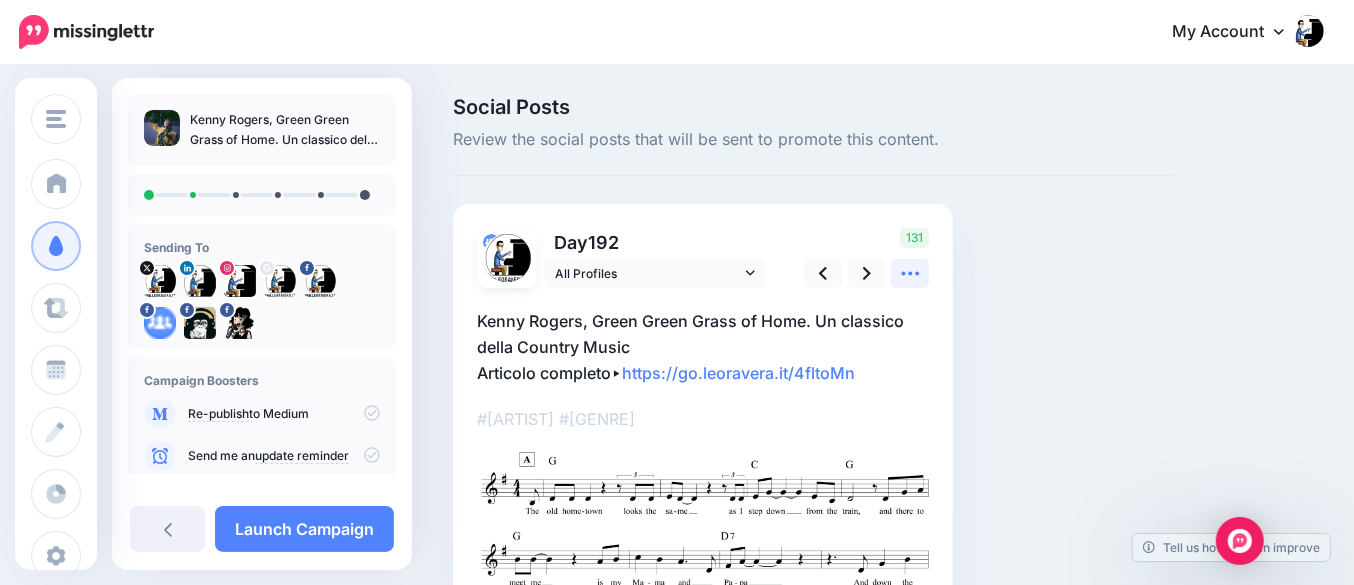 click 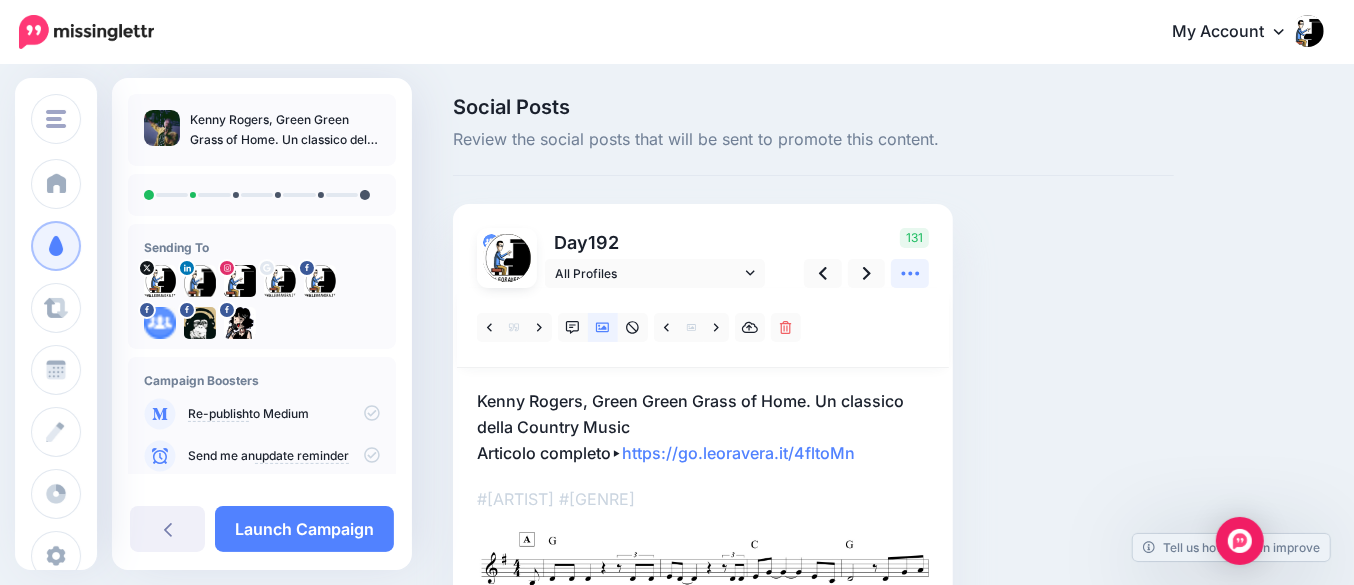 scroll, scrollTop: 125, scrollLeft: 0, axis: vertical 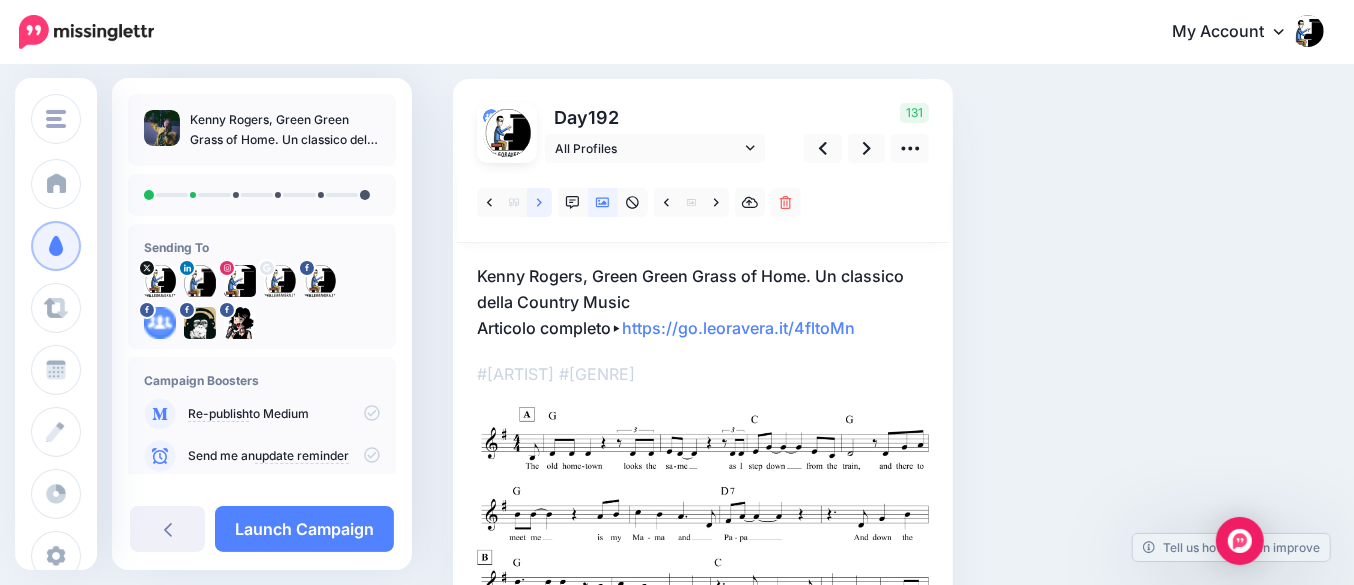 click 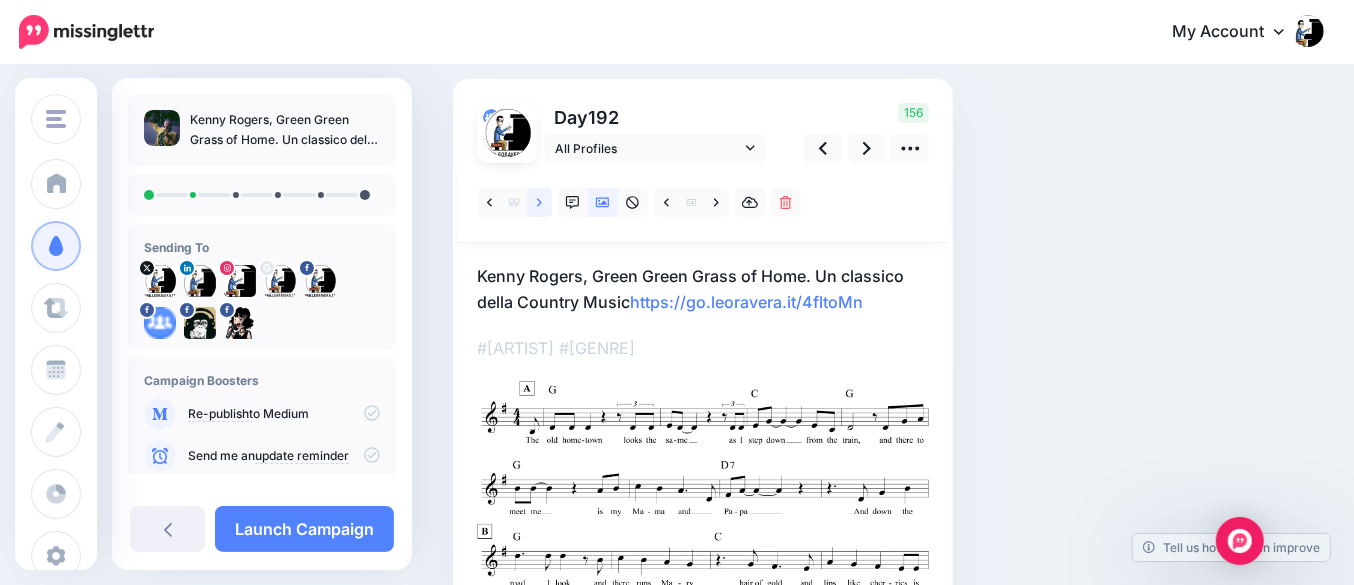 click 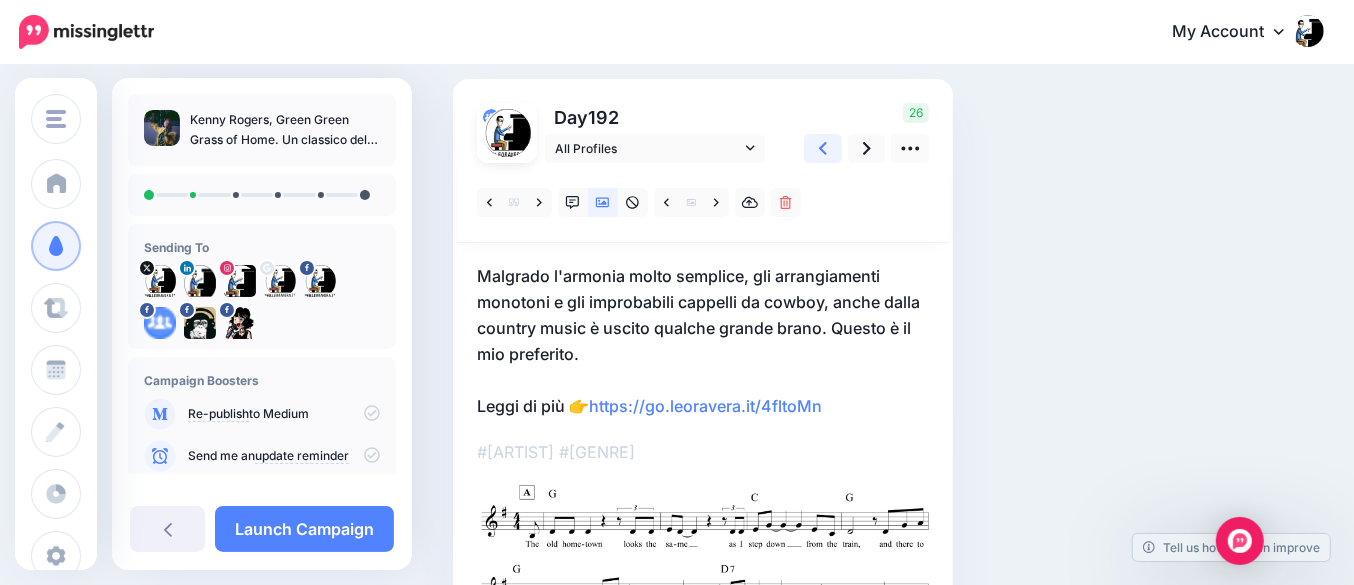 click 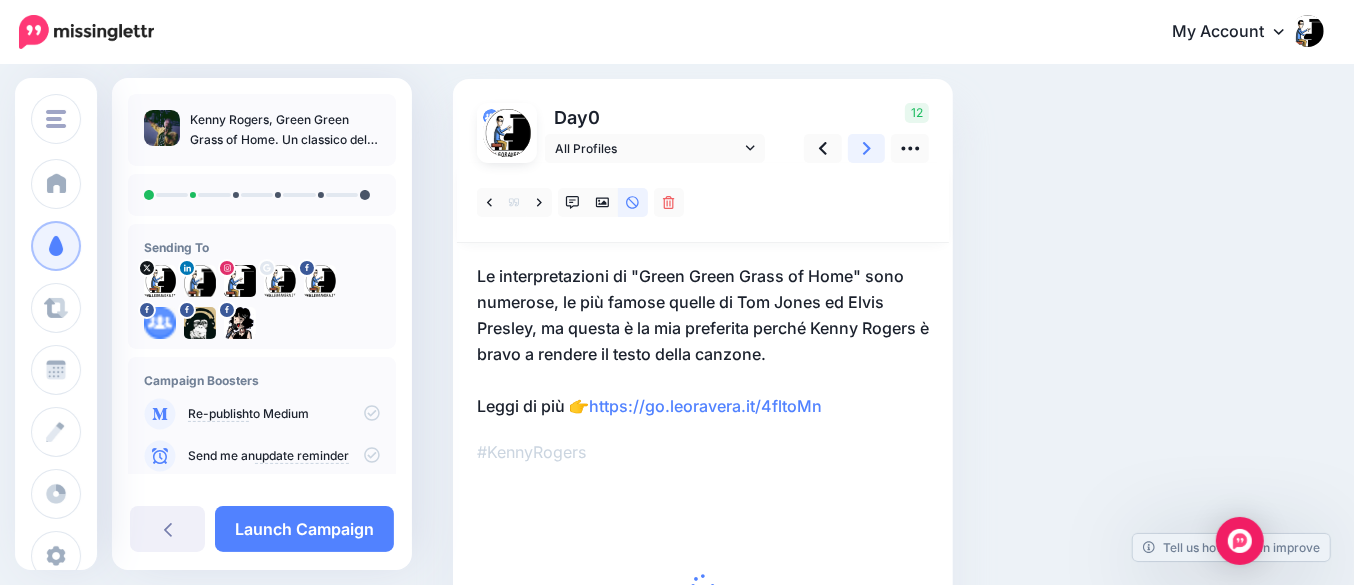 click 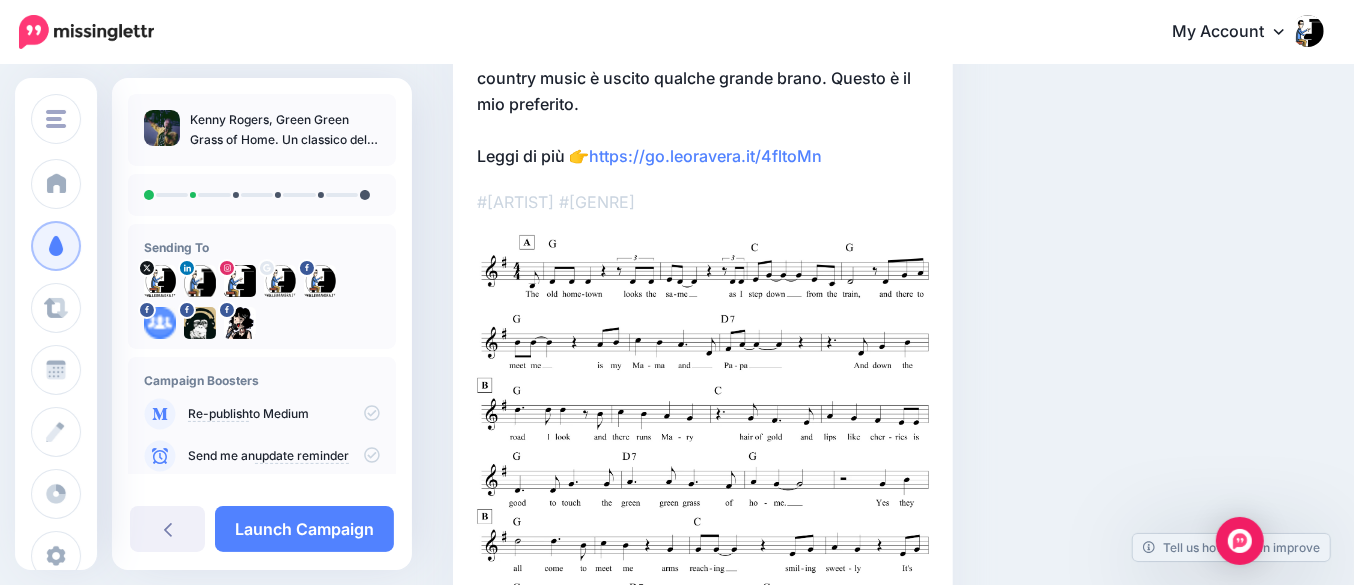 scroll, scrollTop: 125, scrollLeft: 0, axis: vertical 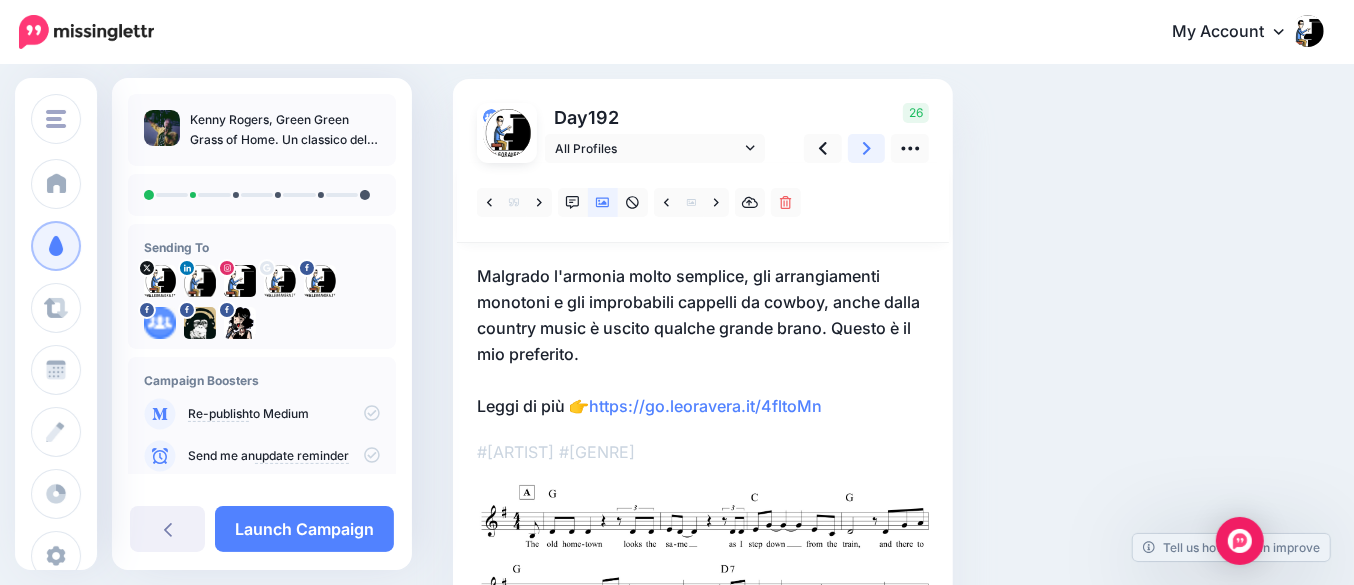click 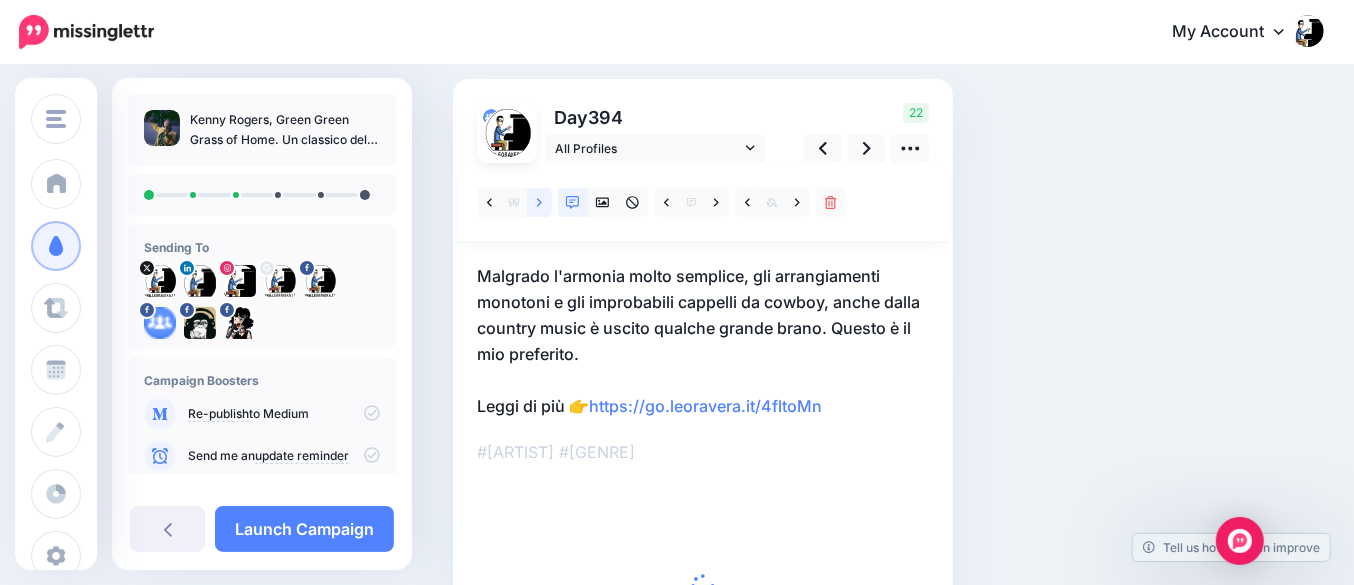 click at bounding box center [539, 202] 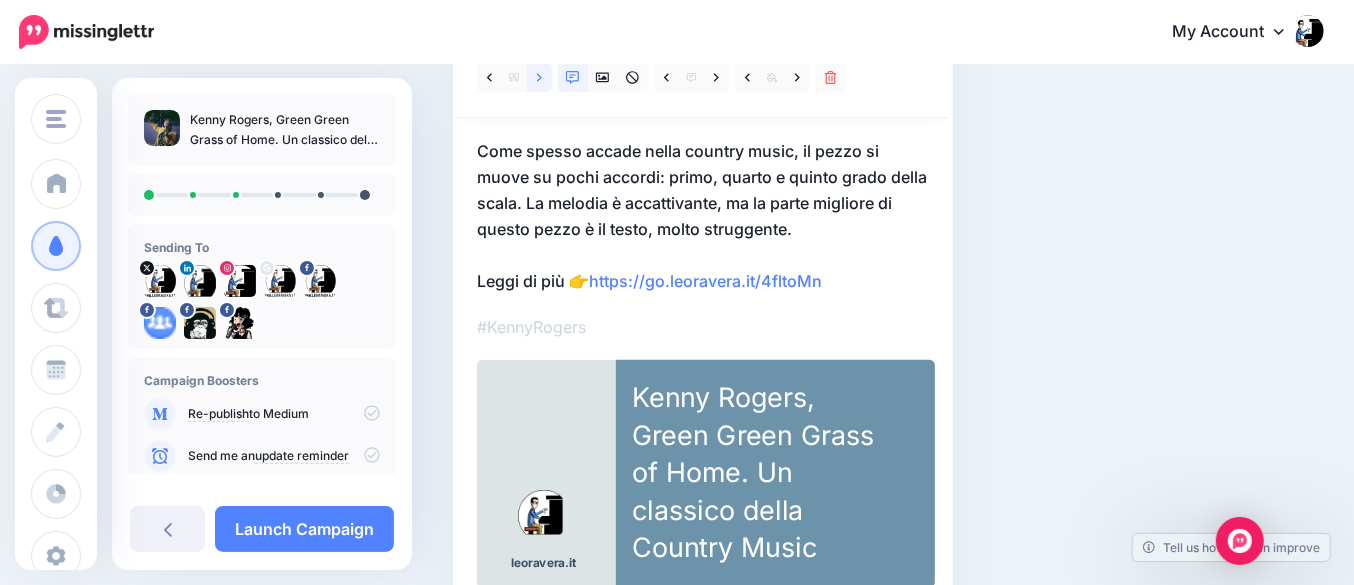 scroll, scrollTop: 367, scrollLeft: 0, axis: vertical 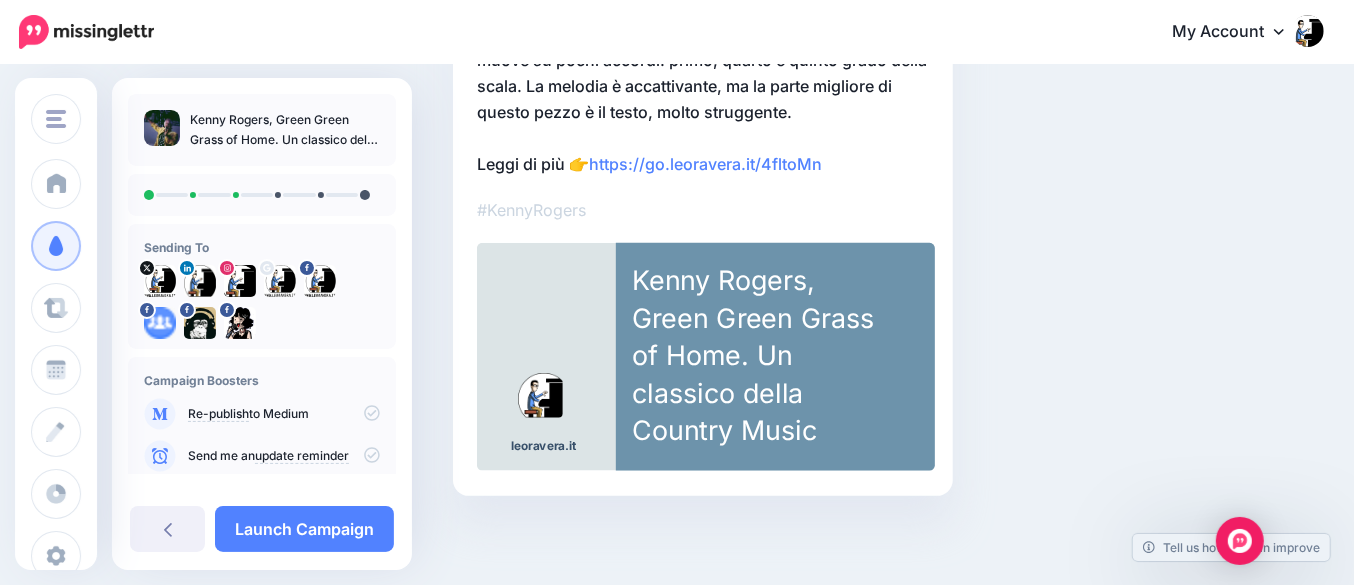 click on "Kenny Rogers, Green Green Grass of Home. Un classico della Country Music" at bounding box center (760, 356) 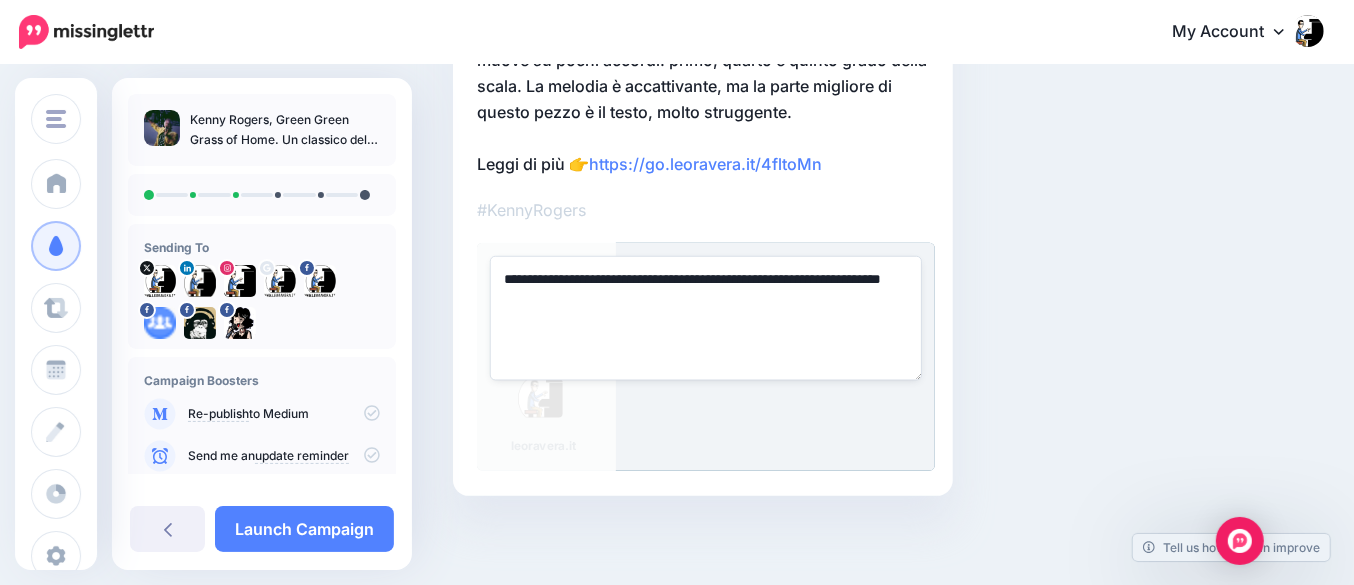 drag, startPoint x: 780, startPoint y: 277, endPoint x: 827, endPoint y: 332, distance: 72.34639 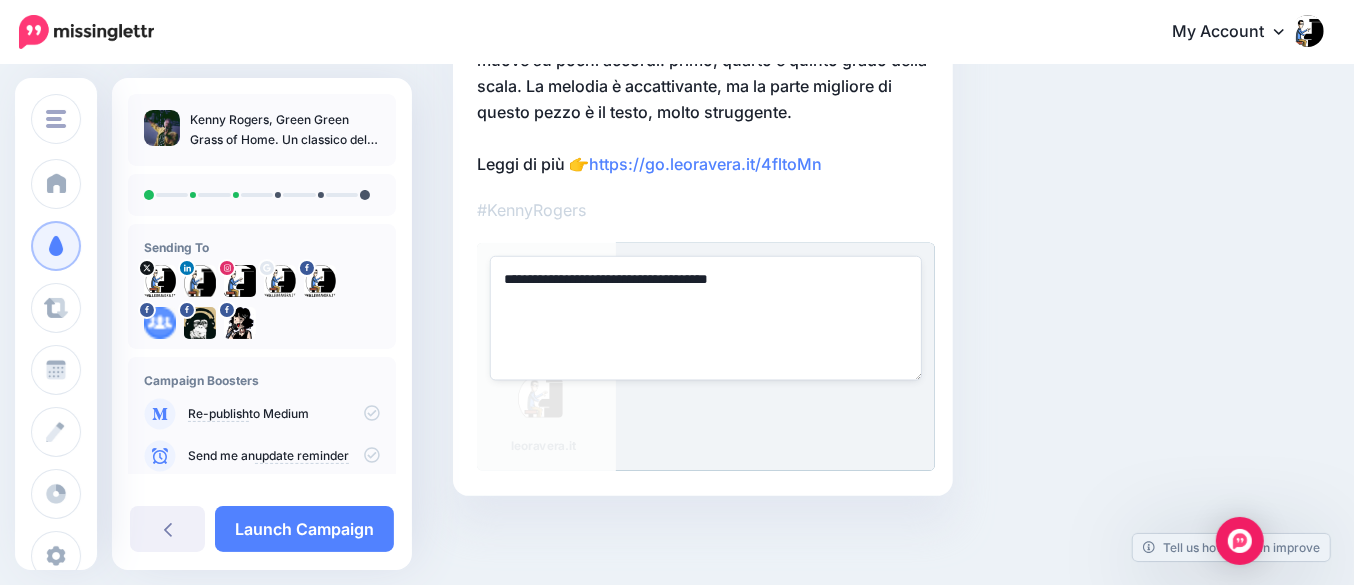 click on "**********" at bounding box center (706, 357) 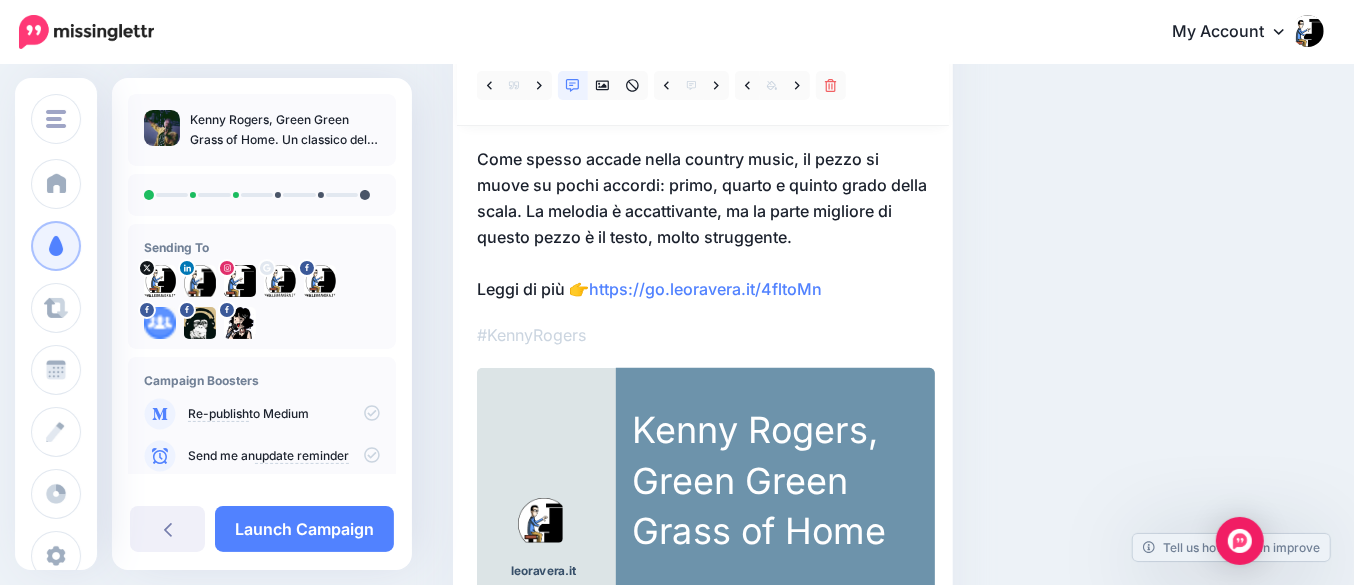 scroll, scrollTop: 117, scrollLeft: 0, axis: vertical 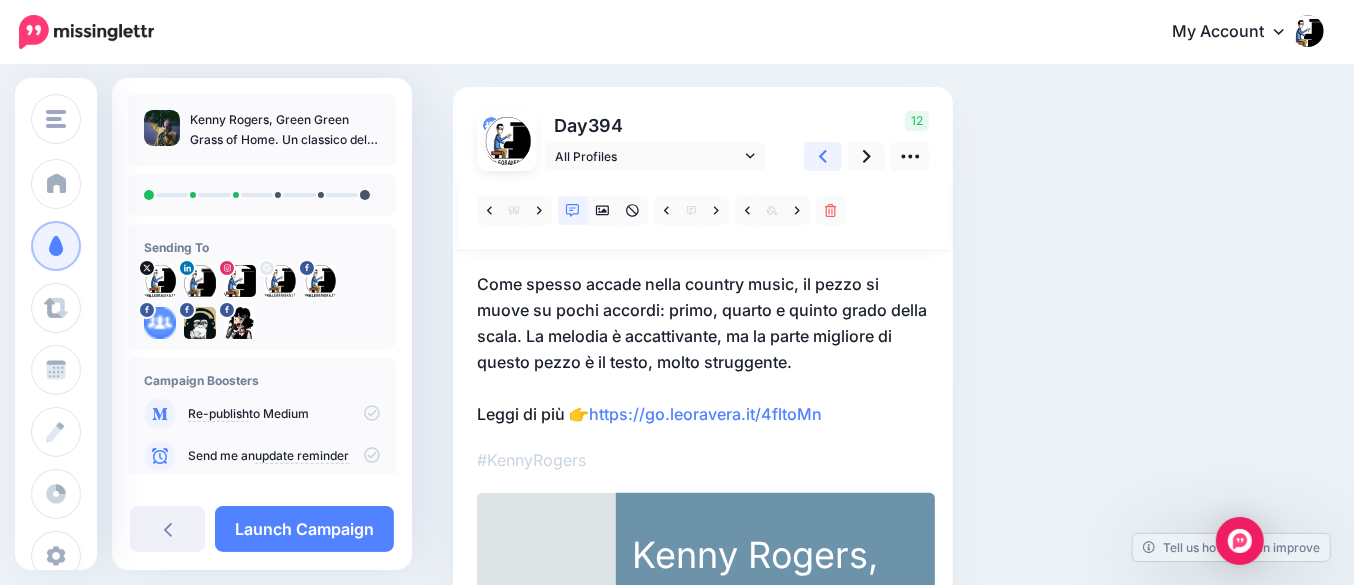 click at bounding box center (823, 156) 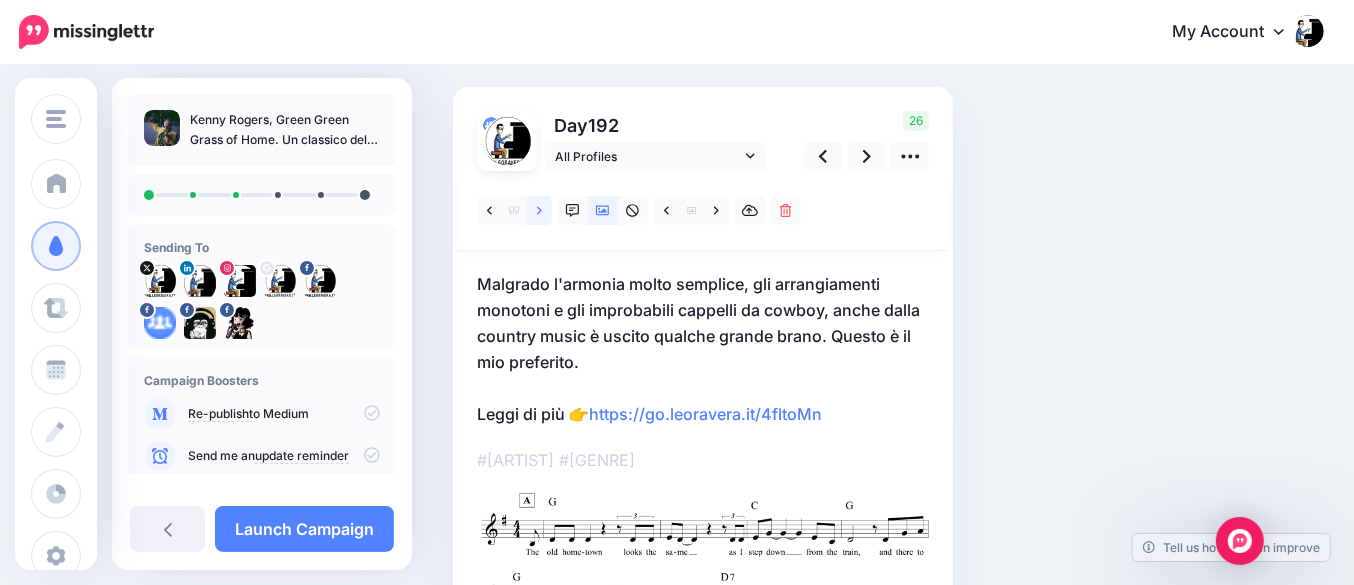 click 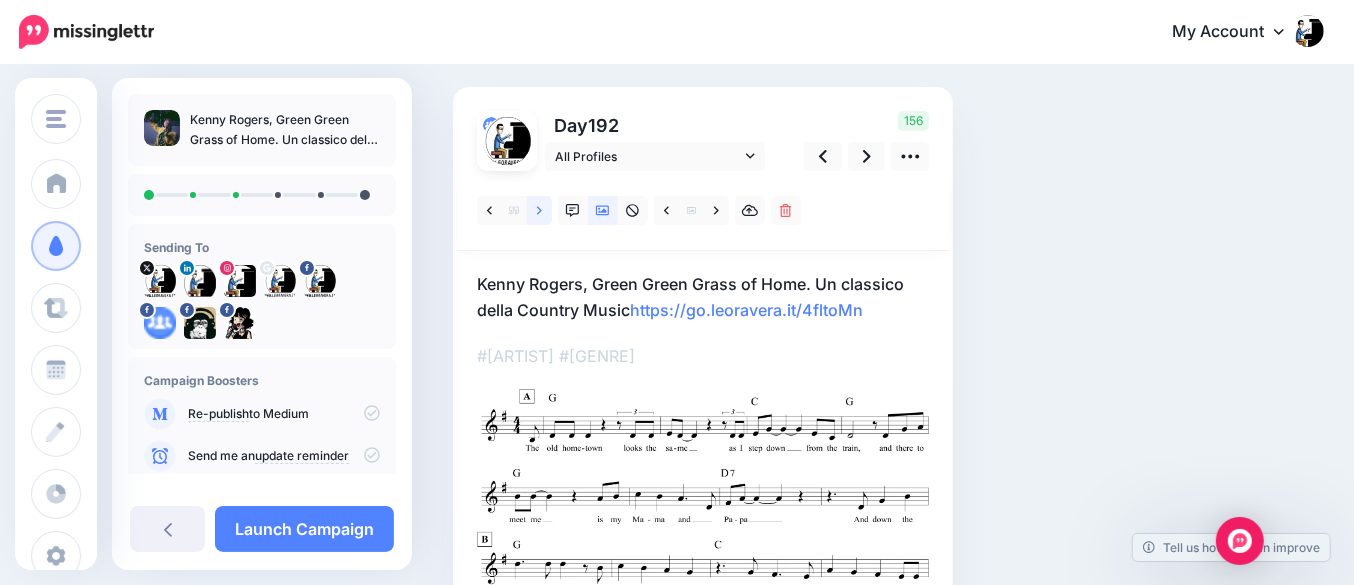 click 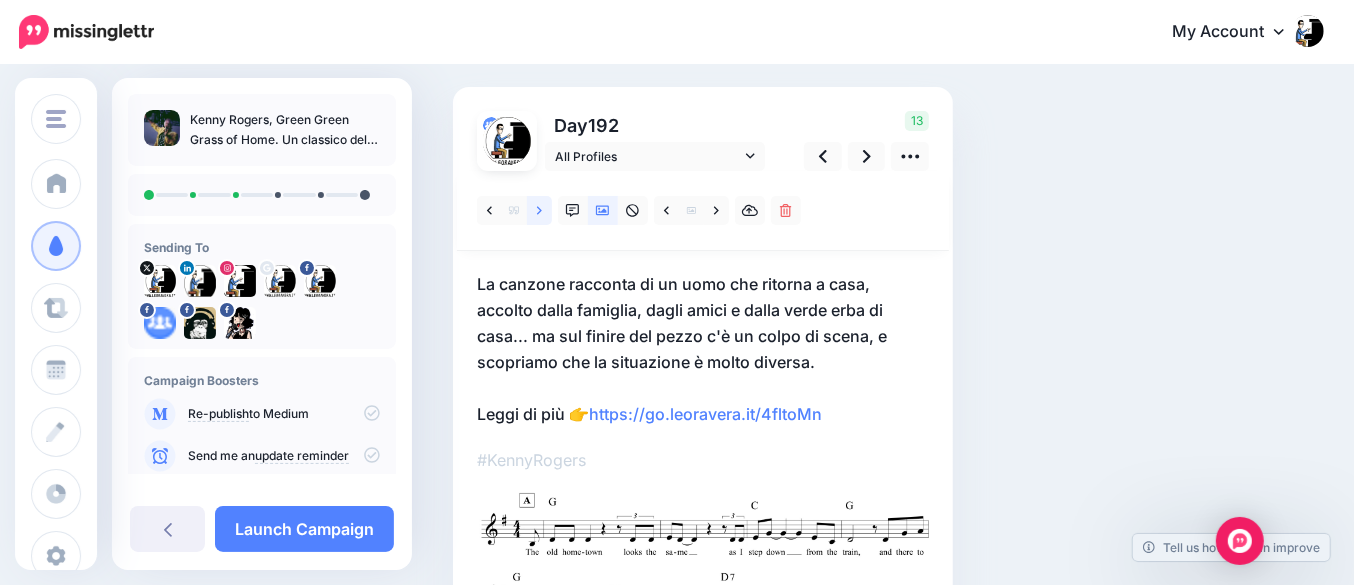 click at bounding box center (539, 210) 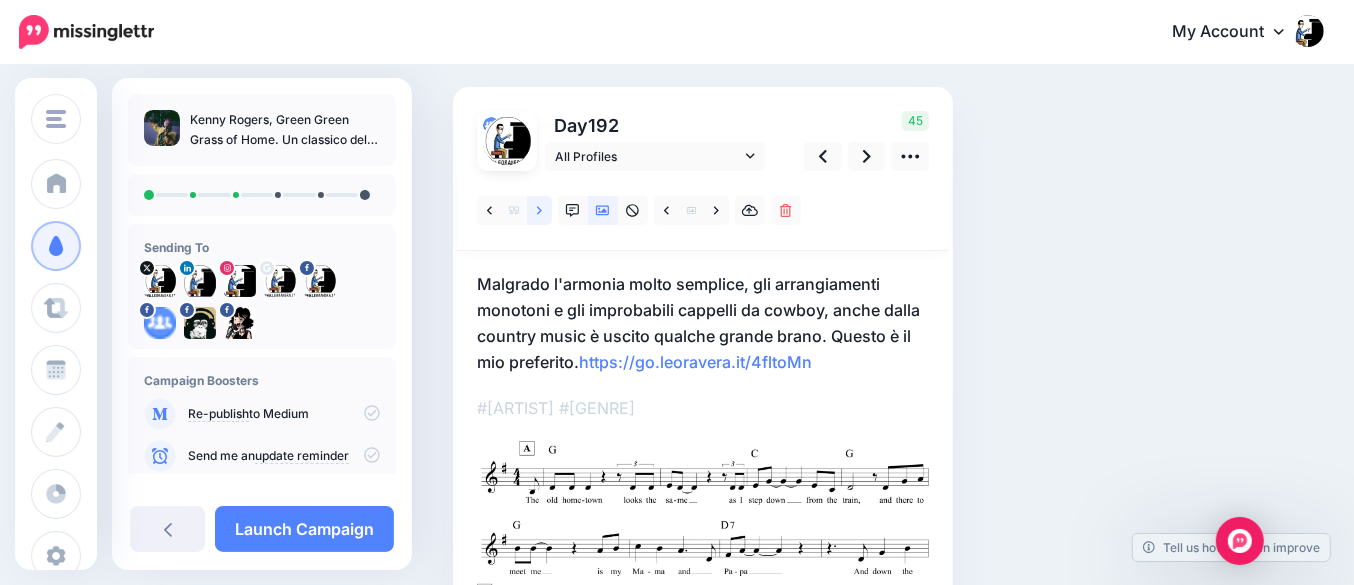 click at bounding box center (539, 210) 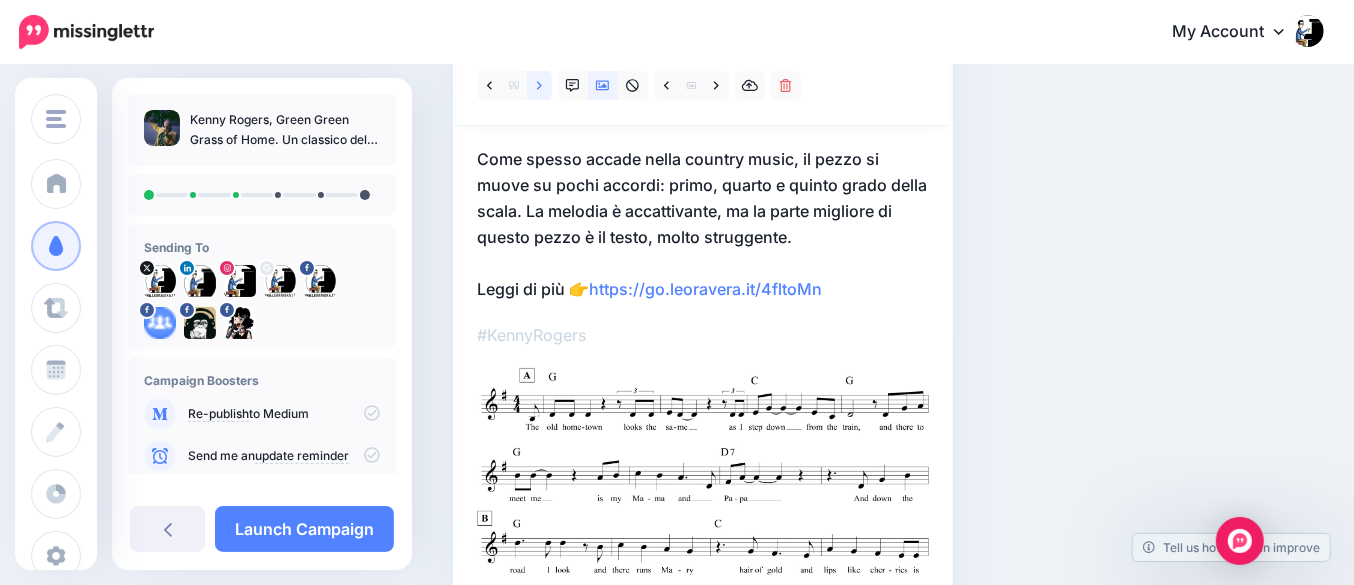 scroll, scrollTop: 117, scrollLeft: 0, axis: vertical 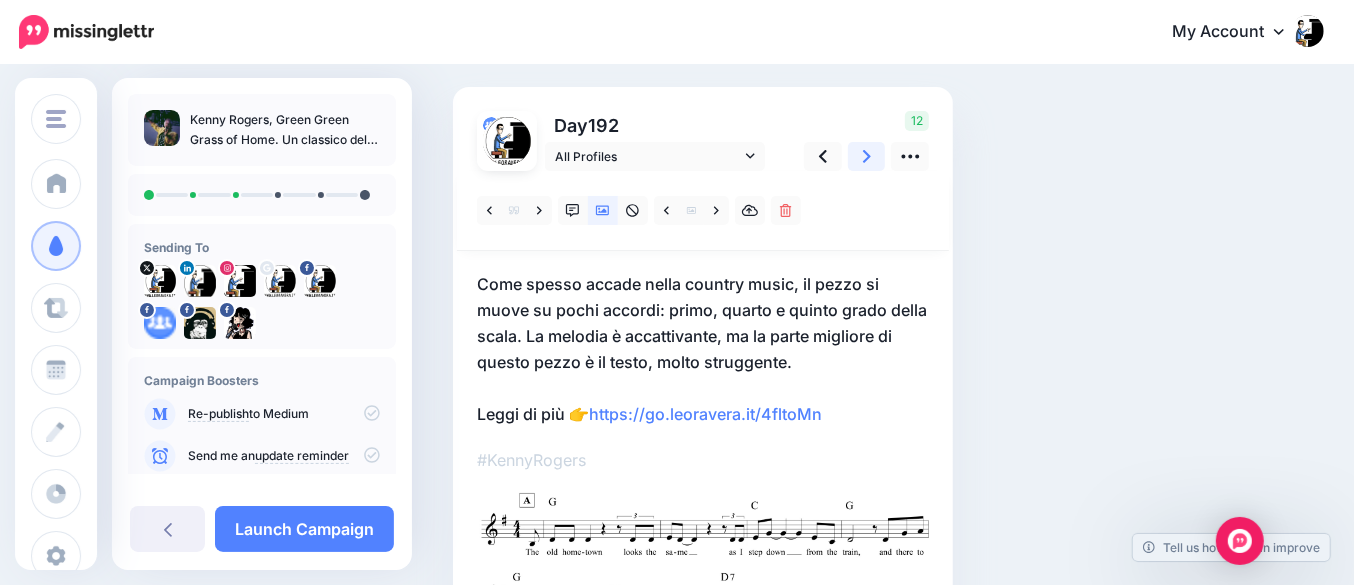 click 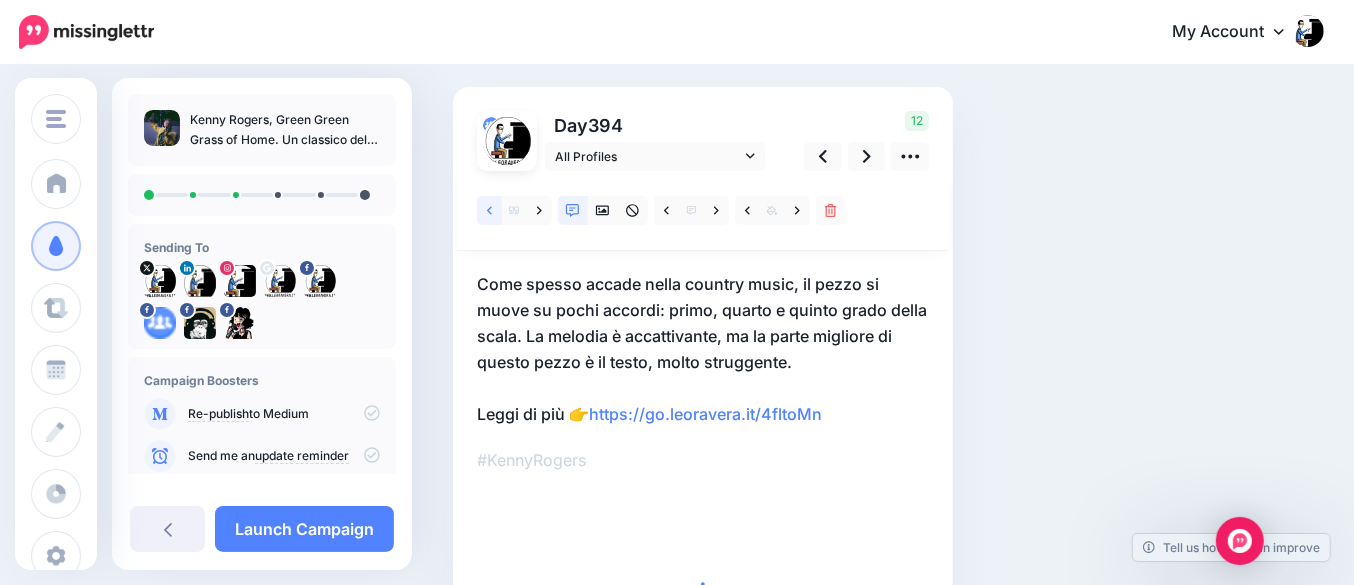 click at bounding box center [489, 210] 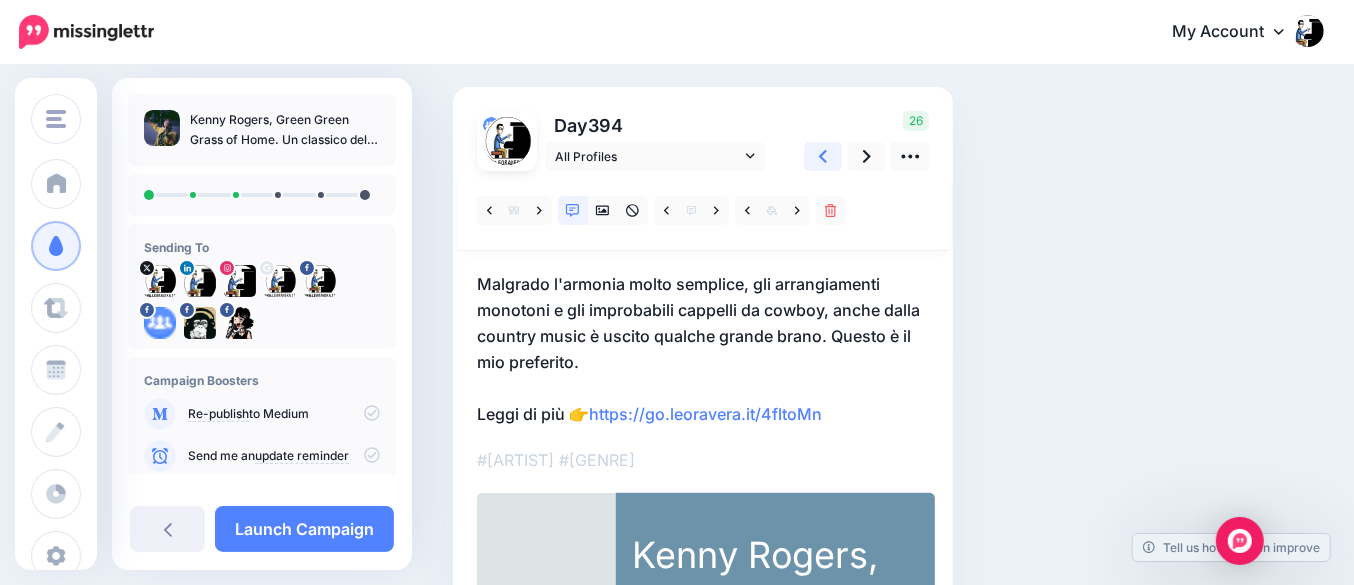 click 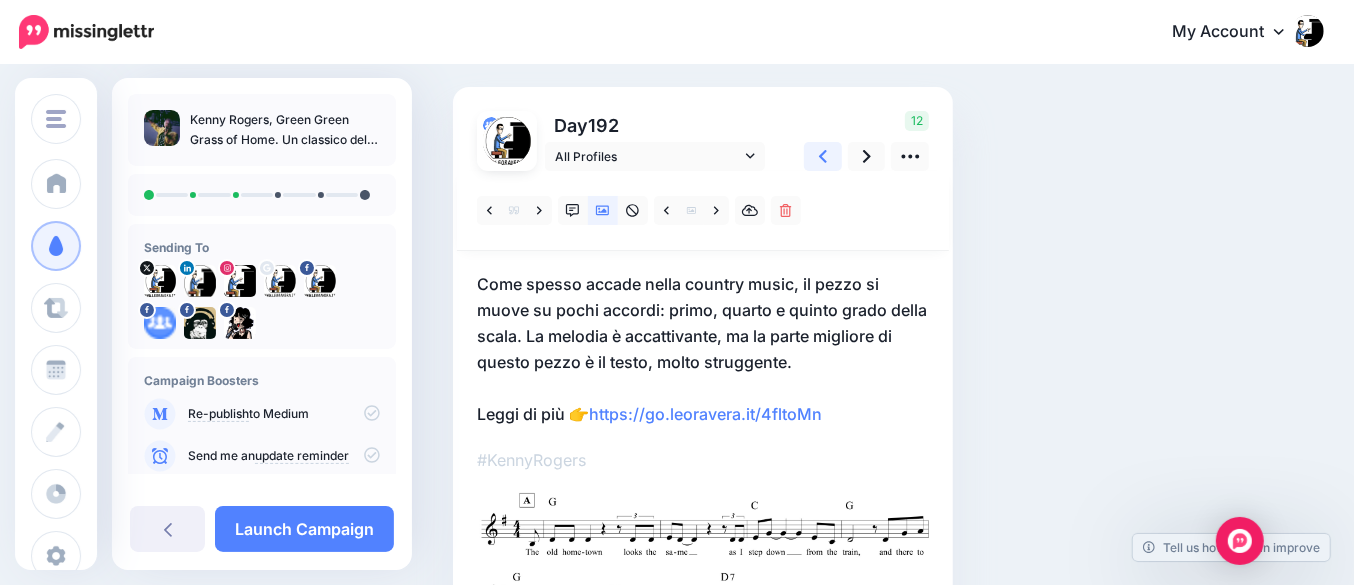 click 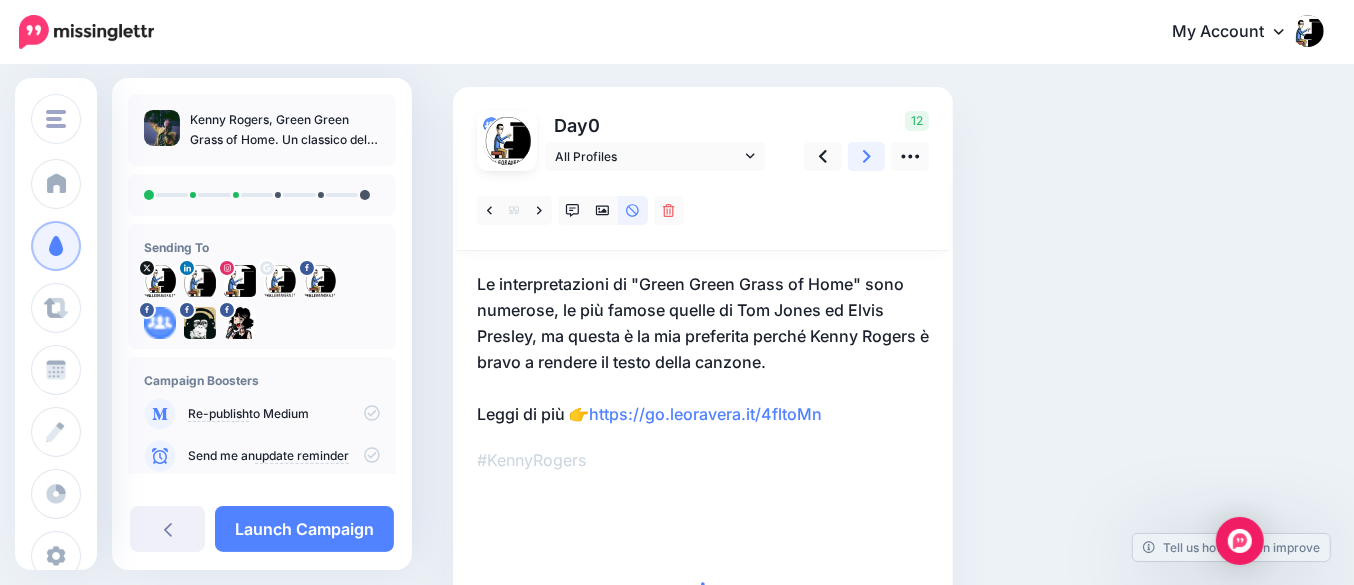click 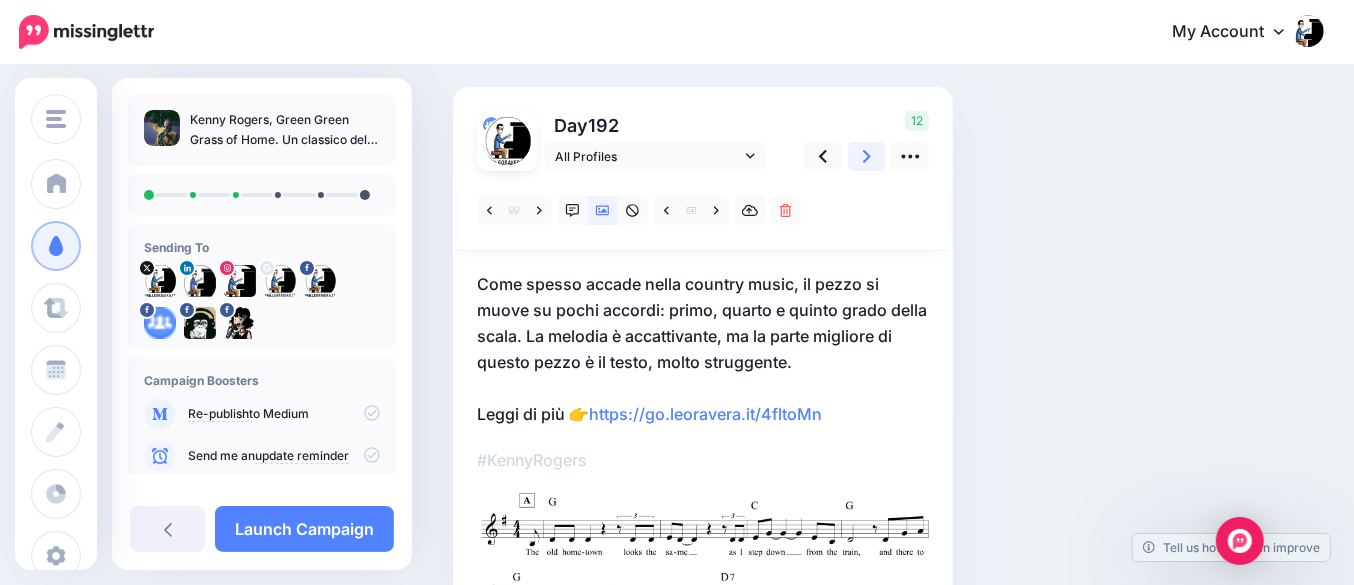 click 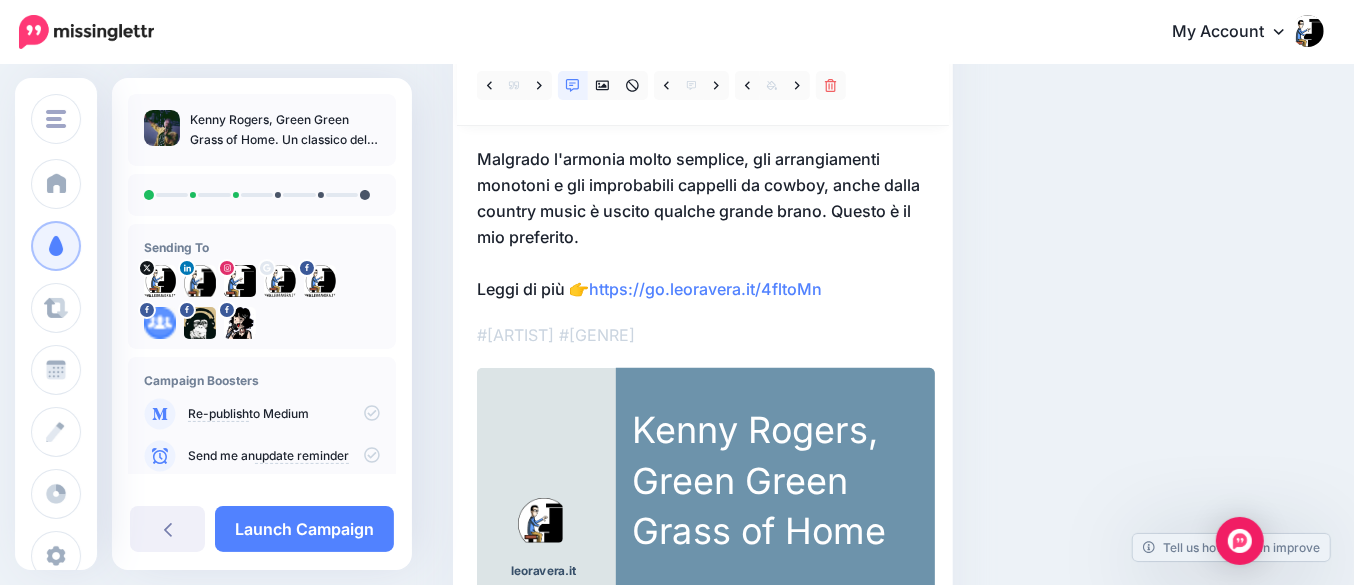scroll, scrollTop: 367, scrollLeft: 0, axis: vertical 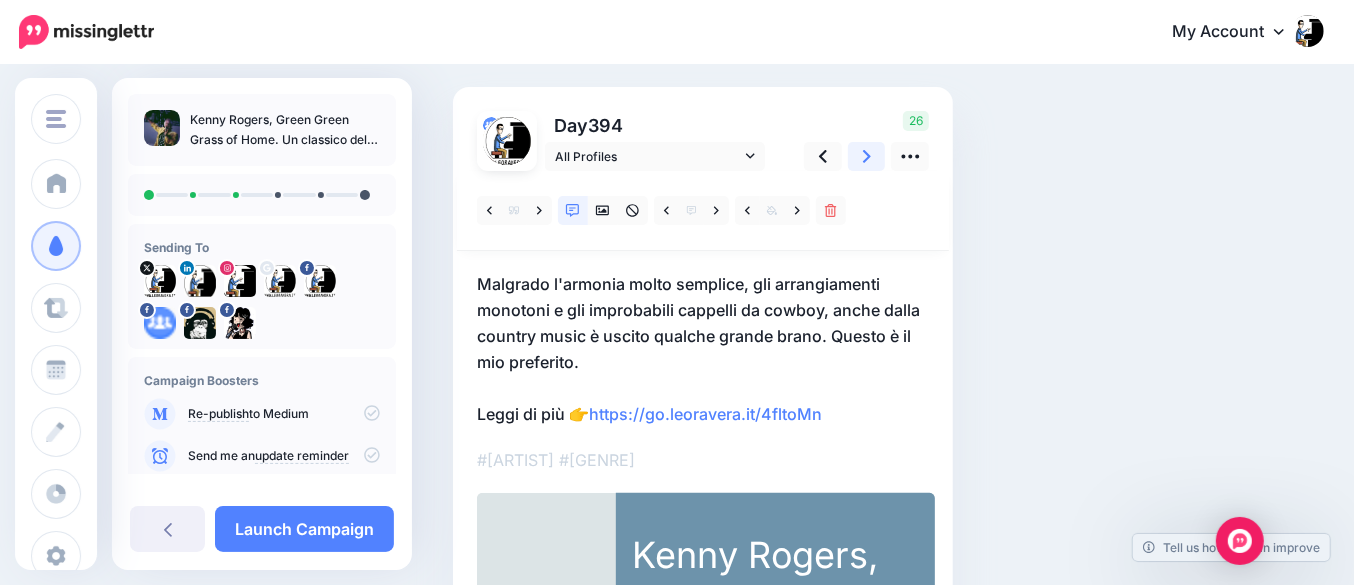 click 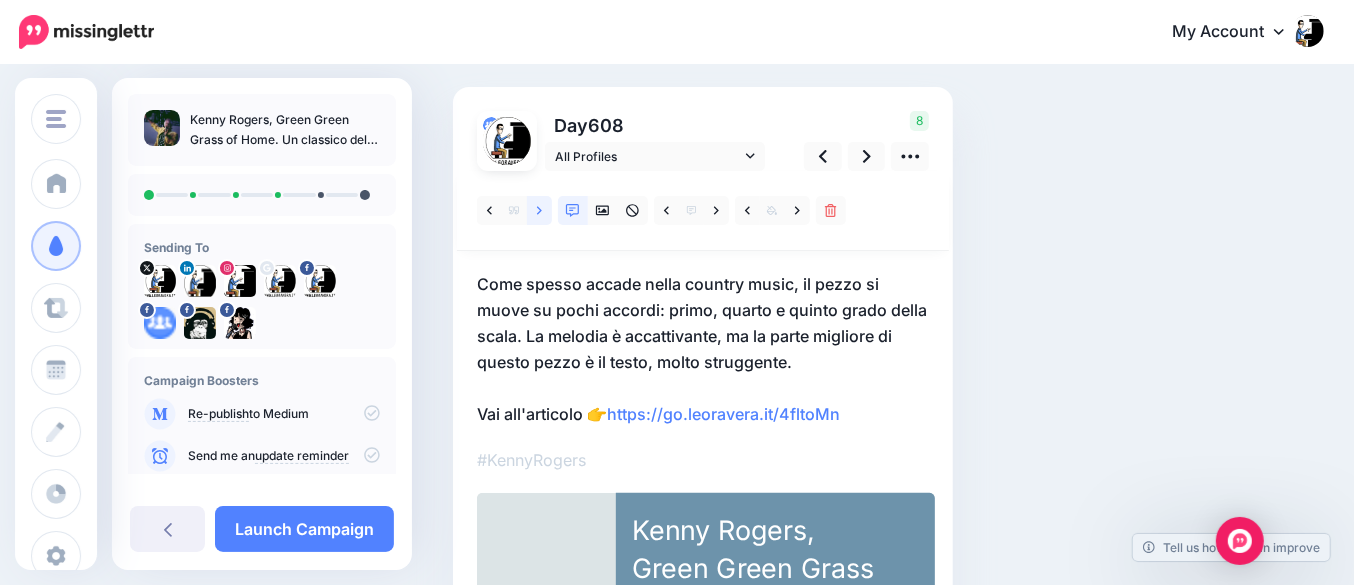 click at bounding box center [539, 210] 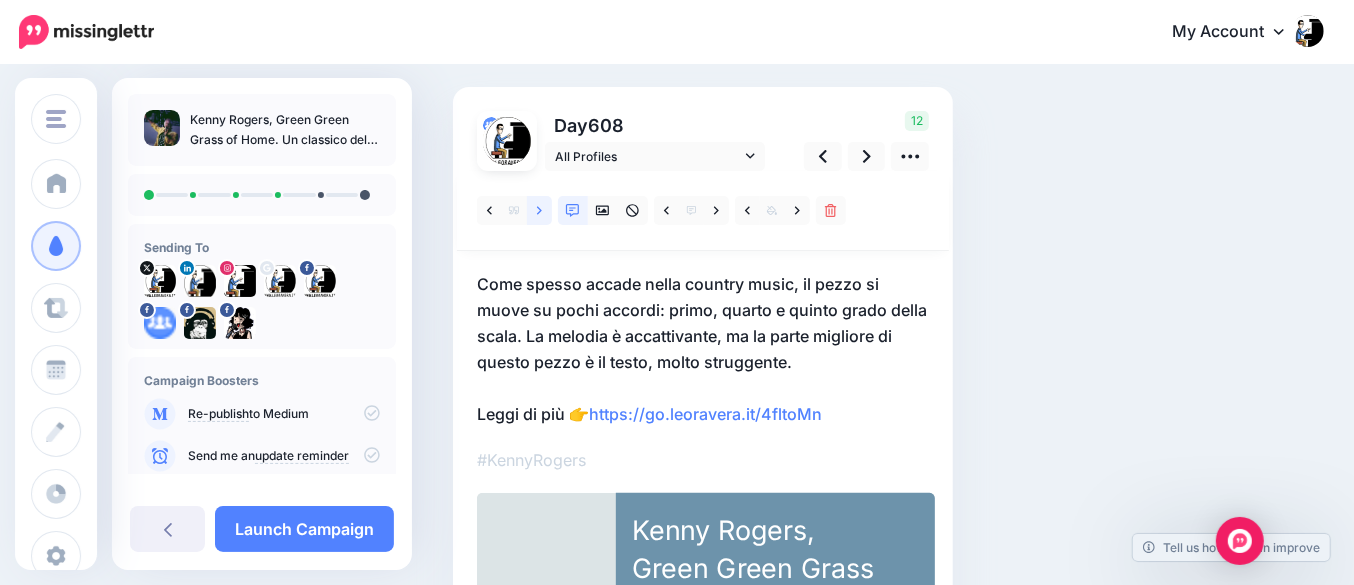 click at bounding box center [539, 210] 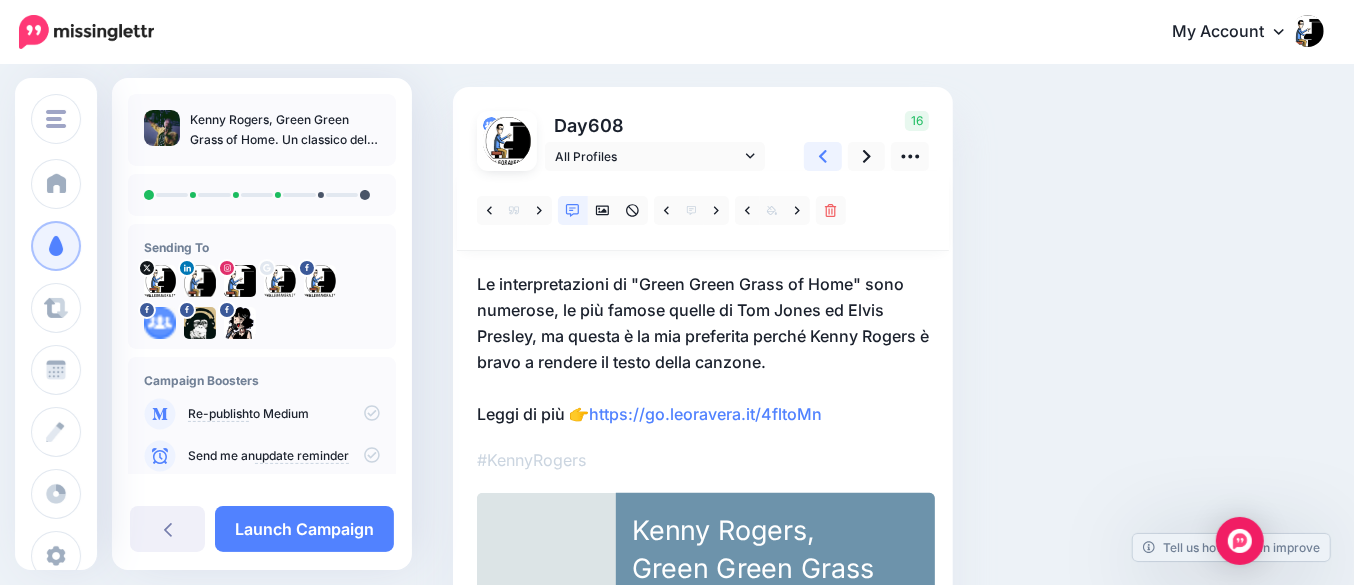 click at bounding box center [823, 156] 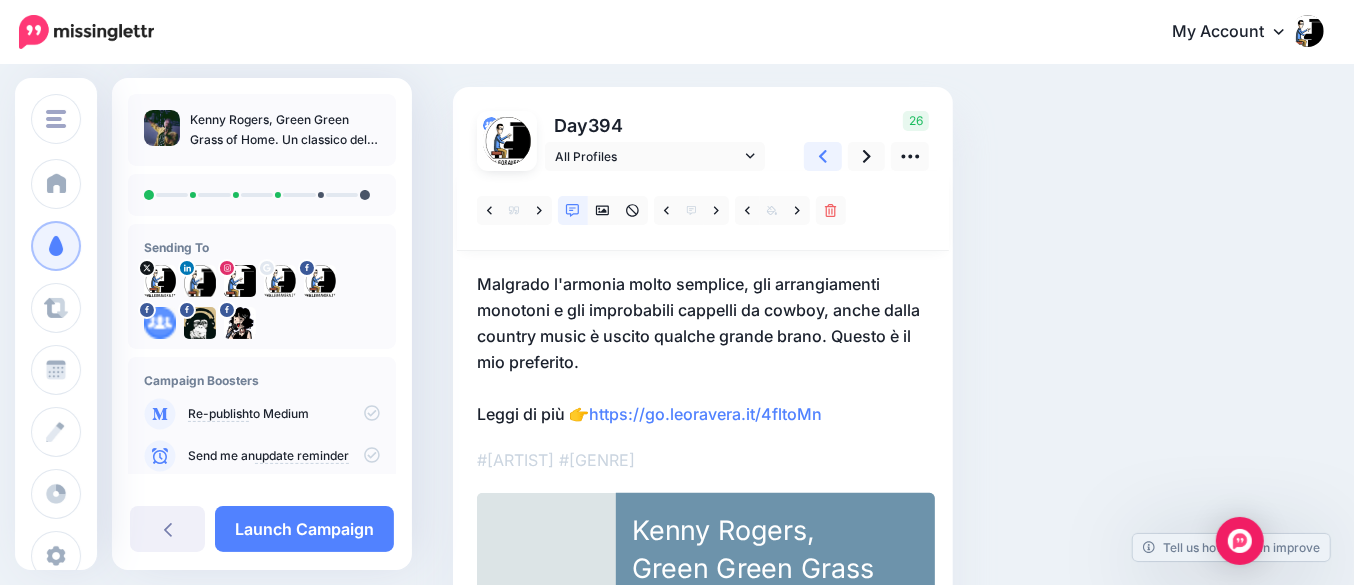 click 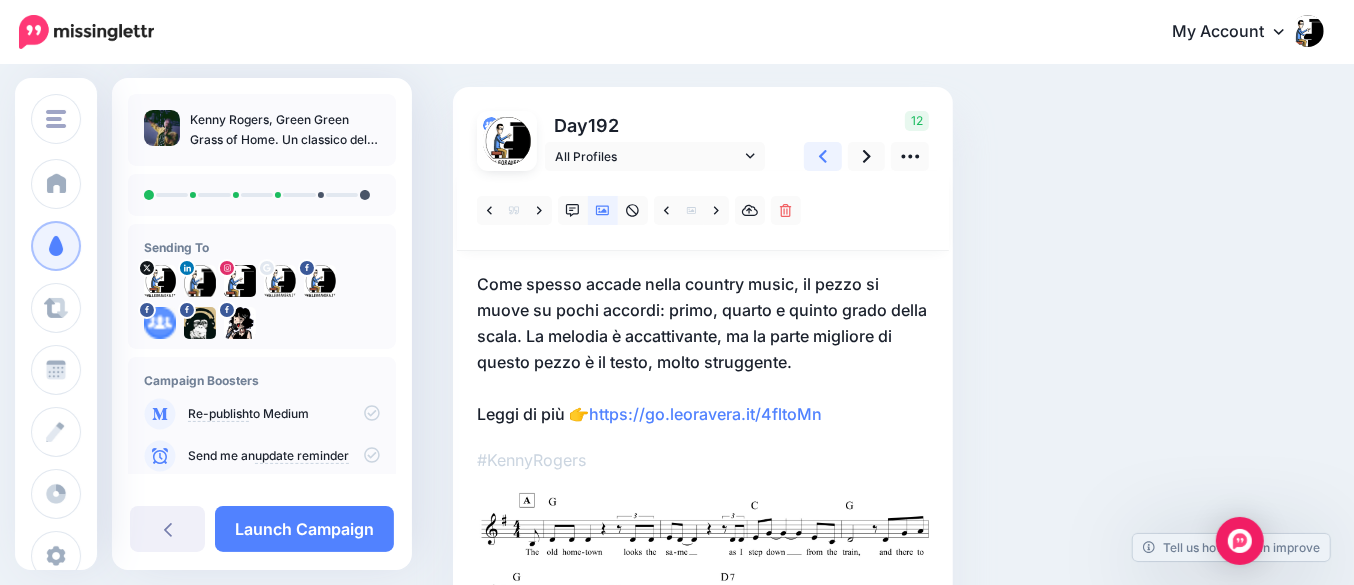 click 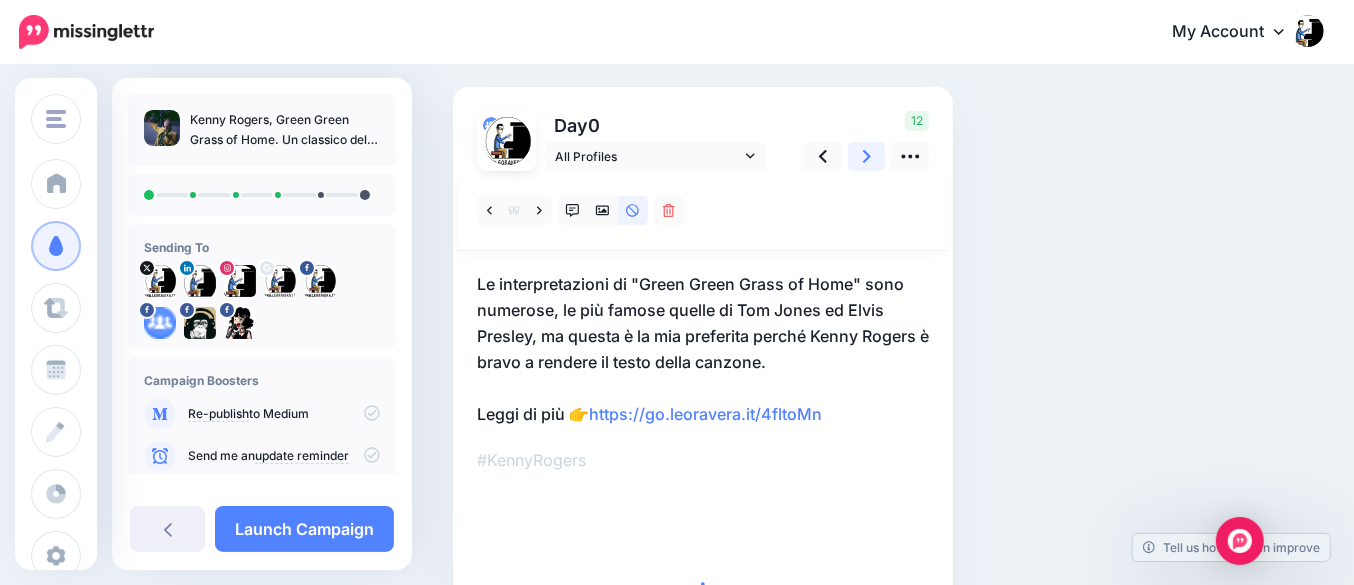 click 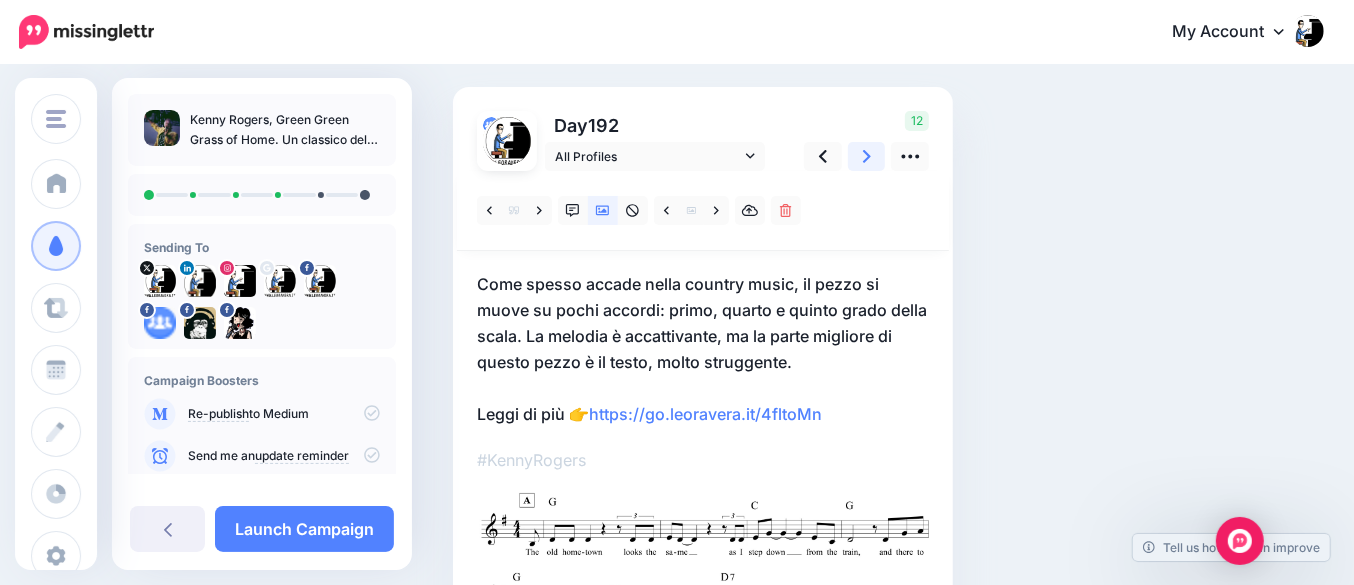 click 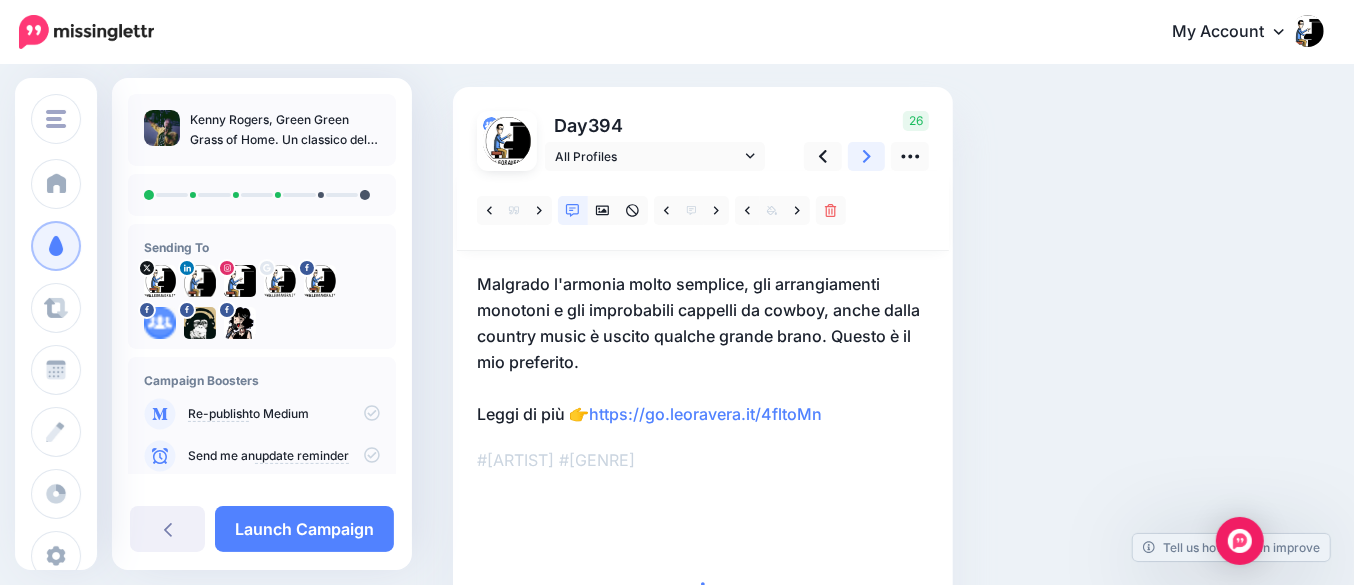 click 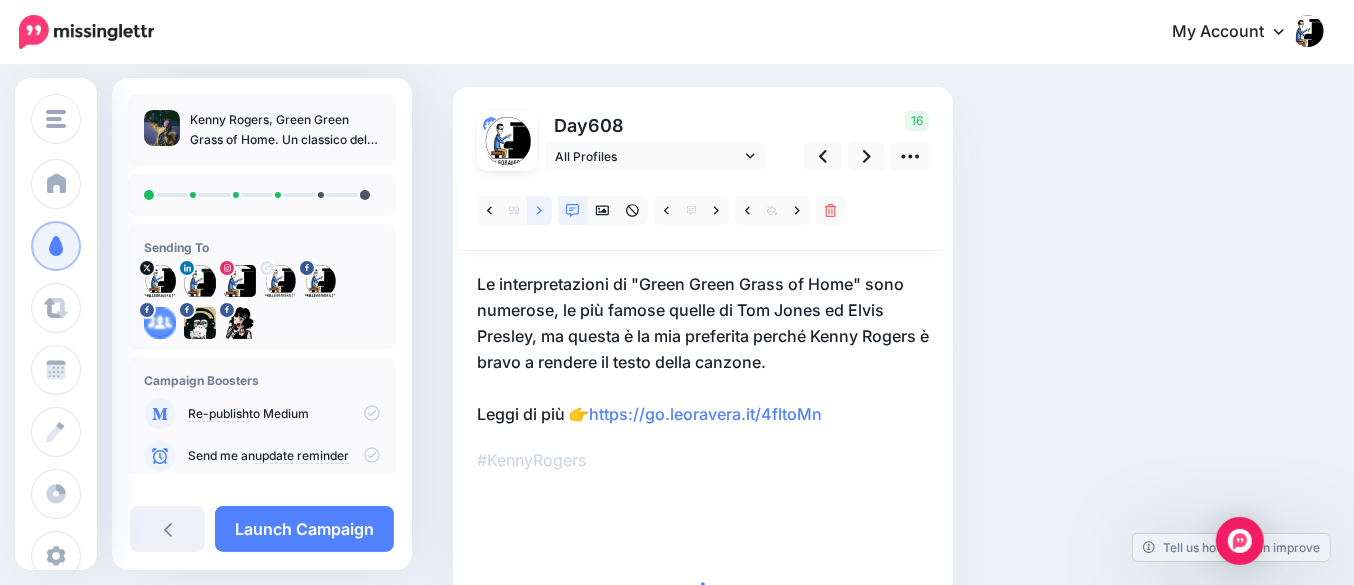click 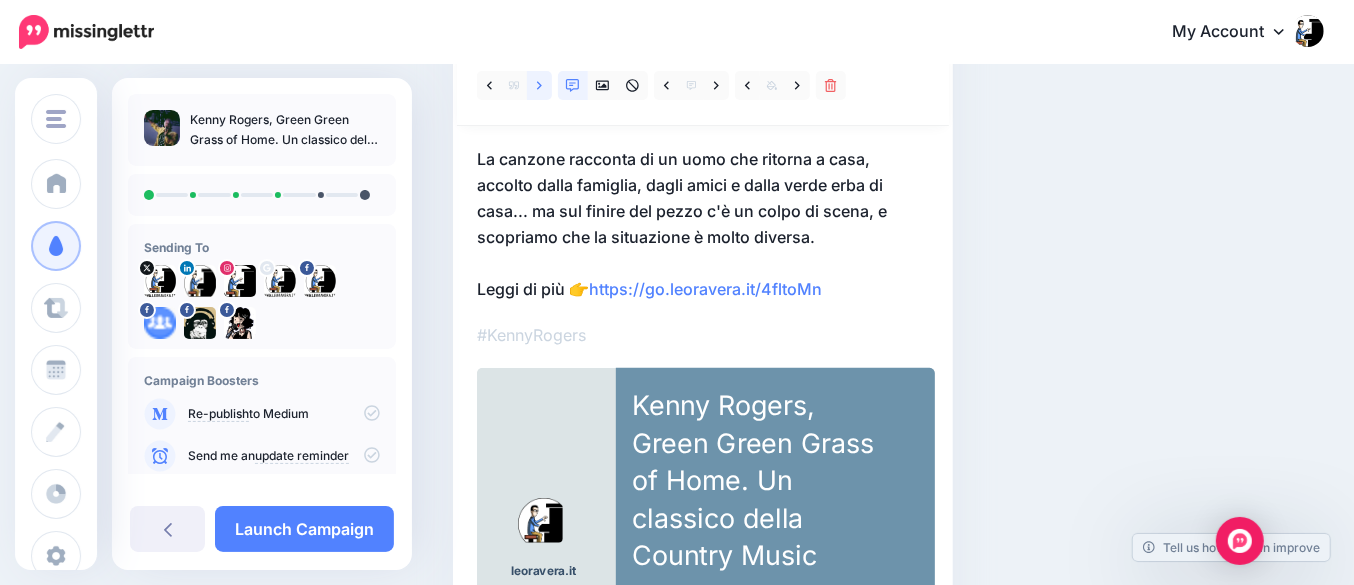 scroll, scrollTop: 117, scrollLeft: 0, axis: vertical 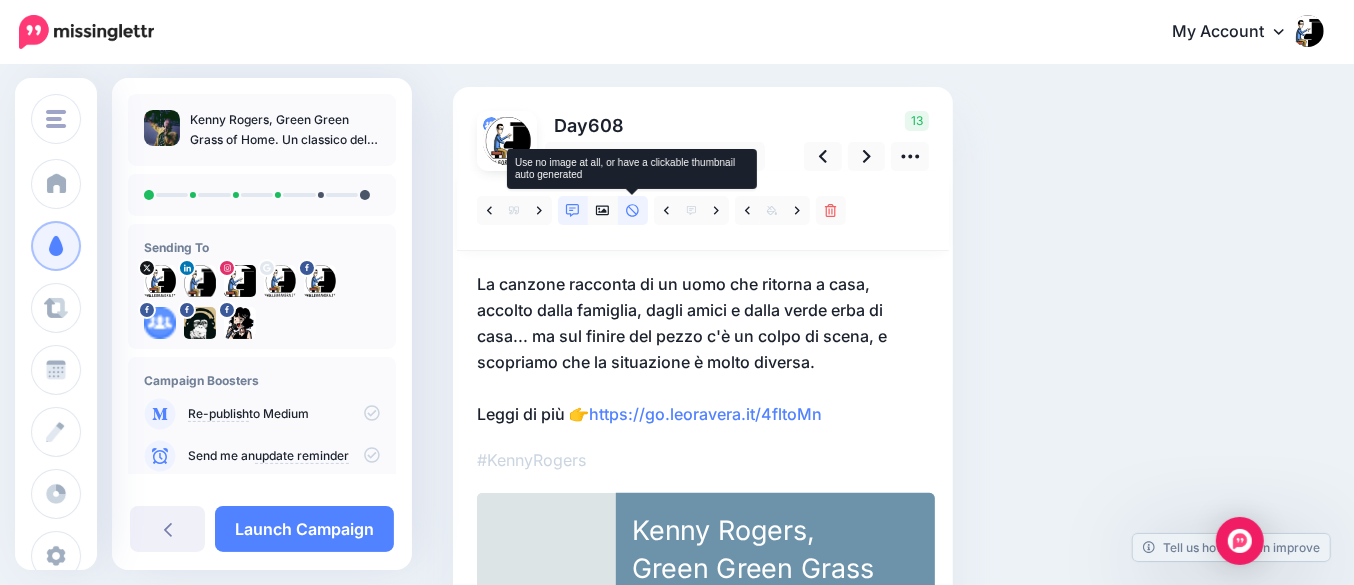 click 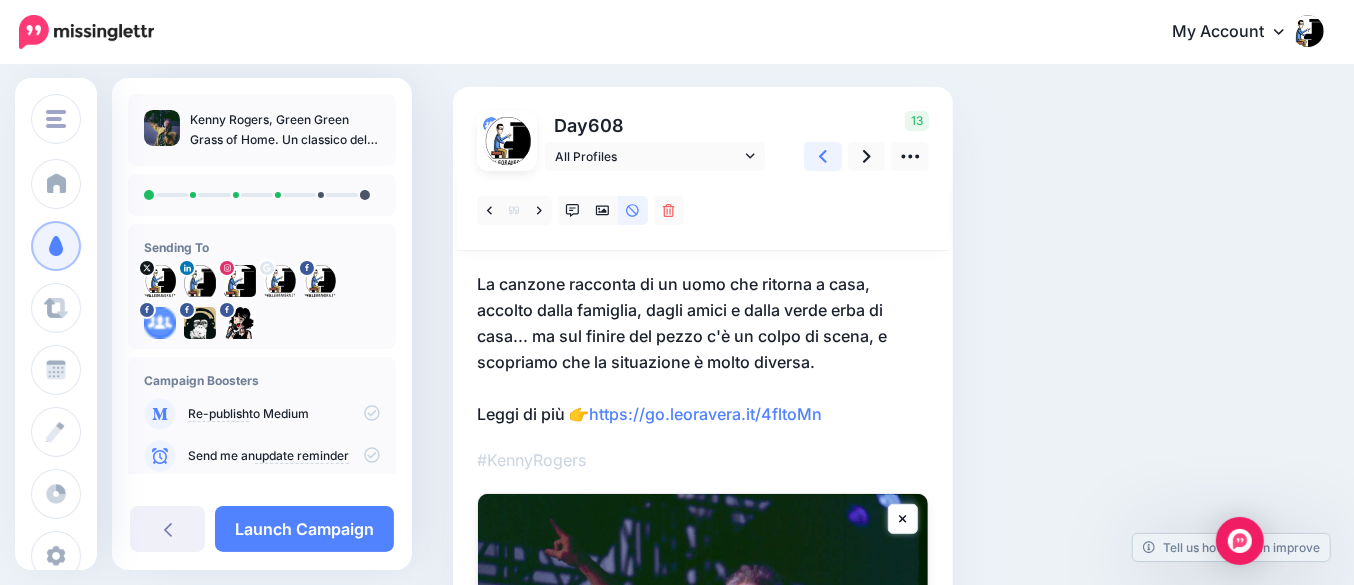 click 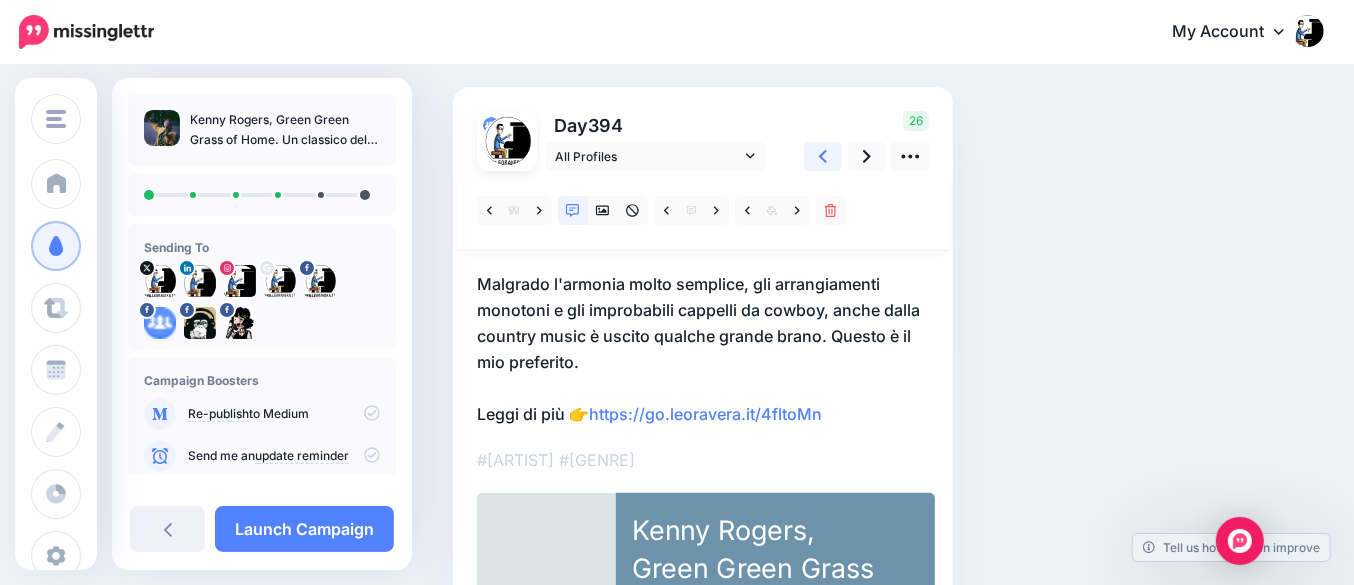 click 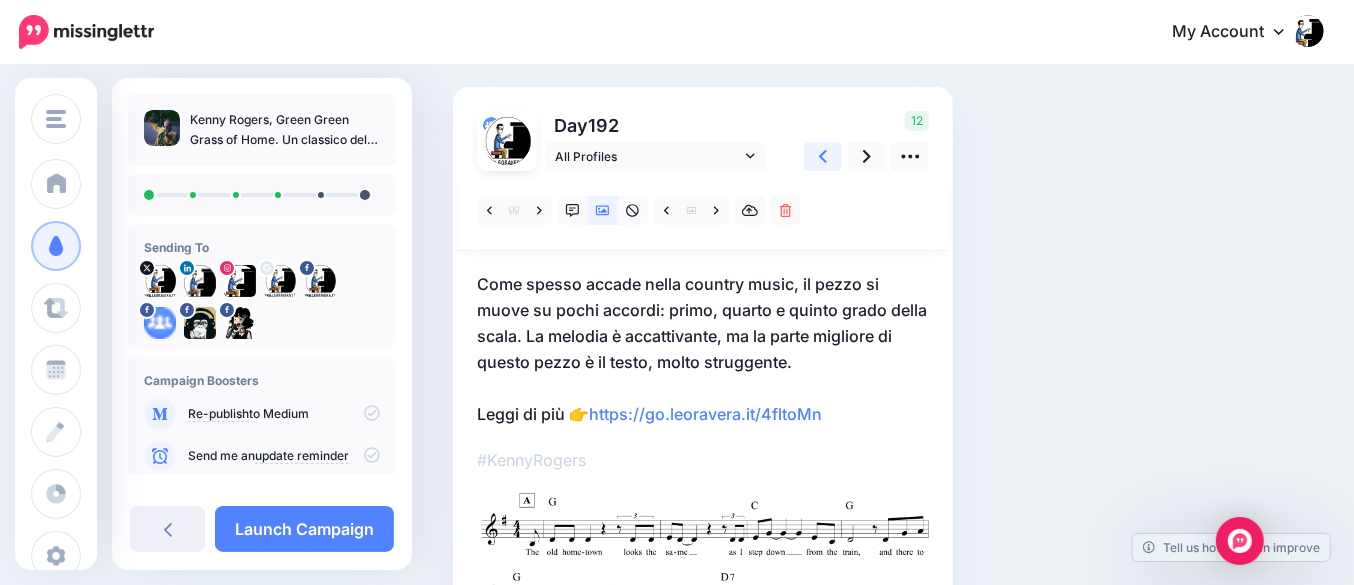 click 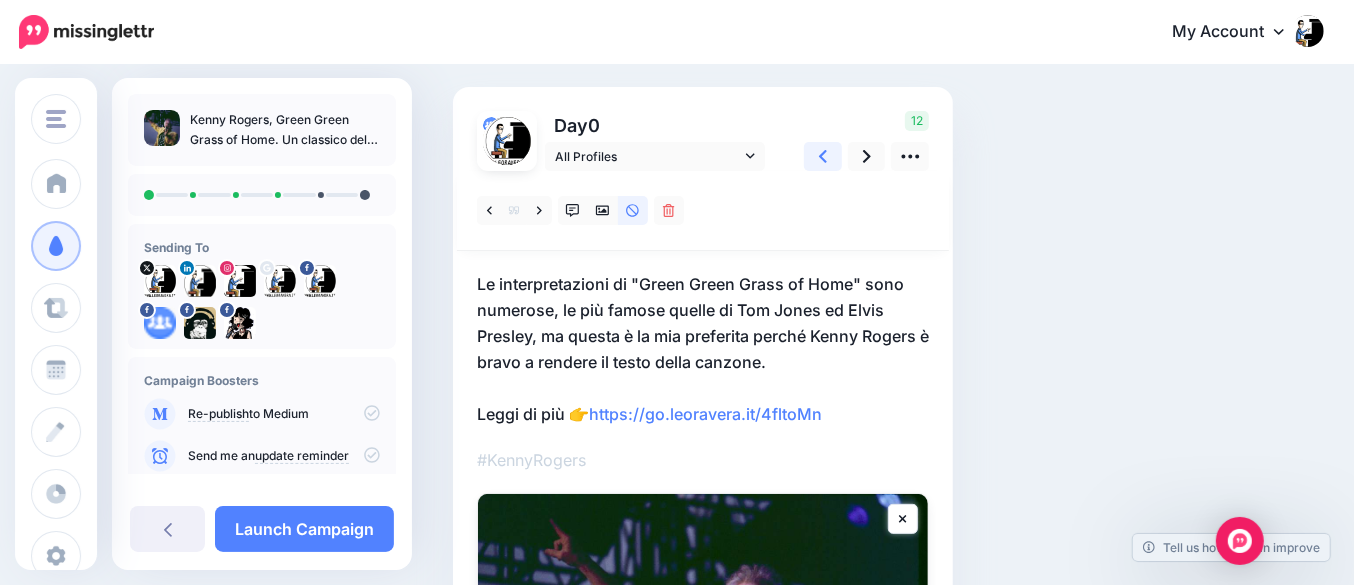 scroll, scrollTop: 242, scrollLeft: 0, axis: vertical 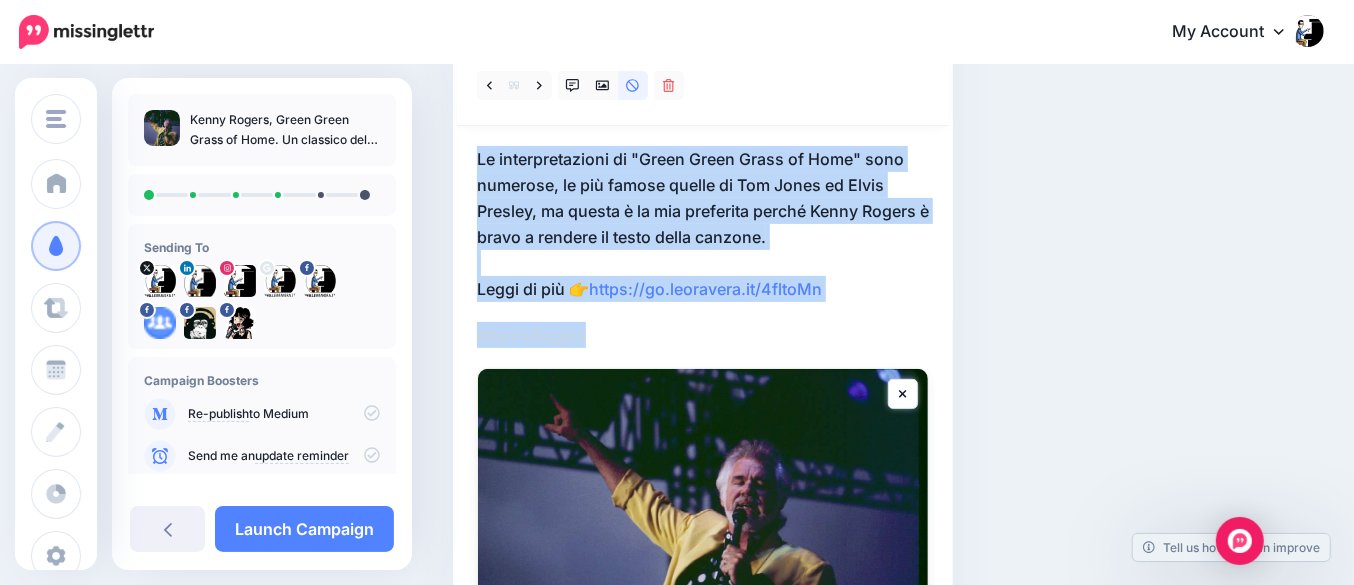 drag, startPoint x: 612, startPoint y: 336, endPoint x: 423, endPoint y: 134, distance: 276.63153 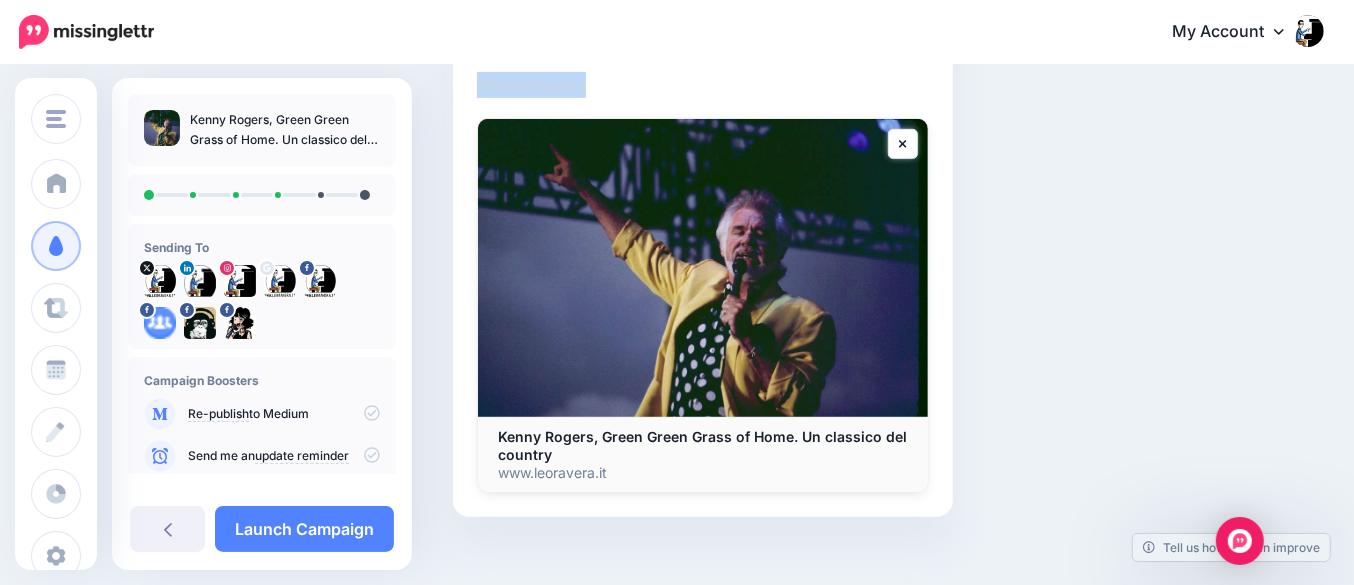 scroll, scrollTop: 242, scrollLeft: 0, axis: vertical 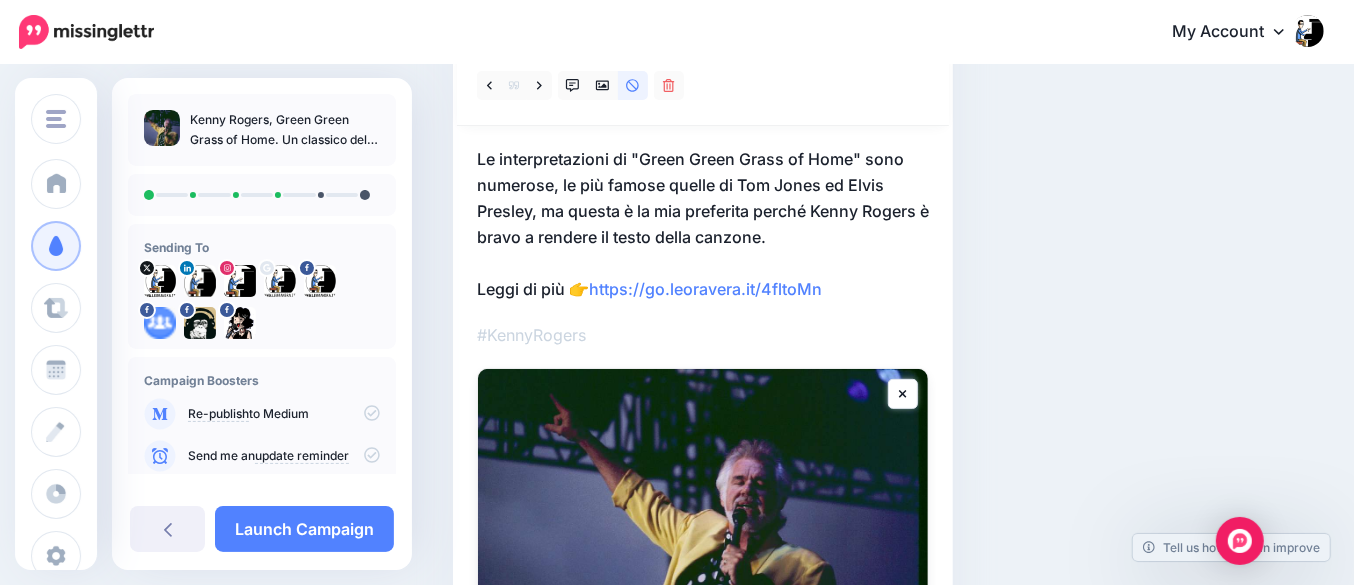 click on "Kenny Rogers, Green Green Grass of Home. Un classico della Country Music" at bounding box center [285, 130] 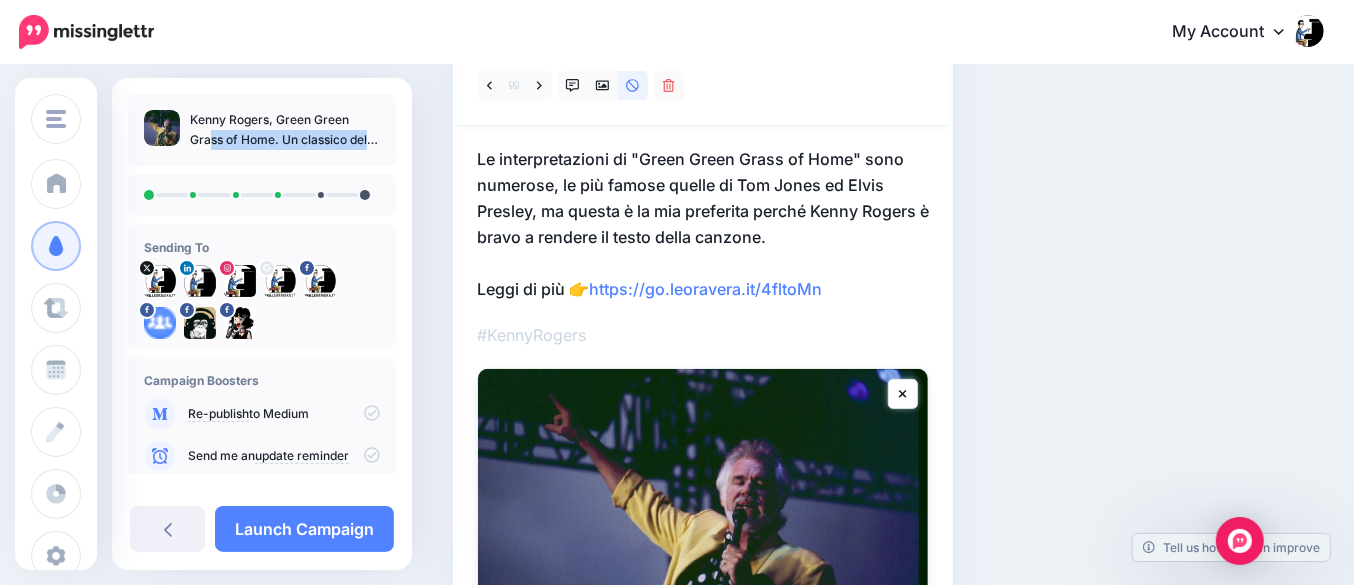 click on "Kenny Rogers, Green Green Grass of Home. Un classico della Country Music" at bounding box center [285, 130] 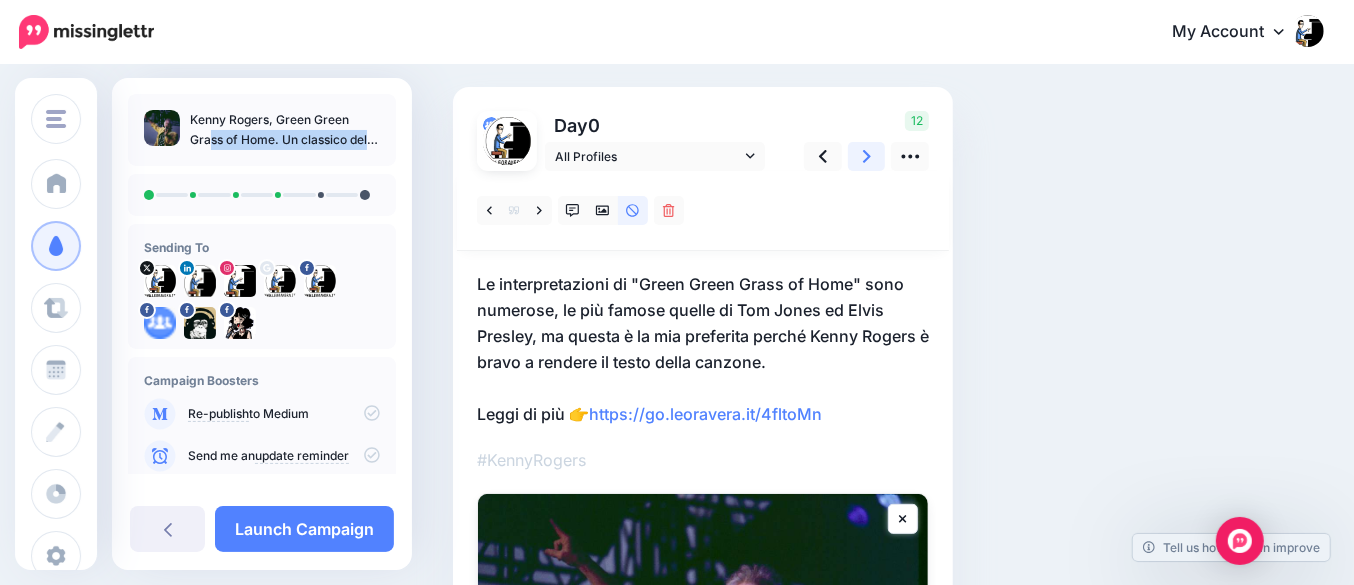 click 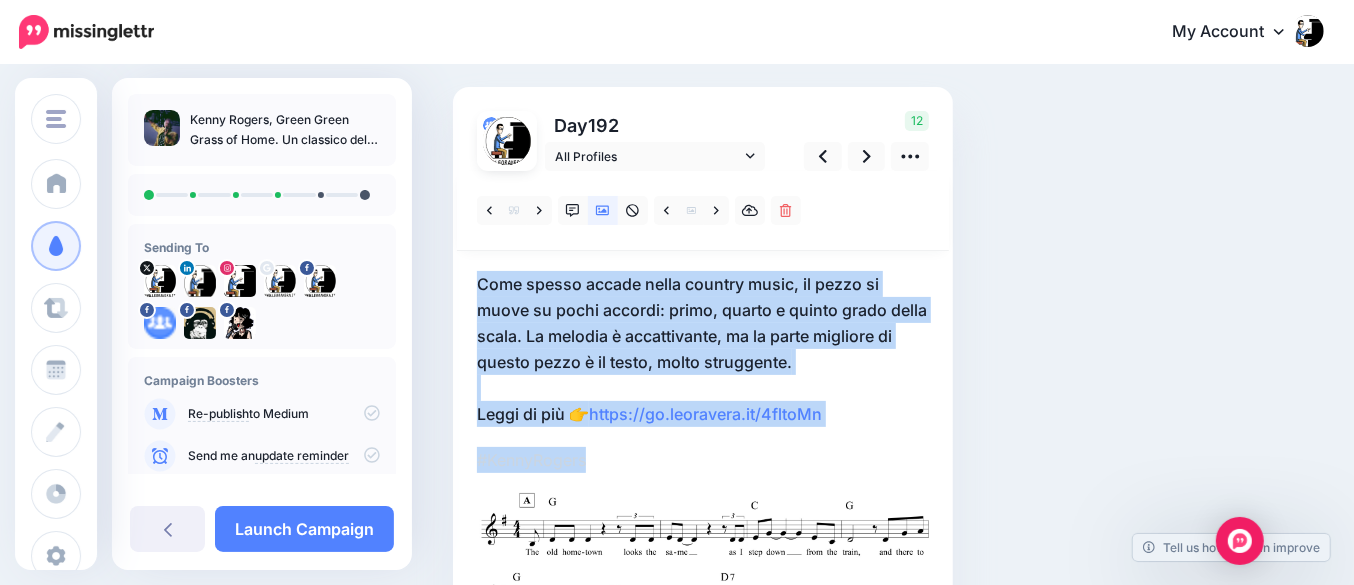 drag, startPoint x: 600, startPoint y: 461, endPoint x: 445, endPoint y: 266, distance: 249.09837 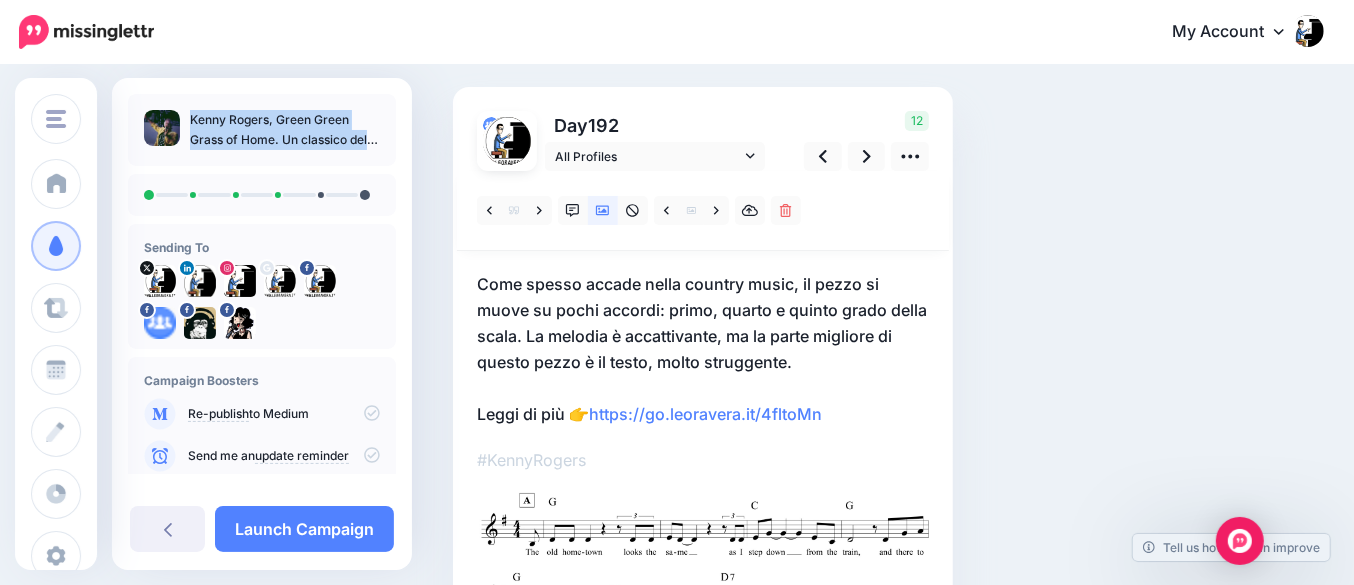 drag, startPoint x: 277, startPoint y: 144, endPoint x: 170, endPoint y: 116, distance: 110.60289 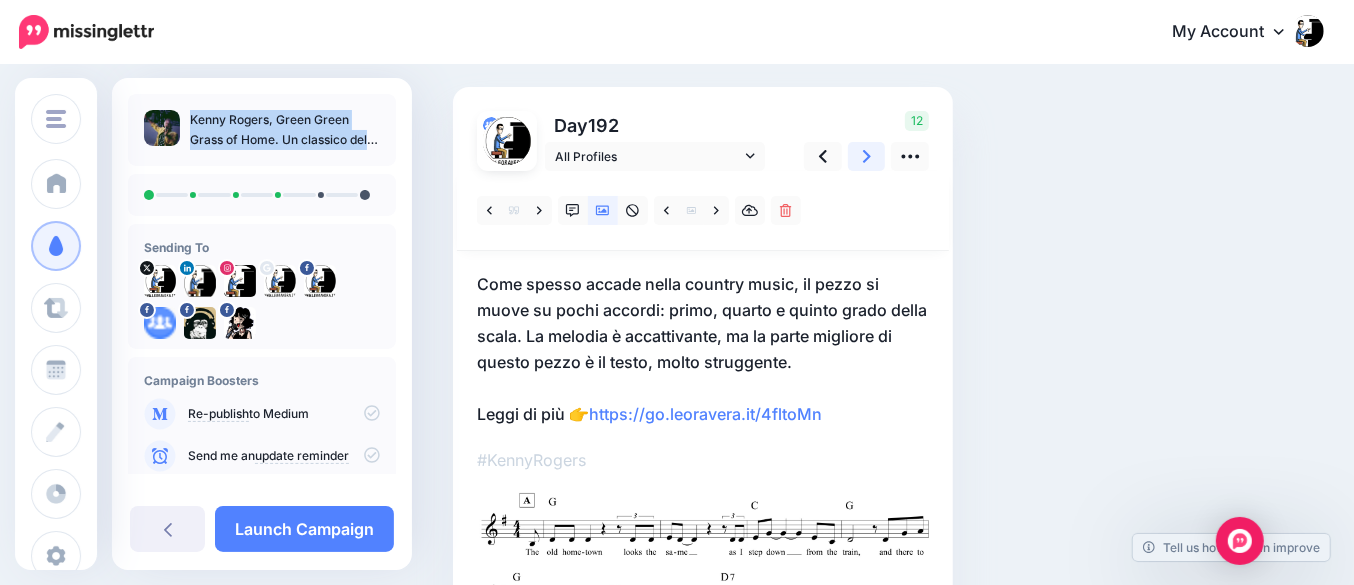 click at bounding box center (867, 156) 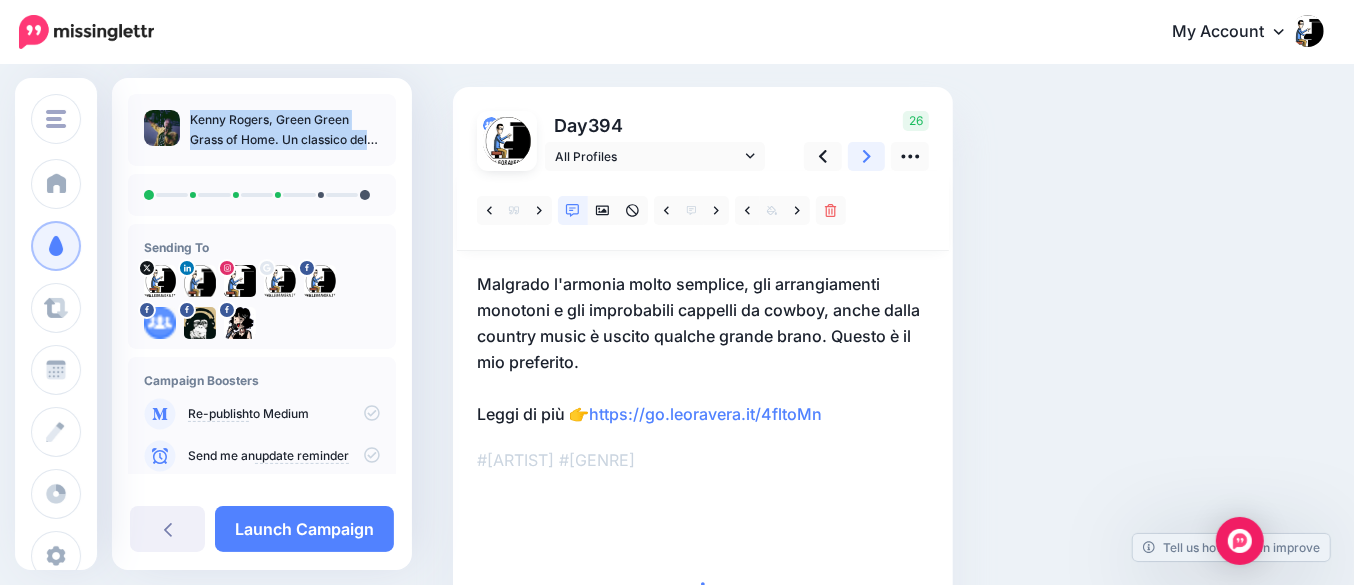 scroll, scrollTop: 242, scrollLeft: 0, axis: vertical 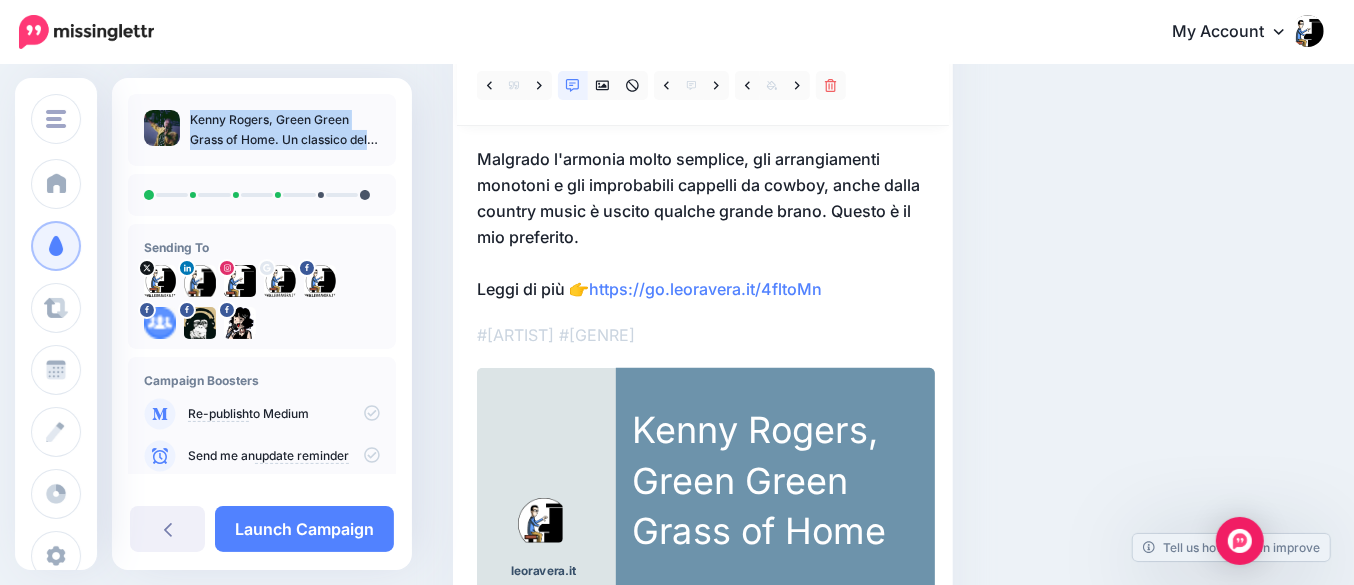 drag, startPoint x: 600, startPoint y: 318, endPoint x: 453, endPoint y: 148, distance: 224.74208 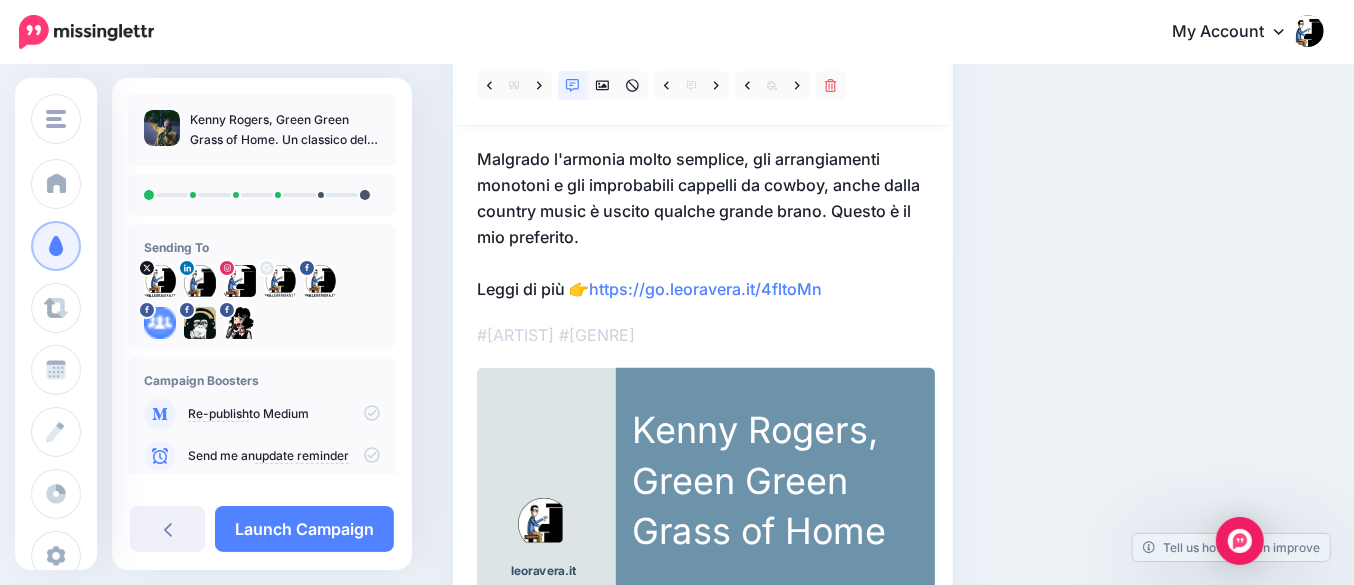 click on "Kenny Rogers, Green Green Grass of Home. Un classico della Country Music" at bounding box center [285, 130] 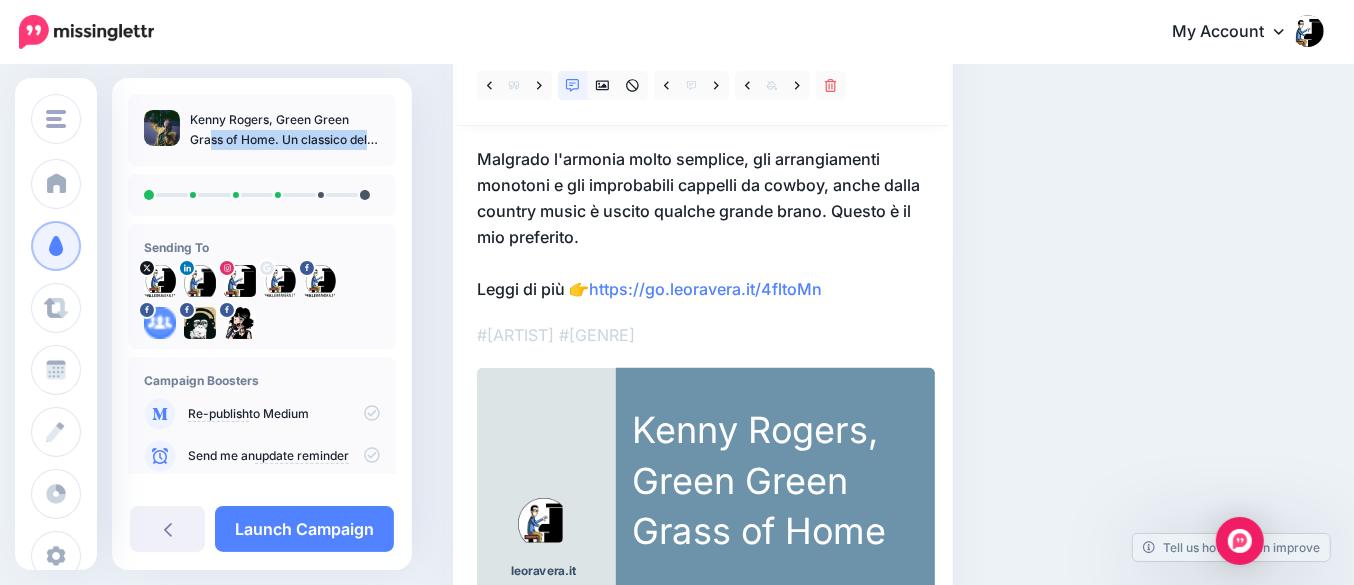 click on "Kenny Rogers, Green Green Grass of Home. Un classico della Country Music" at bounding box center [285, 130] 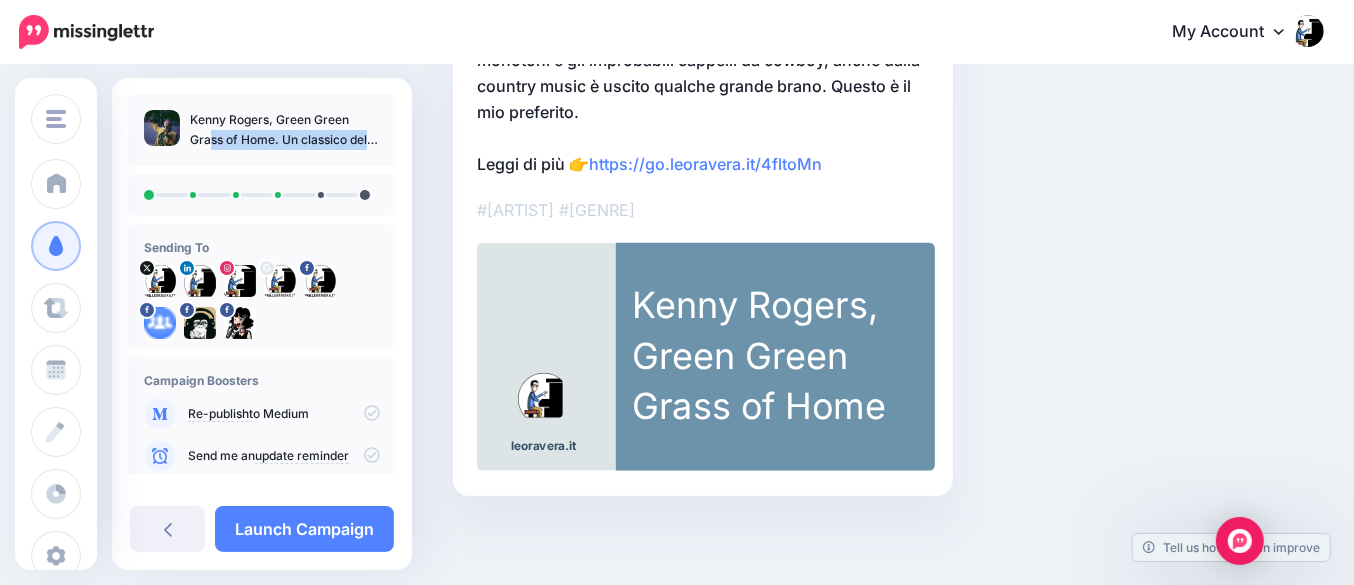 scroll, scrollTop: 117, scrollLeft: 0, axis: vertical 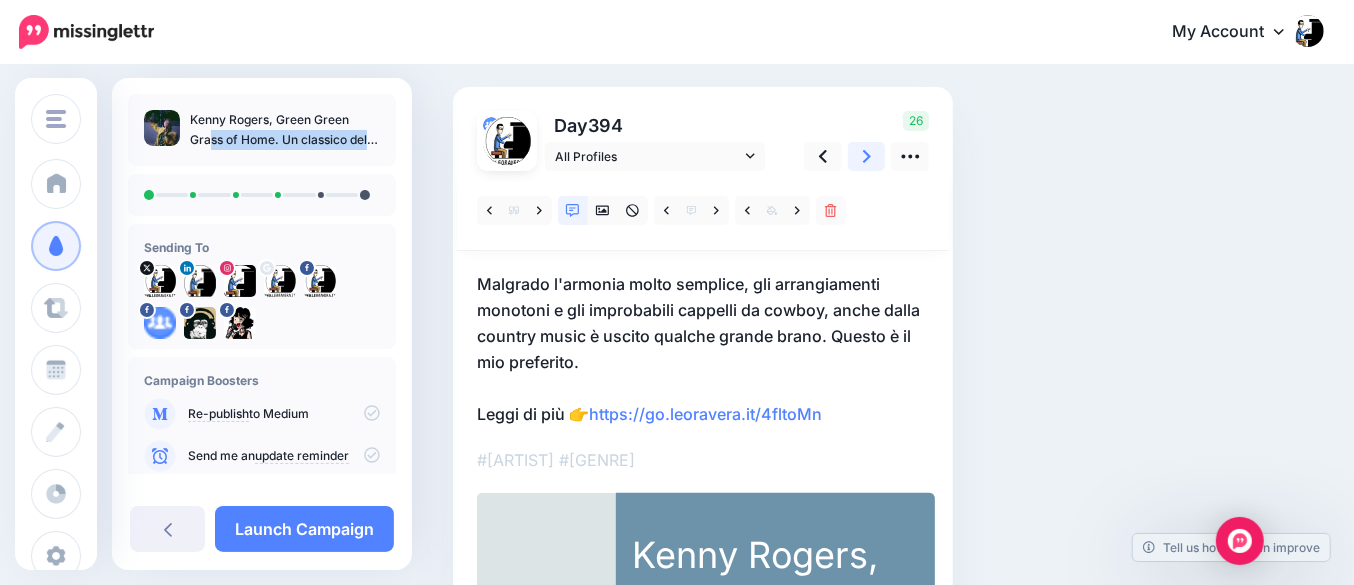 click 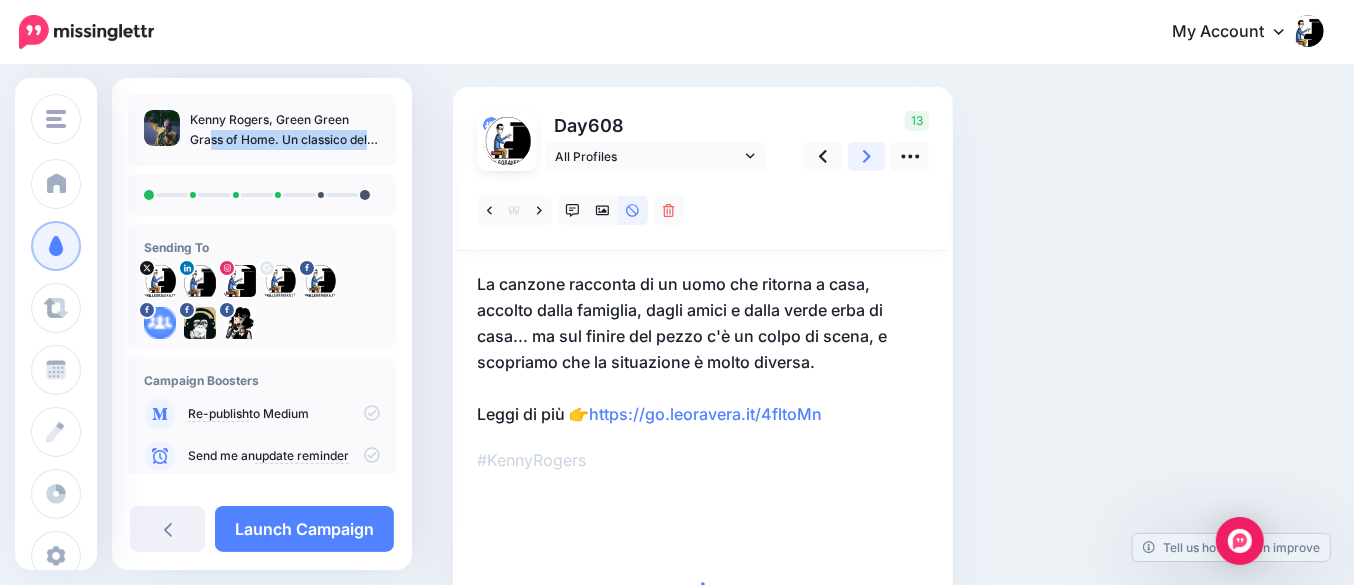 scroll, scrollTop: 242, scrollLeft: 0, axis: vertical 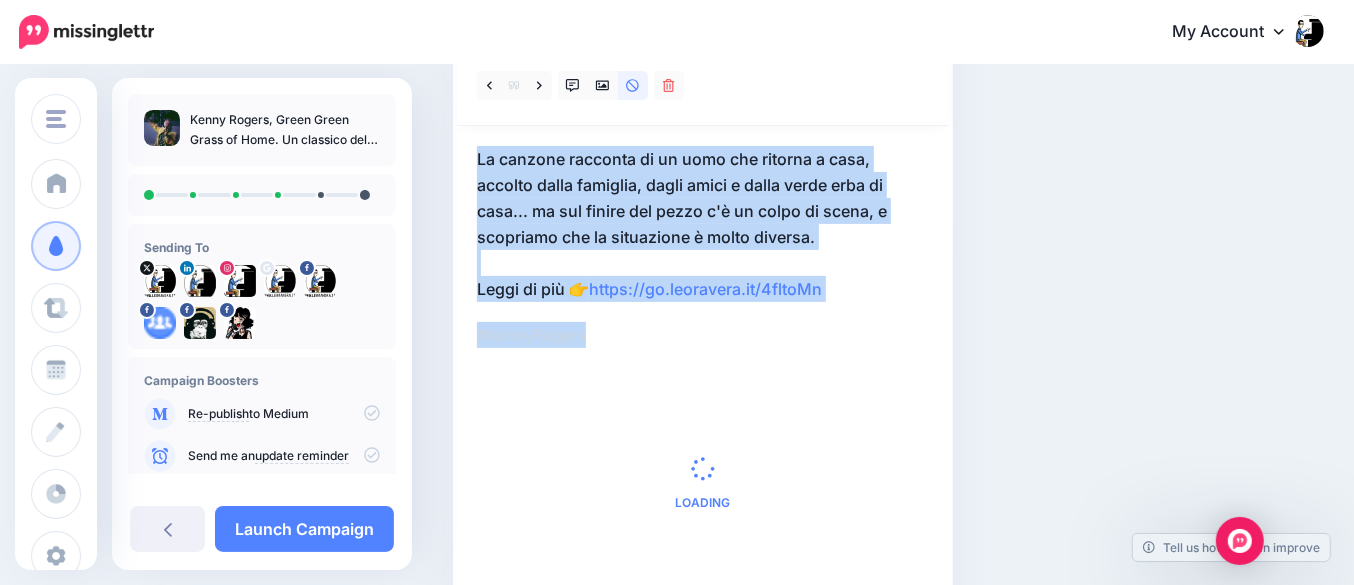 drag, startPoint x: 604, startPoint y: 338, endPoint x: 431, endPoint y: 161, distance: 247.50354 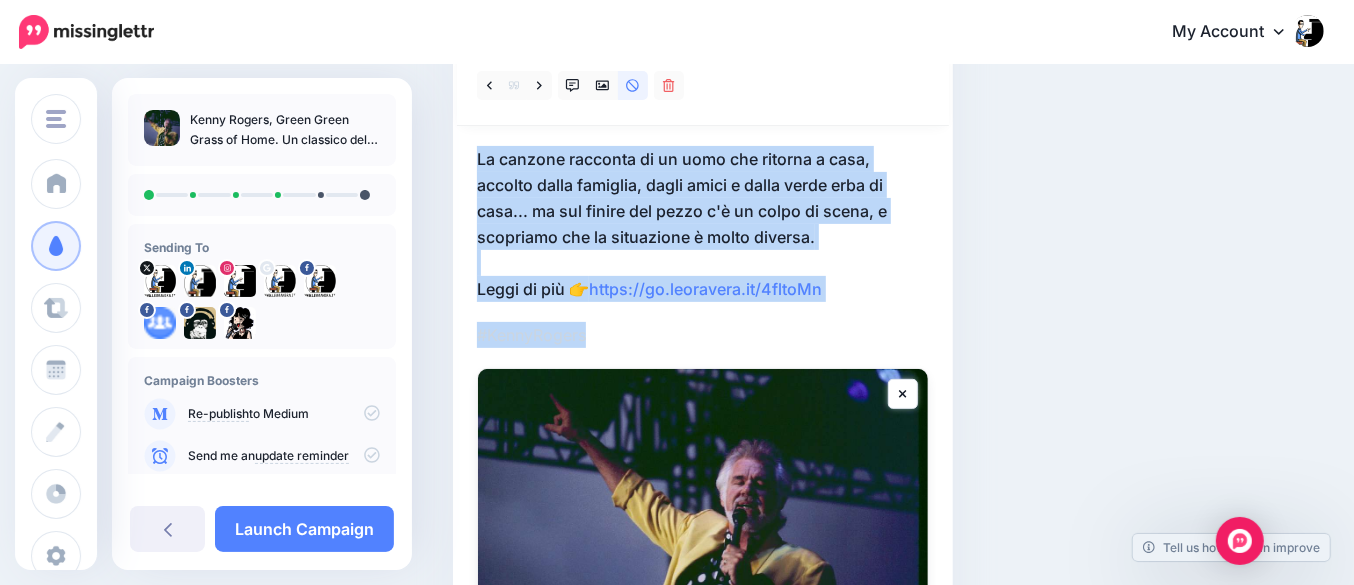 copy on "La canzone racconta di un uomo che ritorna a casa, accolto dalla famiglia, dagli amici e dalla verde erba di casa... ma sul finire del pezzo c'è un colpo di scena, e scopriamo che la situazione è molto diversa. Leggi di più 👉  https://go.leoravera.it/4fltoMn
#KennyRogers" 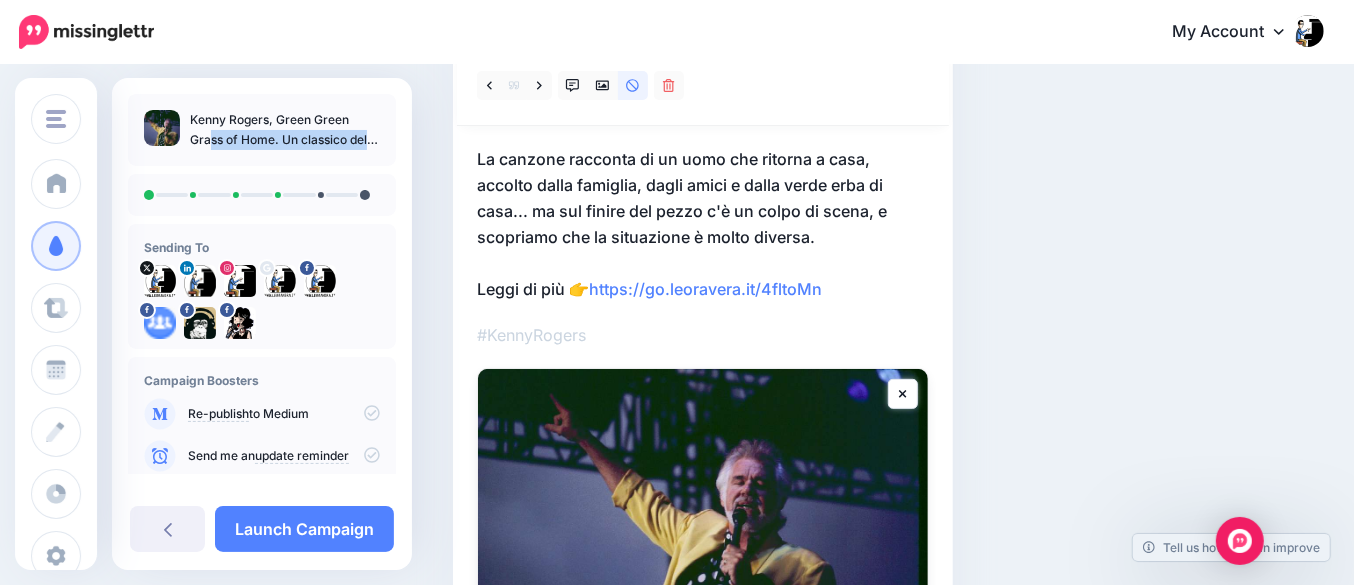 drag, startPoint x: 277, startPoint y: 145, endPoint x: 185, endPoint y: 125, distance: 94.14882 